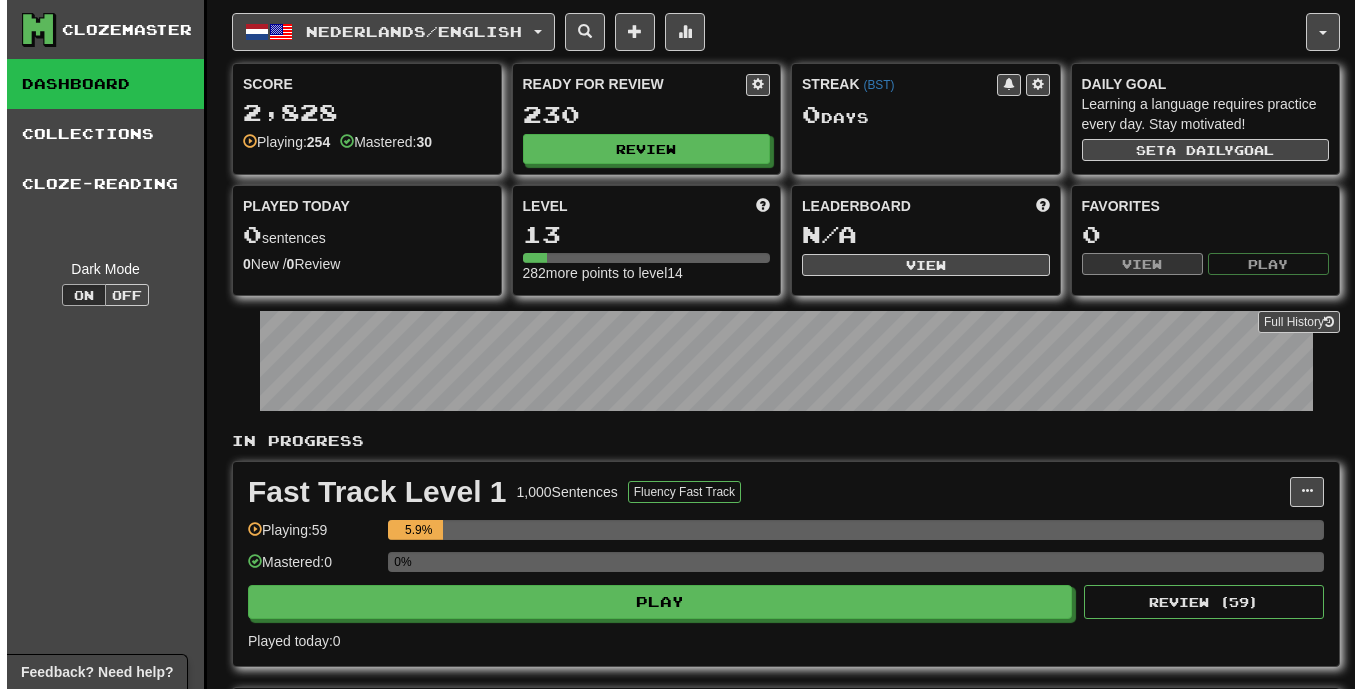 scroll, scrollTop: 0, scrollLeft: 0, axis: both 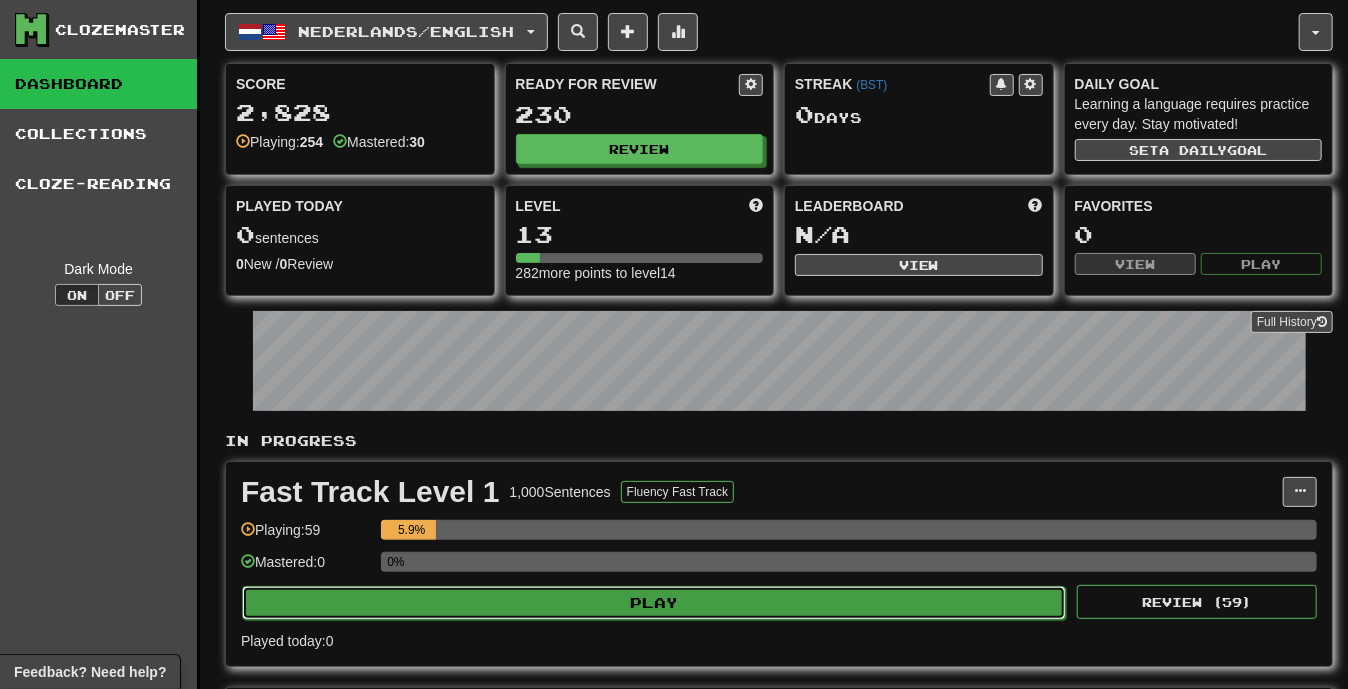 click on "Play" at bounding box center (654, 603) 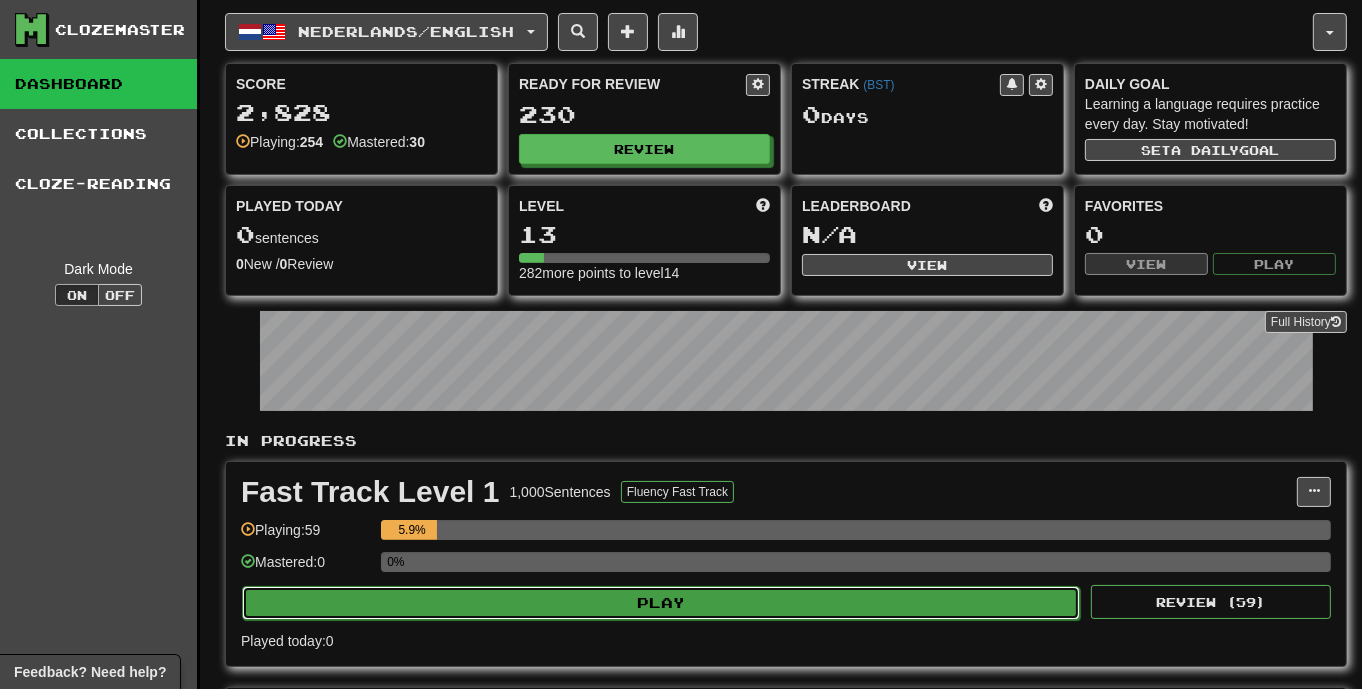 select on "**" 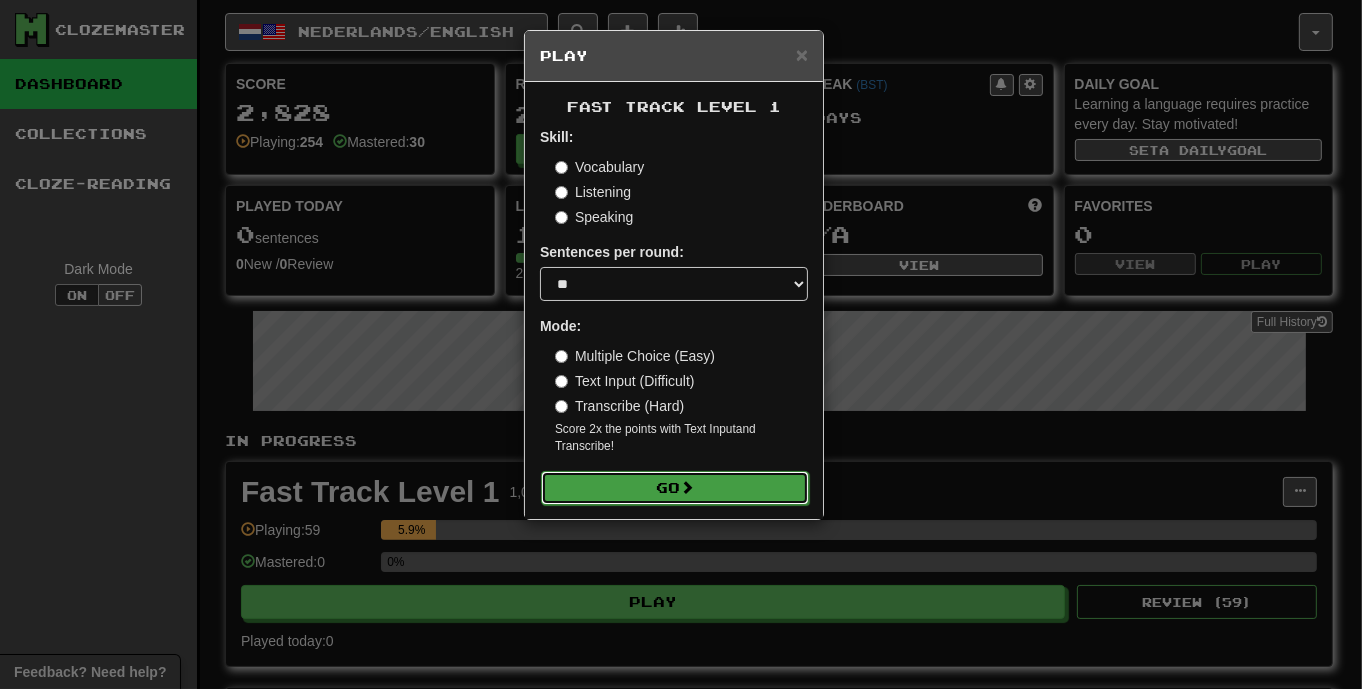 click on "Go" at bounding box center (675, 488) 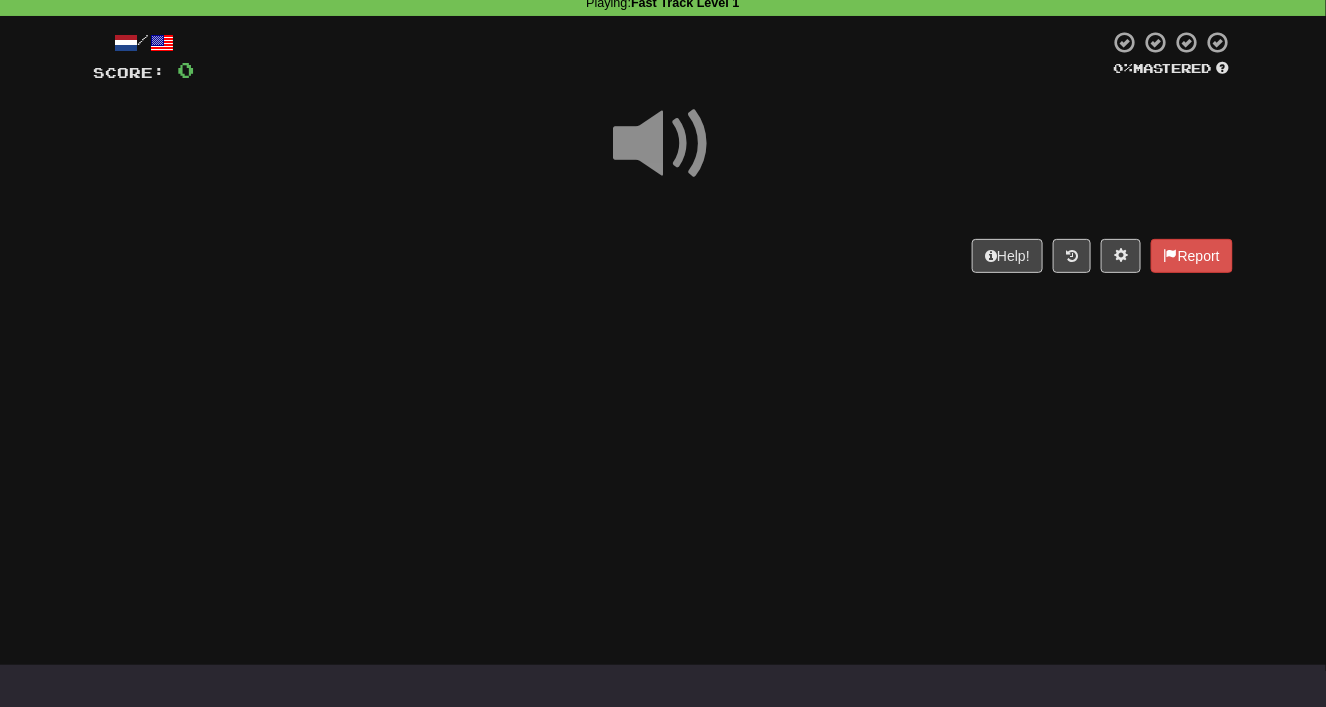 scroll, scrollTop: 121, scrollLeft: 0, axis: vertical 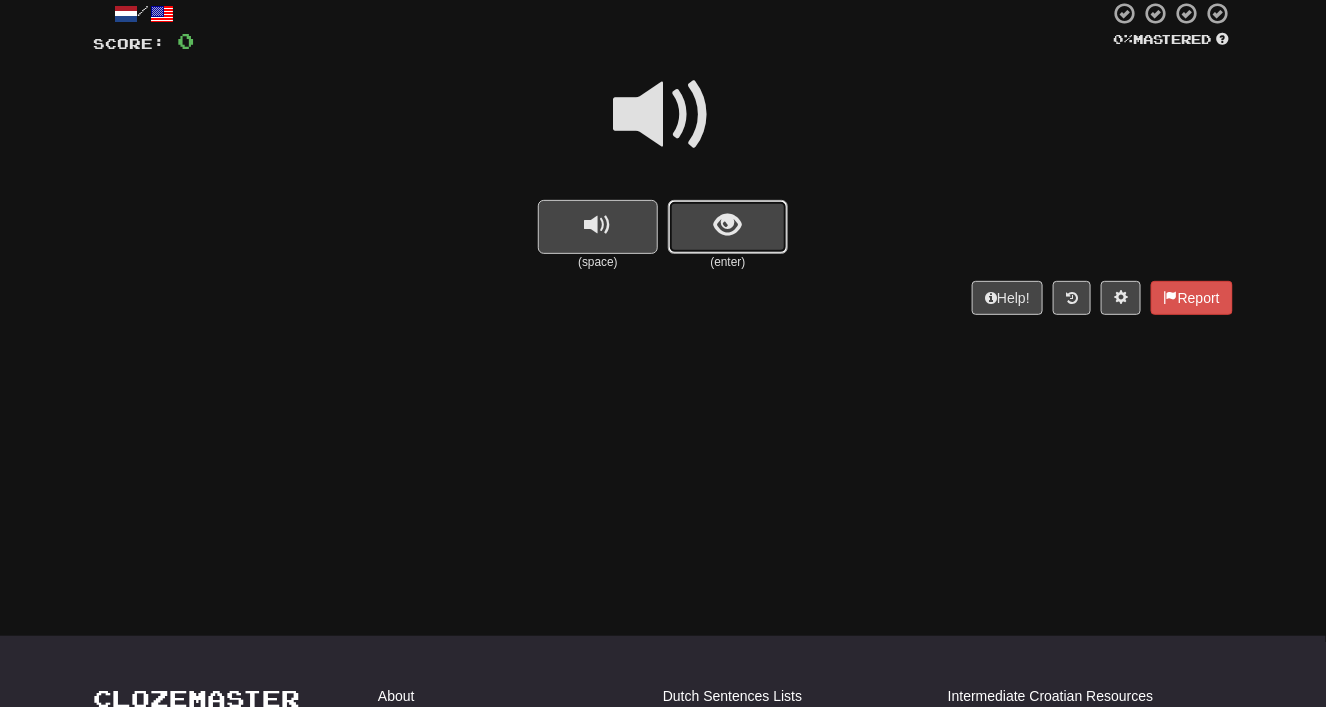 click at bounding box center [728, 227] 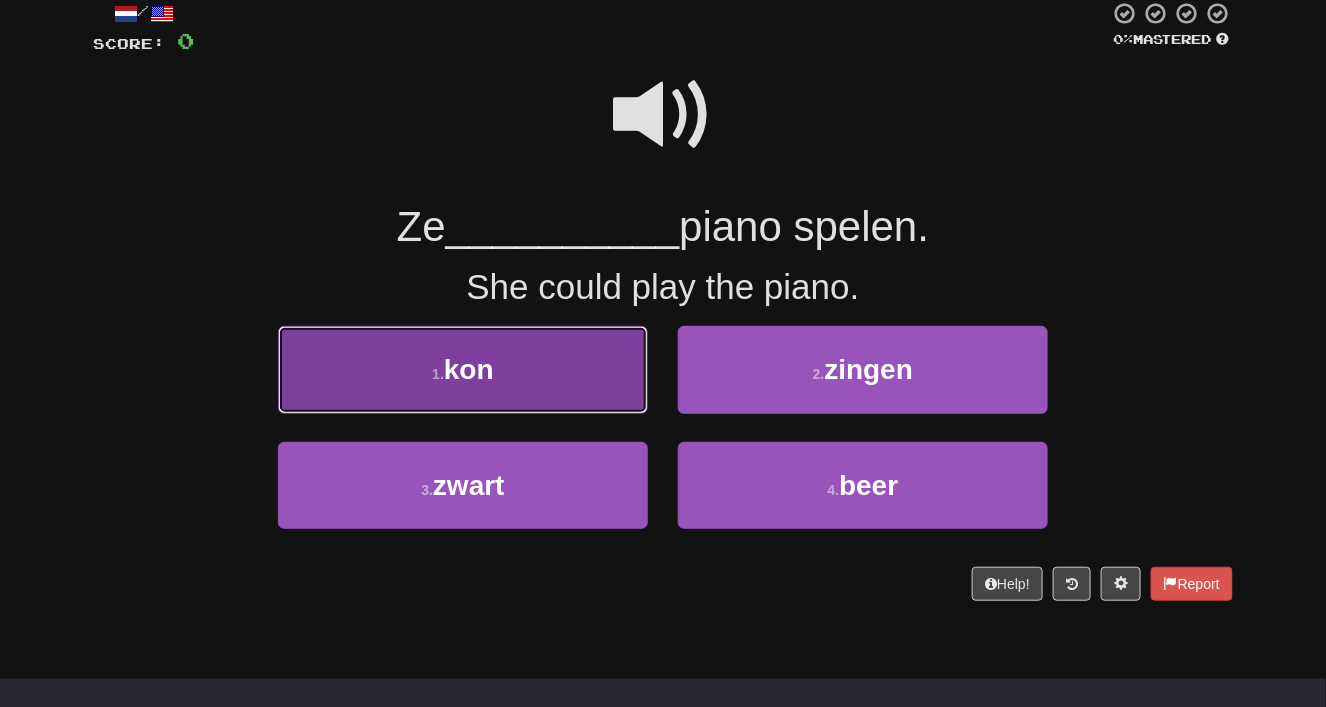 click on "1 .  kon" at bounding box center (463, 369) 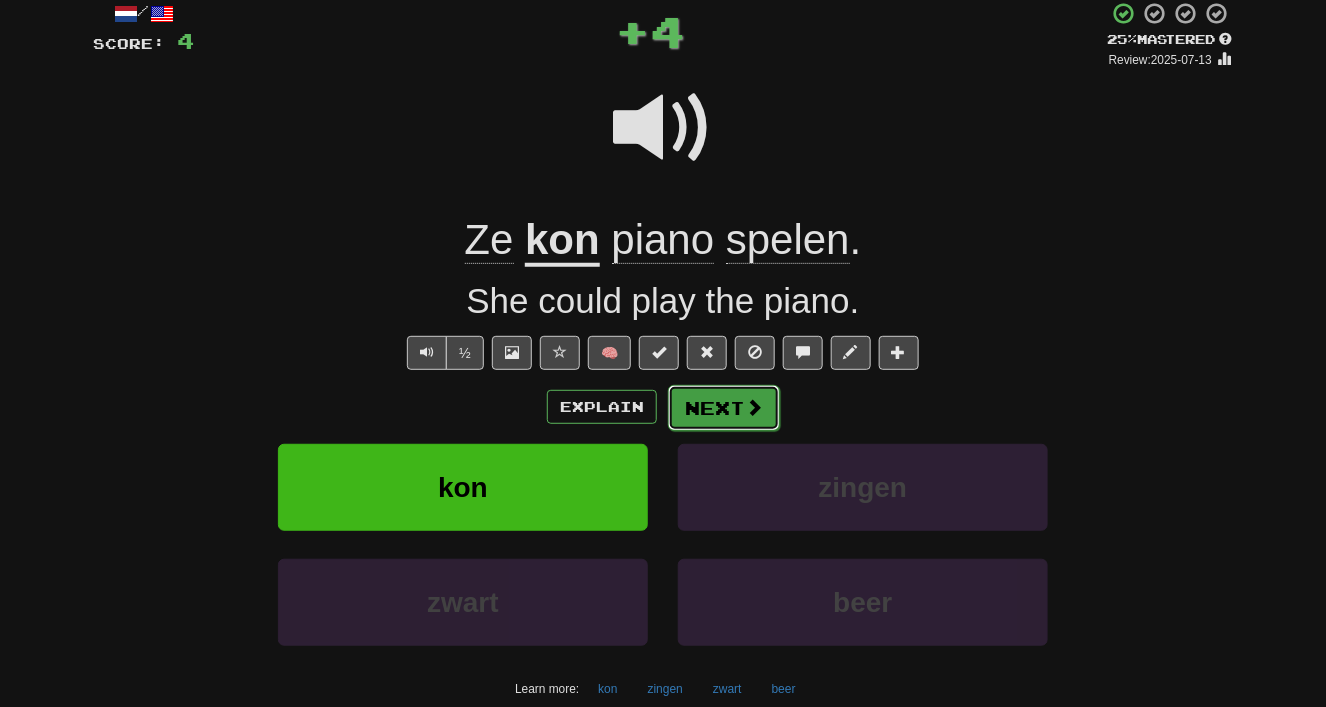 click on "Next" at bounding box center [724, 408] 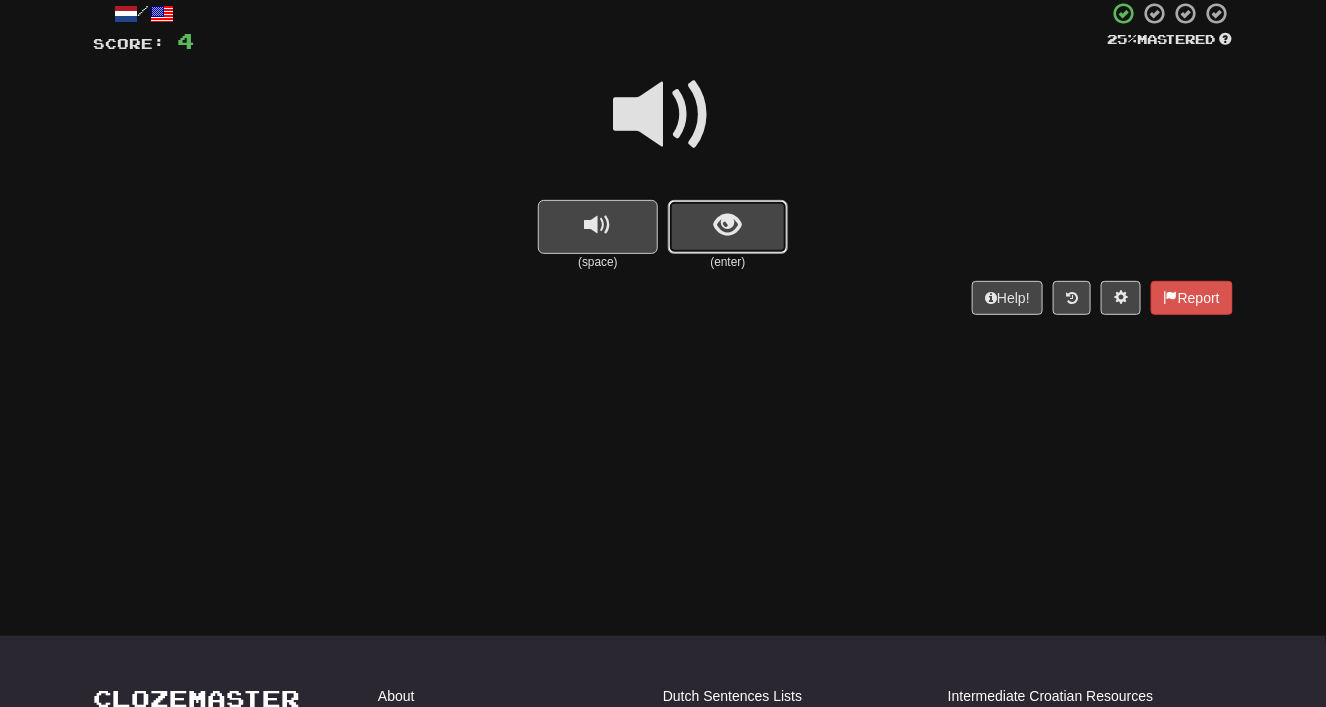 click at bounding box center (728, 225) 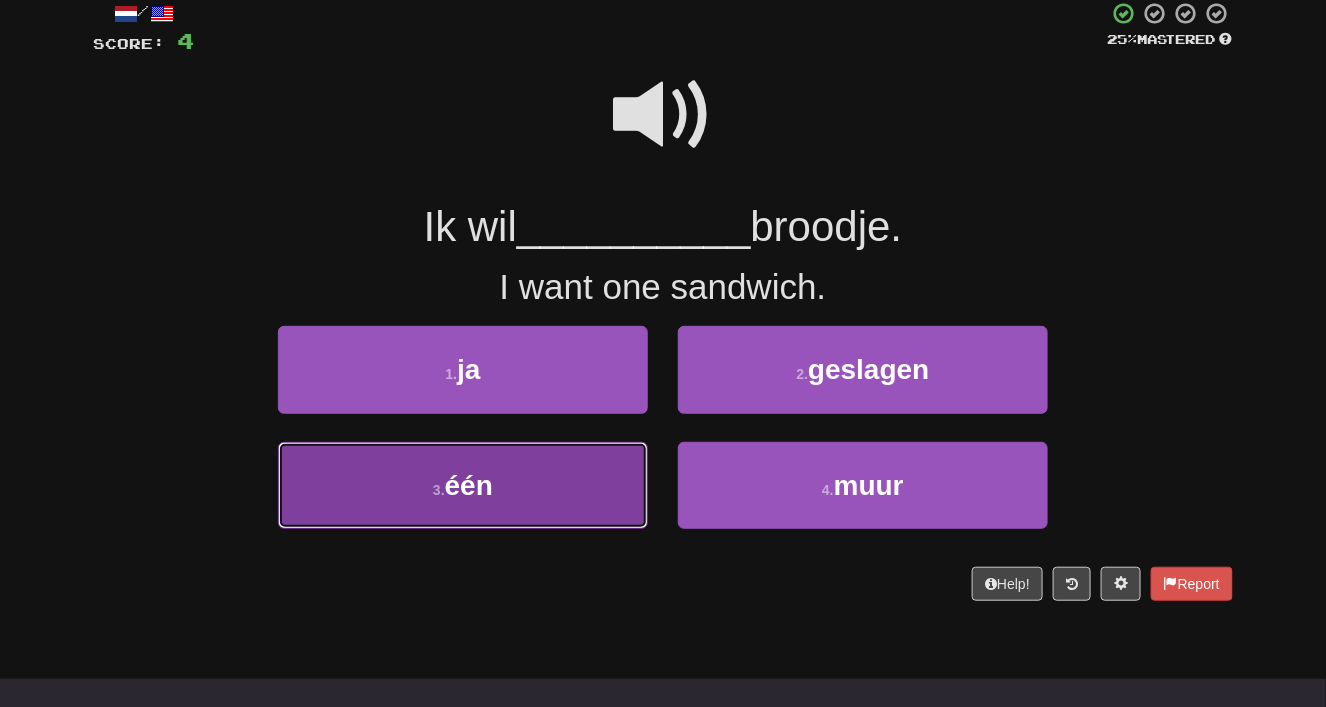 click on "3 .  één" at bounding box center (463, 485) 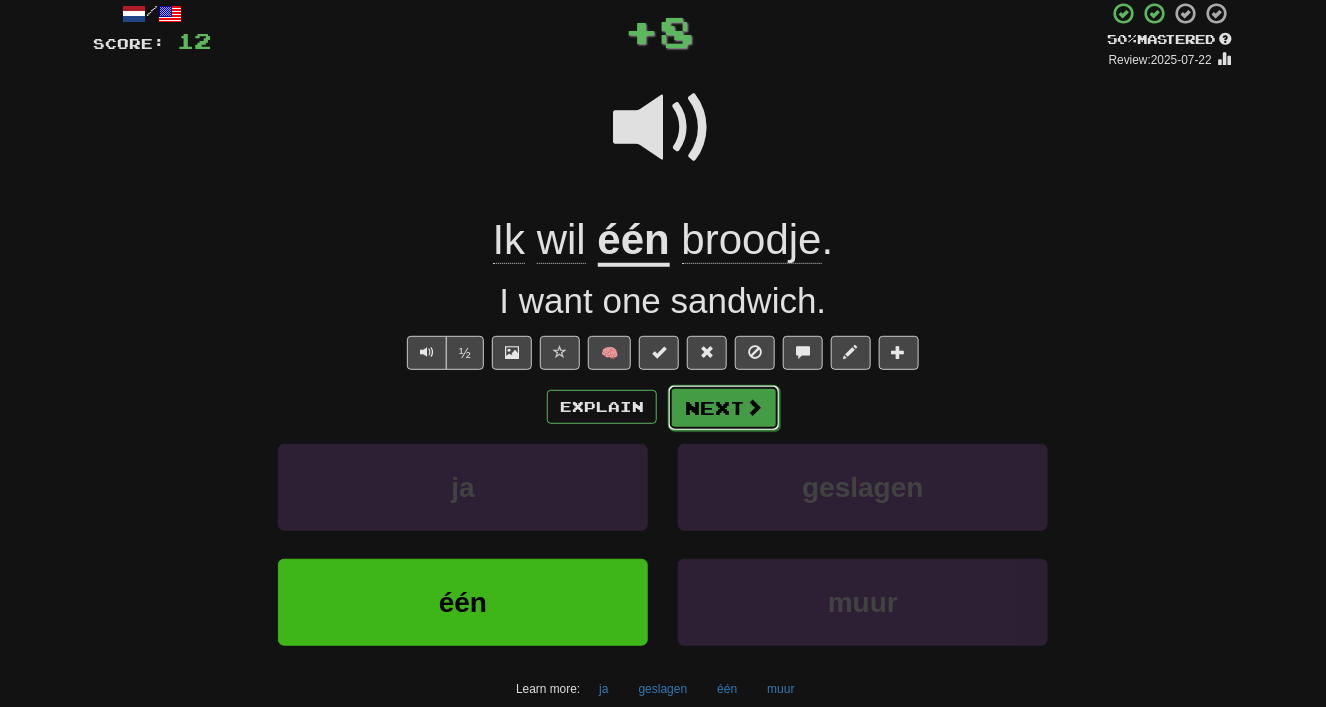 click on "Next" at bounding box center (724, 408) 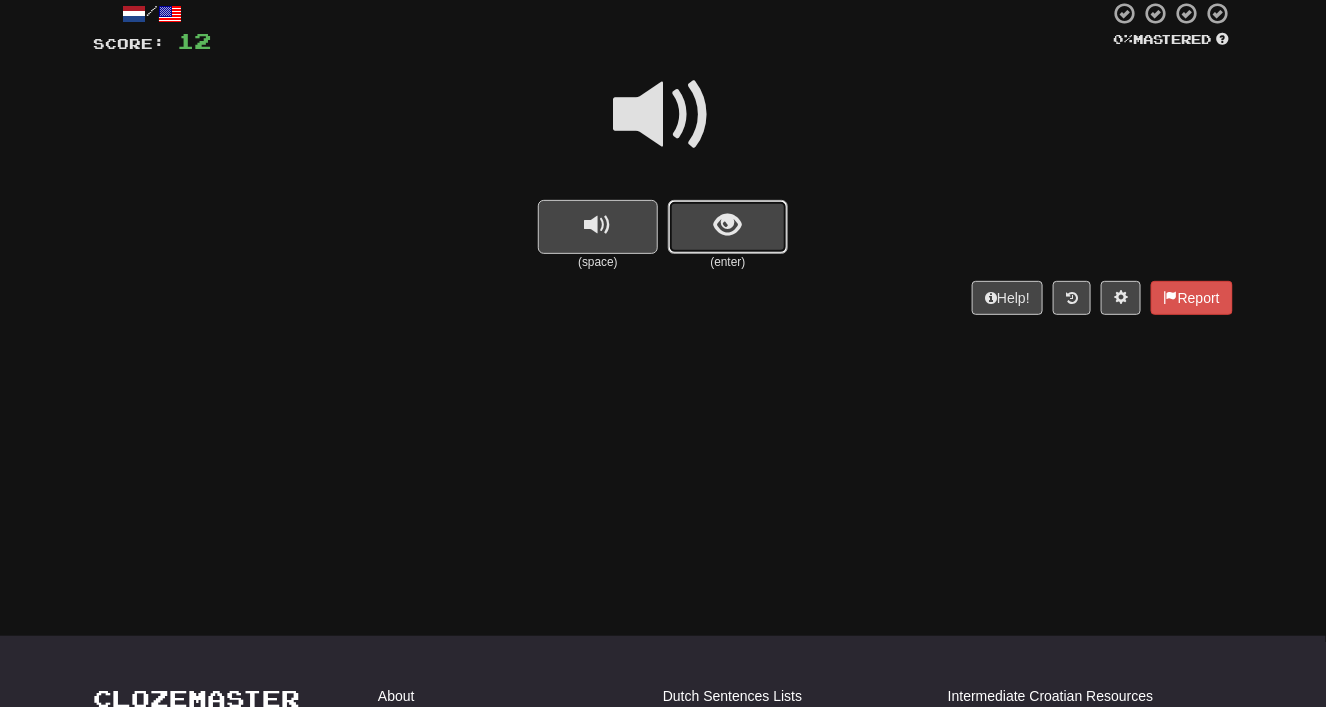 click at bounding box center [728, 225] 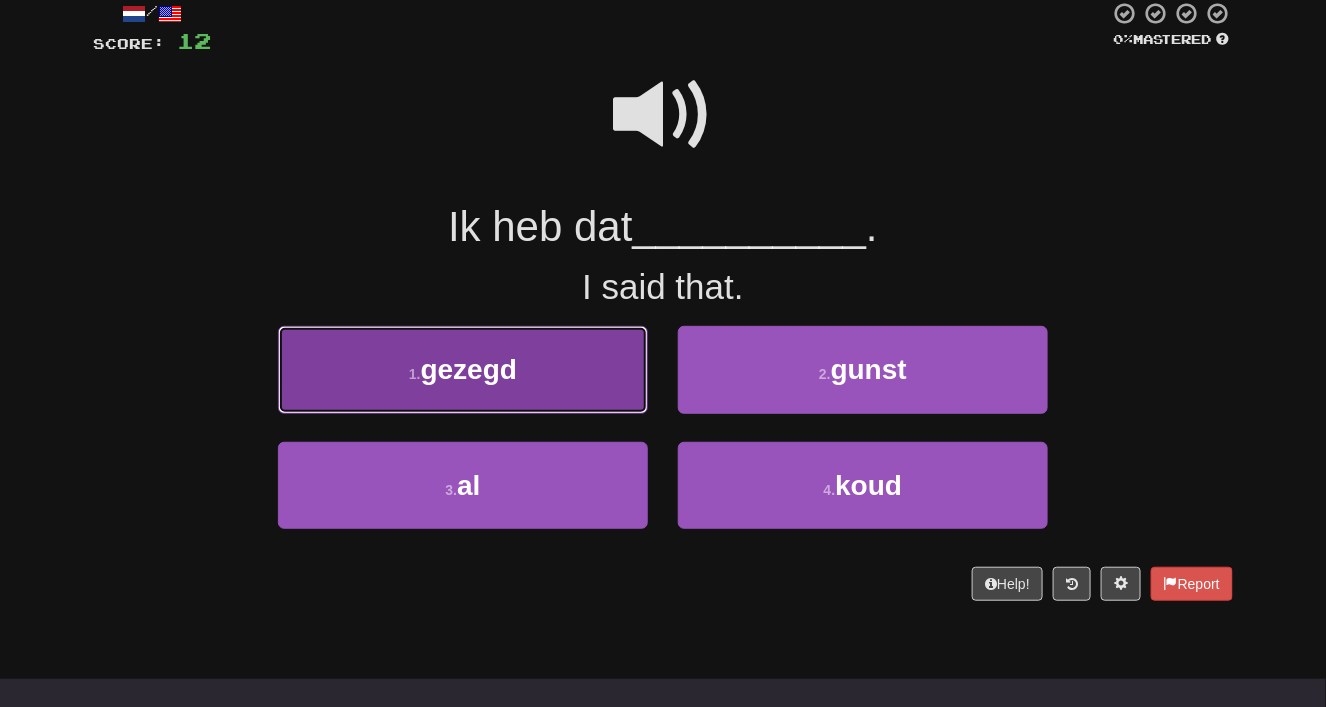 click on "1 .  gezegd" at bounding box center [463, 369] 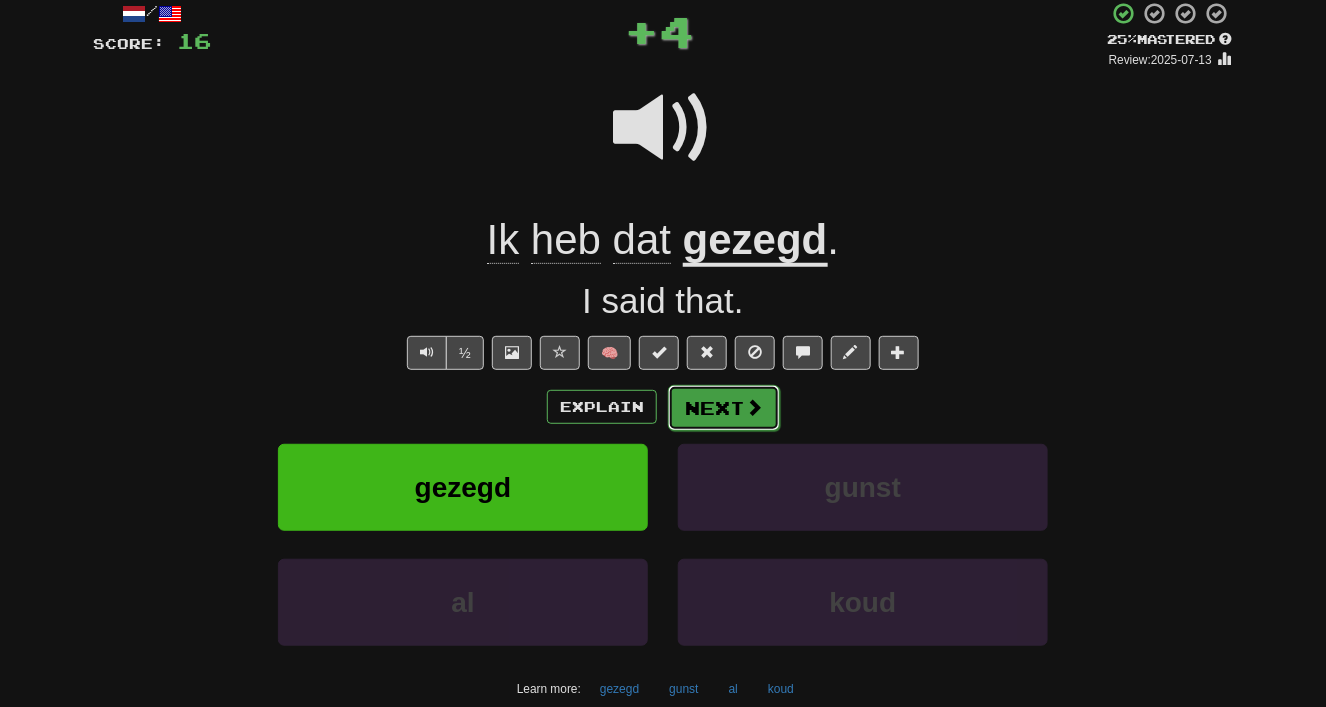 click on "Next" at bounding box center [724, 408] 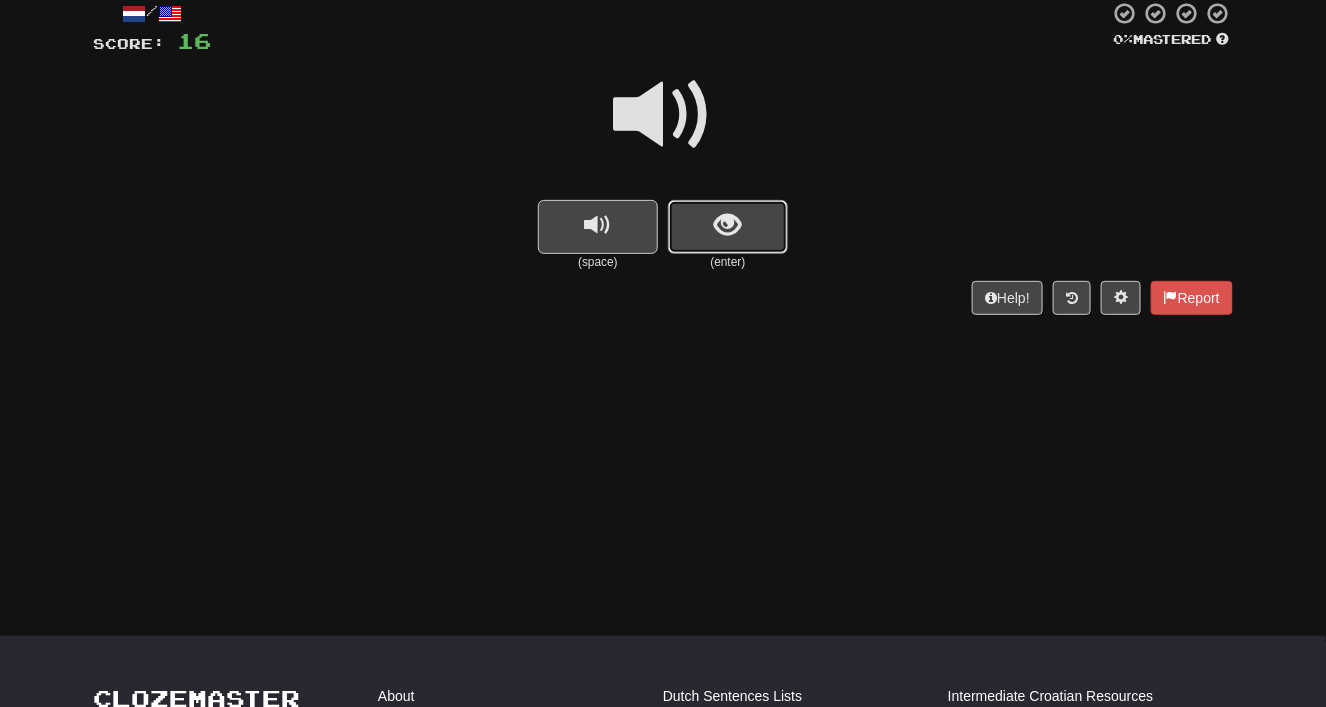 click at bounding box center [728, 227] 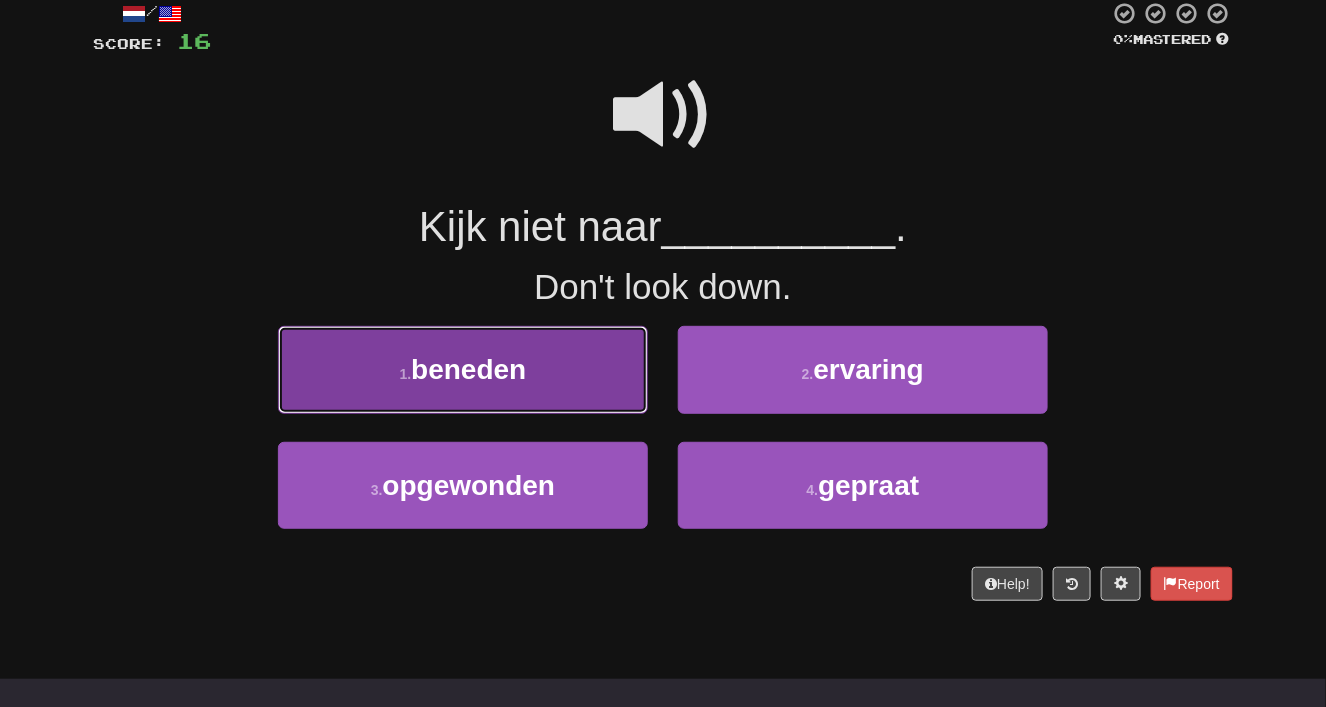 click on "1 .  beneden" at bounding box center [463, 369] 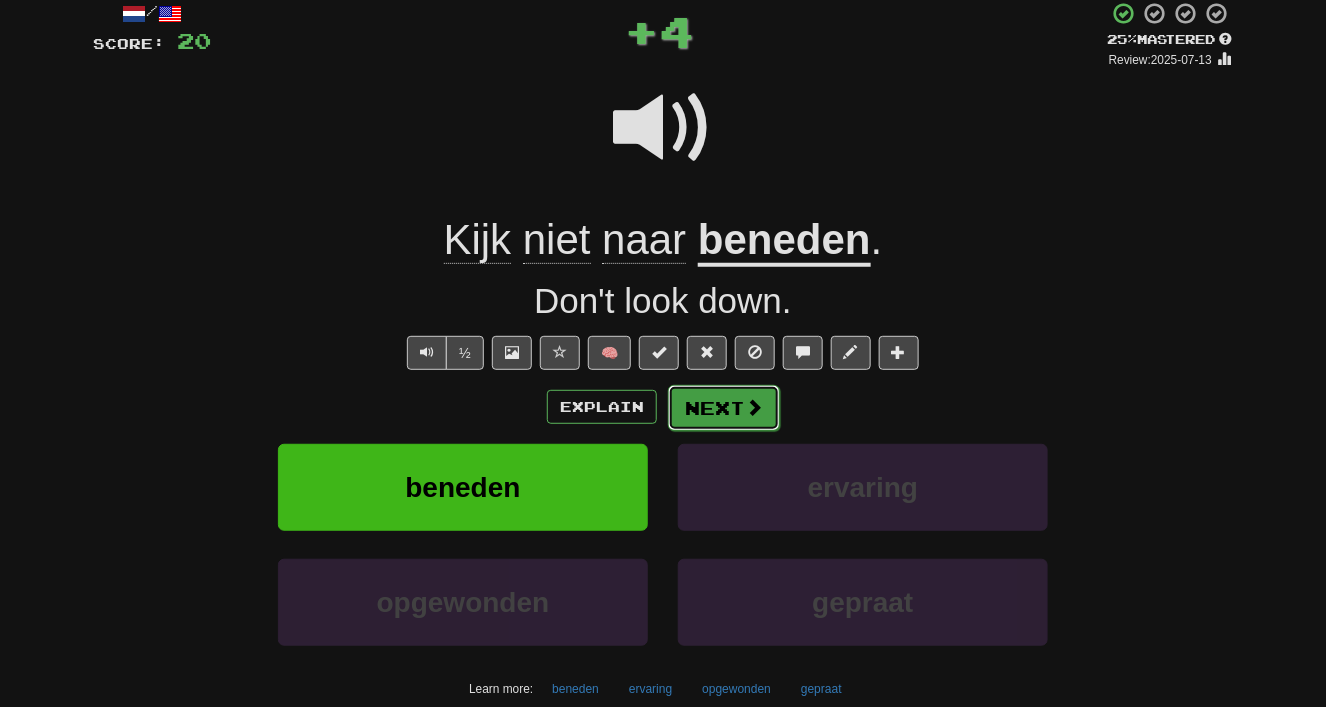 click at bounding box center (754, 407) 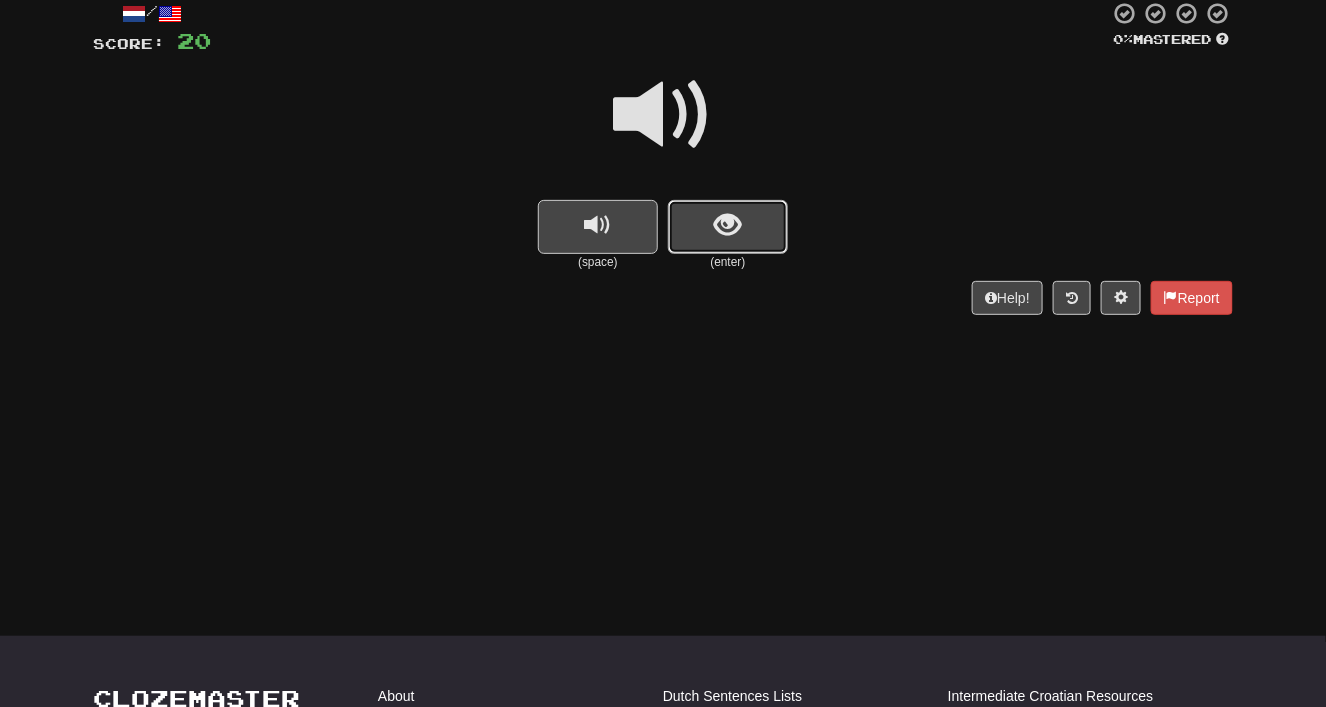 click at bounding box center (728, 227) 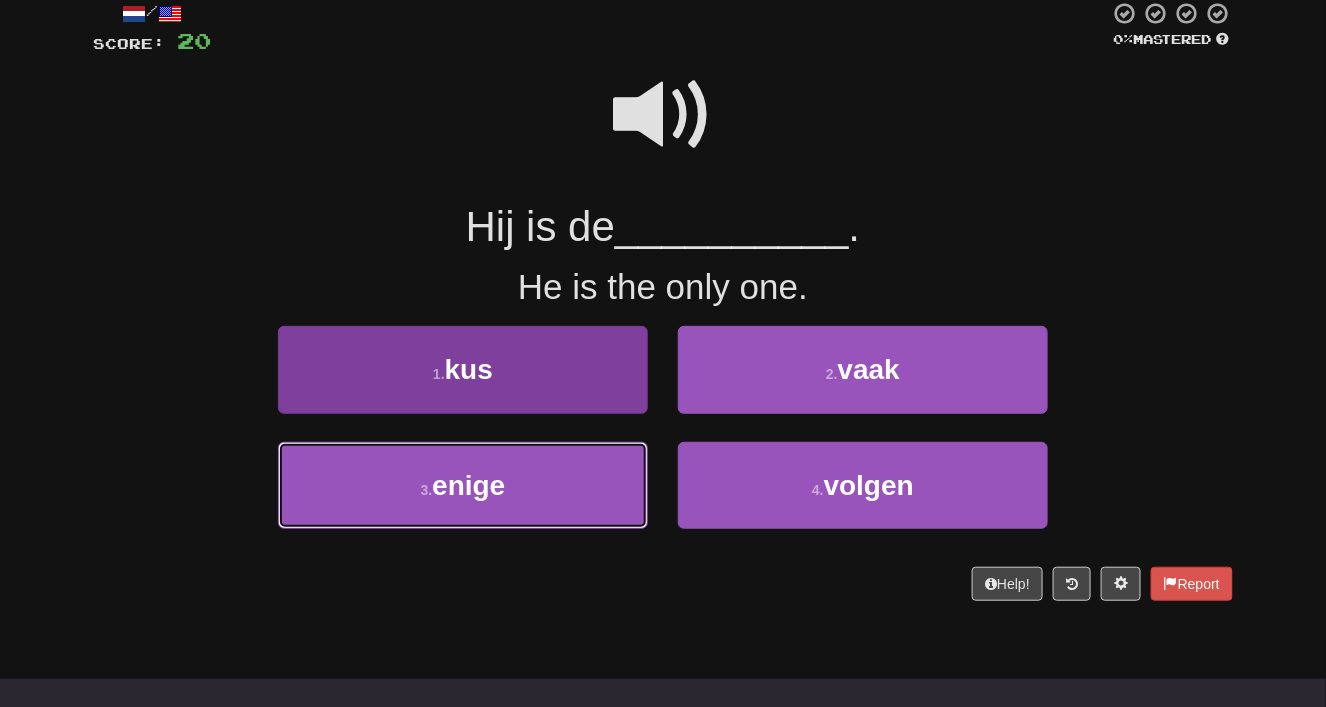 click on "3 .  enige" at bounding box center (463, 485) 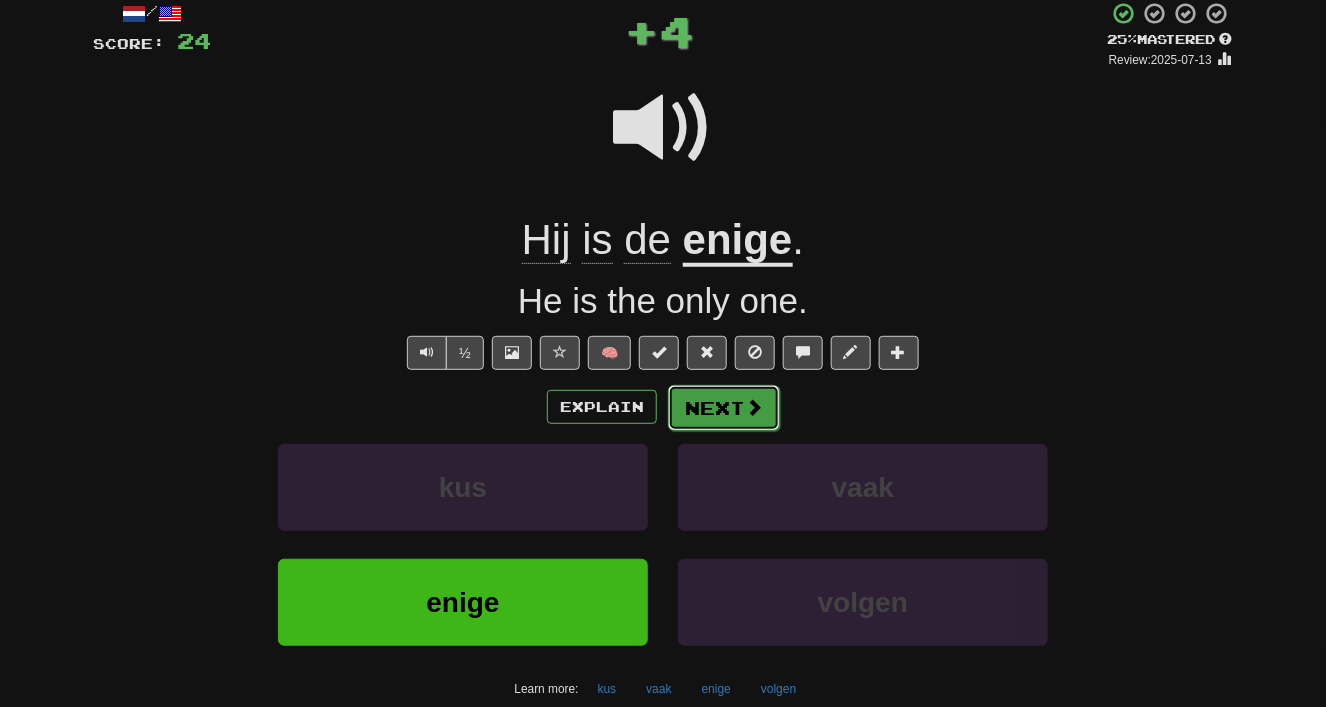 click at bounding box center (754, 407) 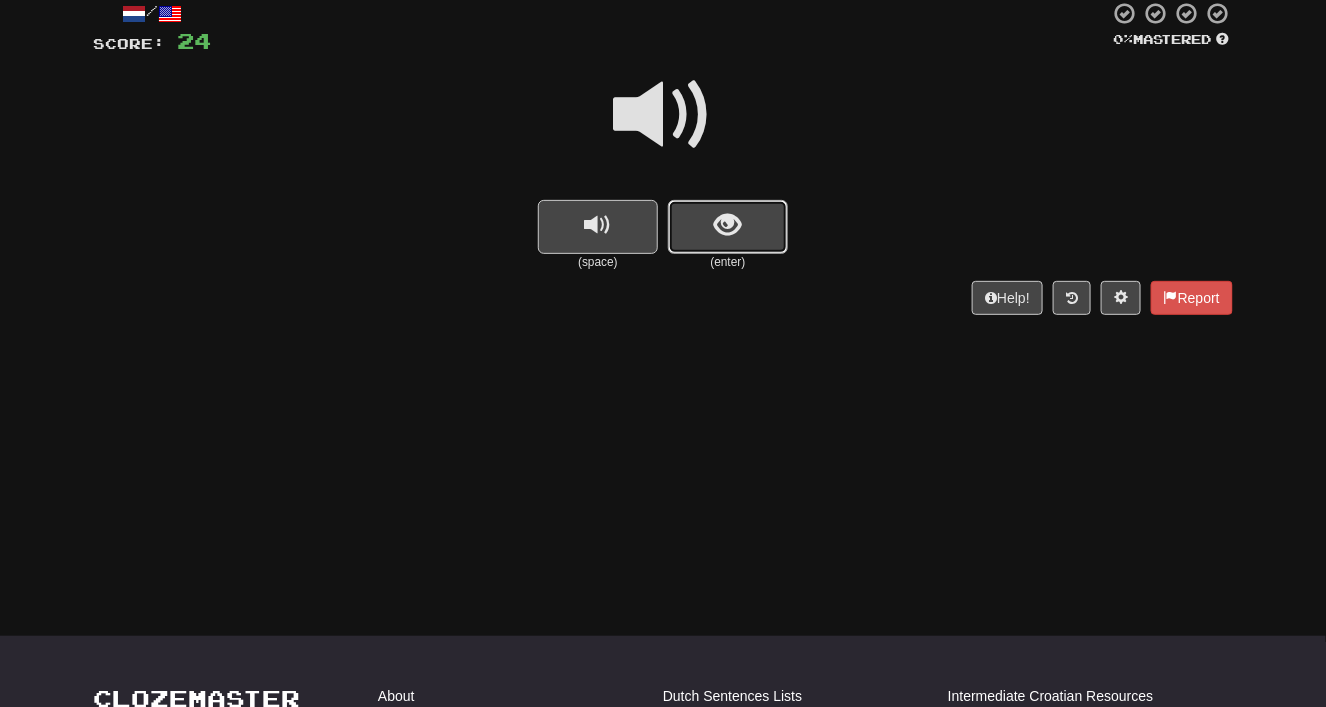 click at bounding box center [728, 227] 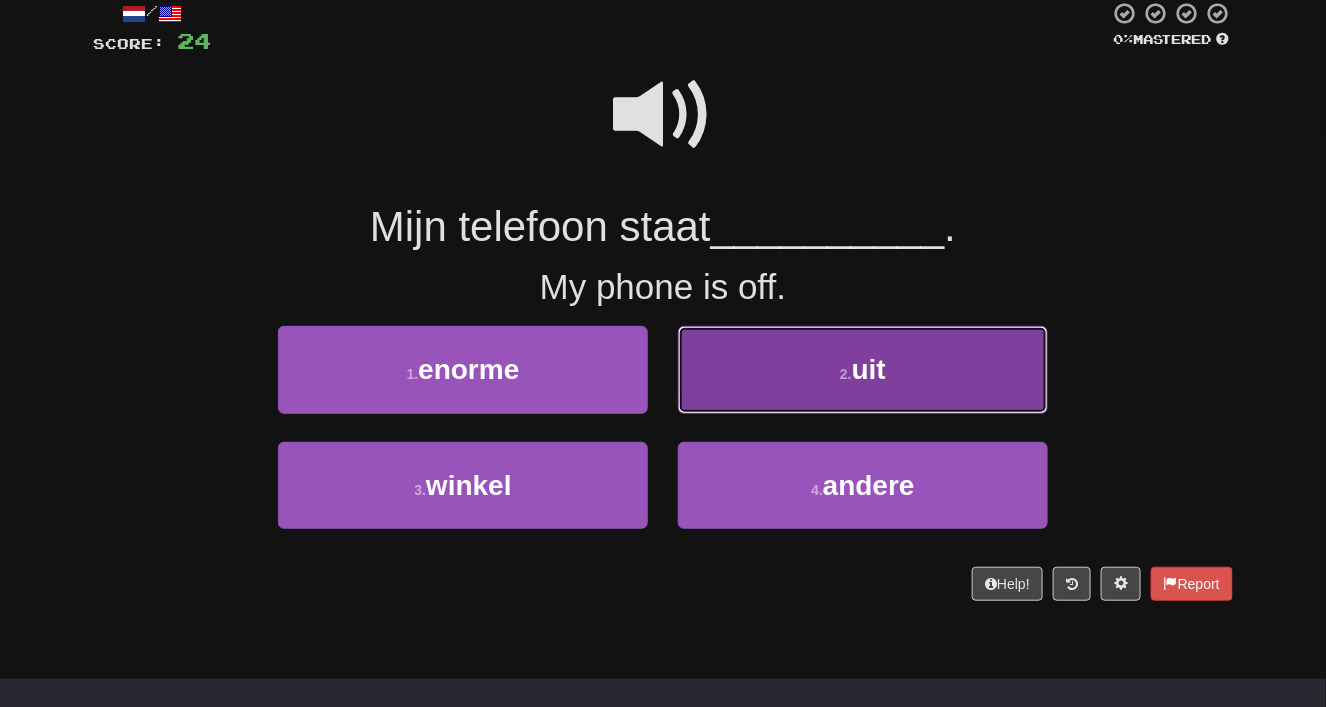 click on "2 .  uit" at bounding box center (863, 369) 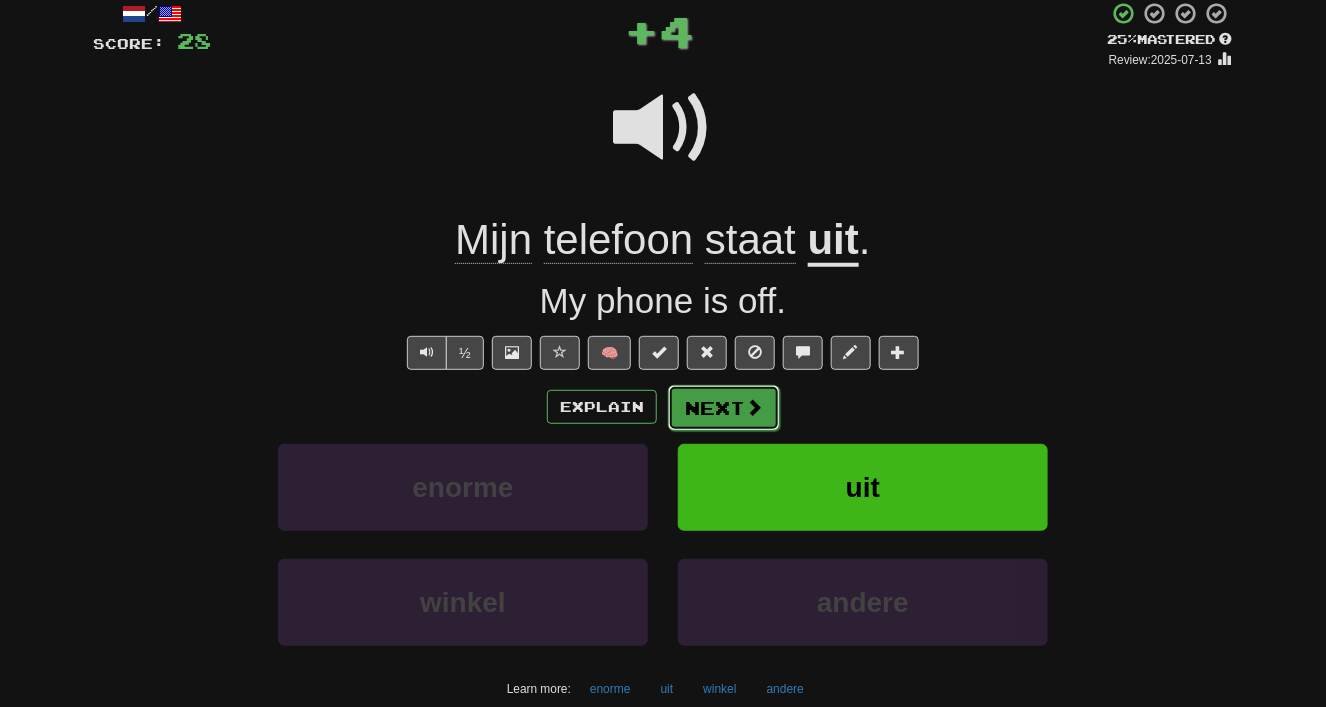 click at bounding box center (754, 407) 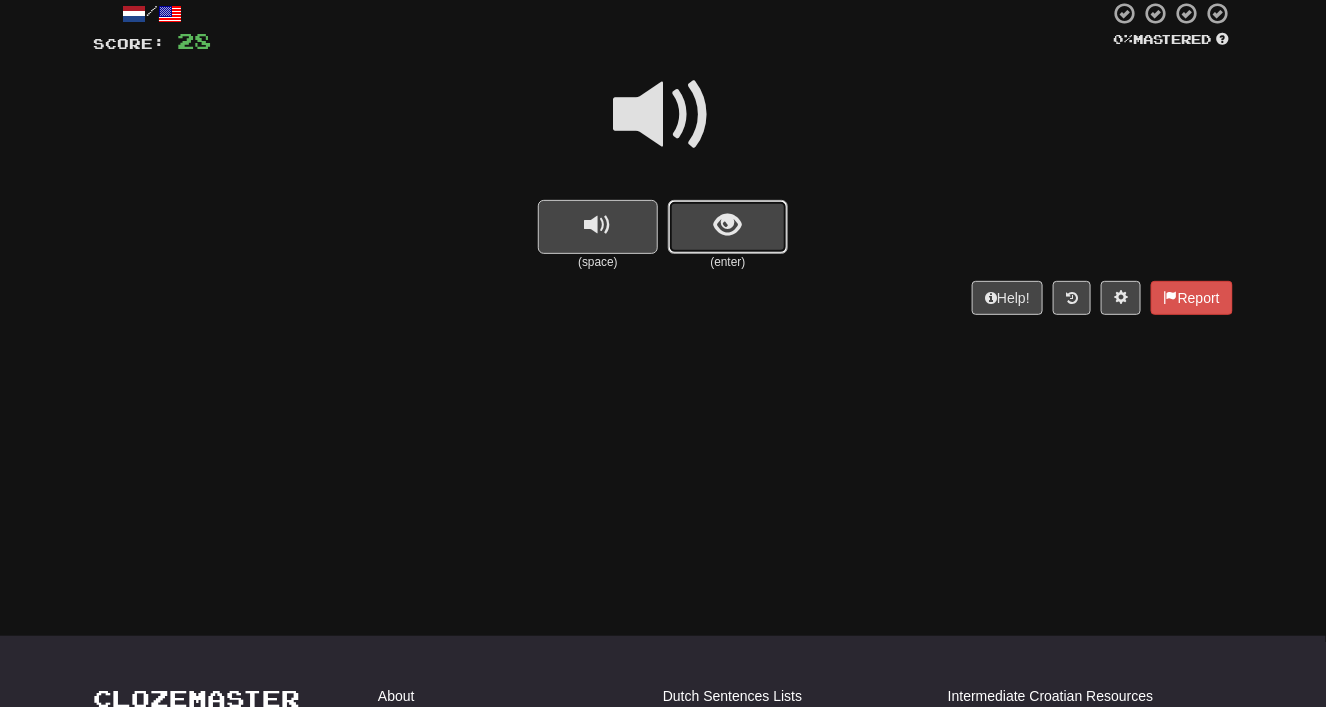 click at bounding box center [728, 227] 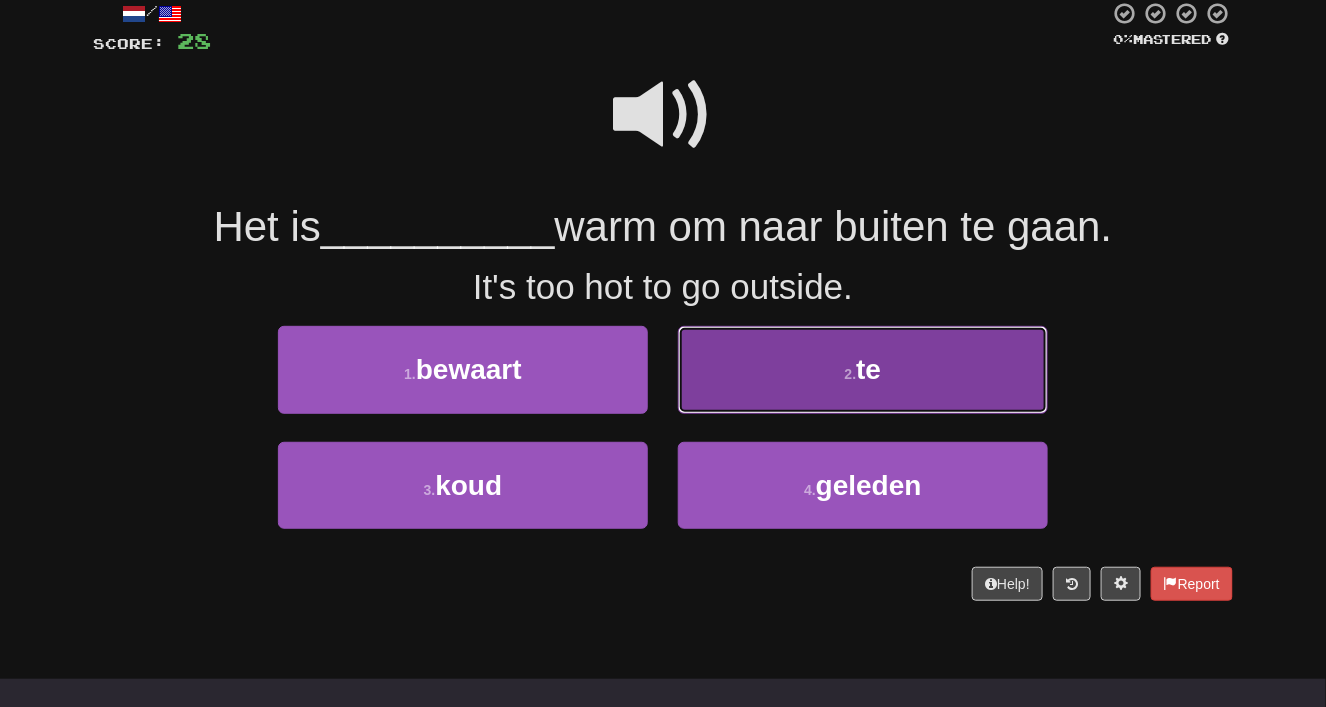 click on "2 .  te" at bounding box center (863, 369) 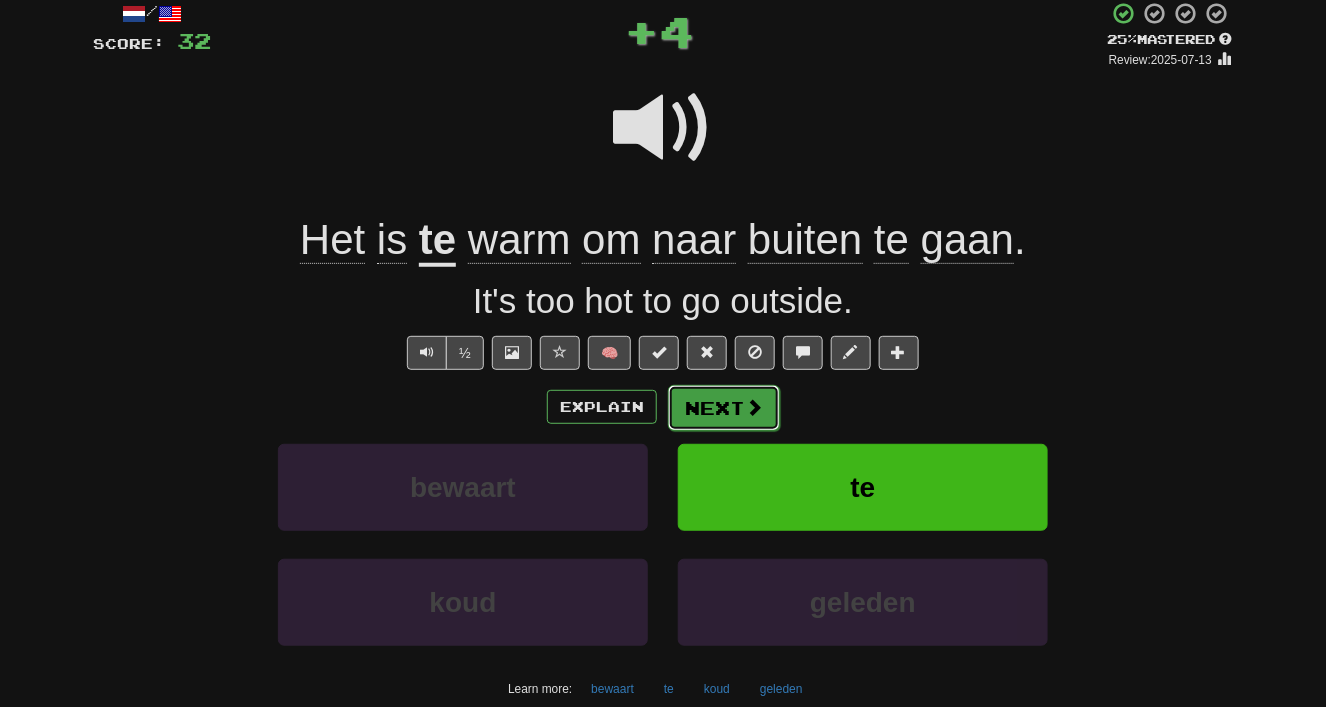 click at bounding box center [754, 407] 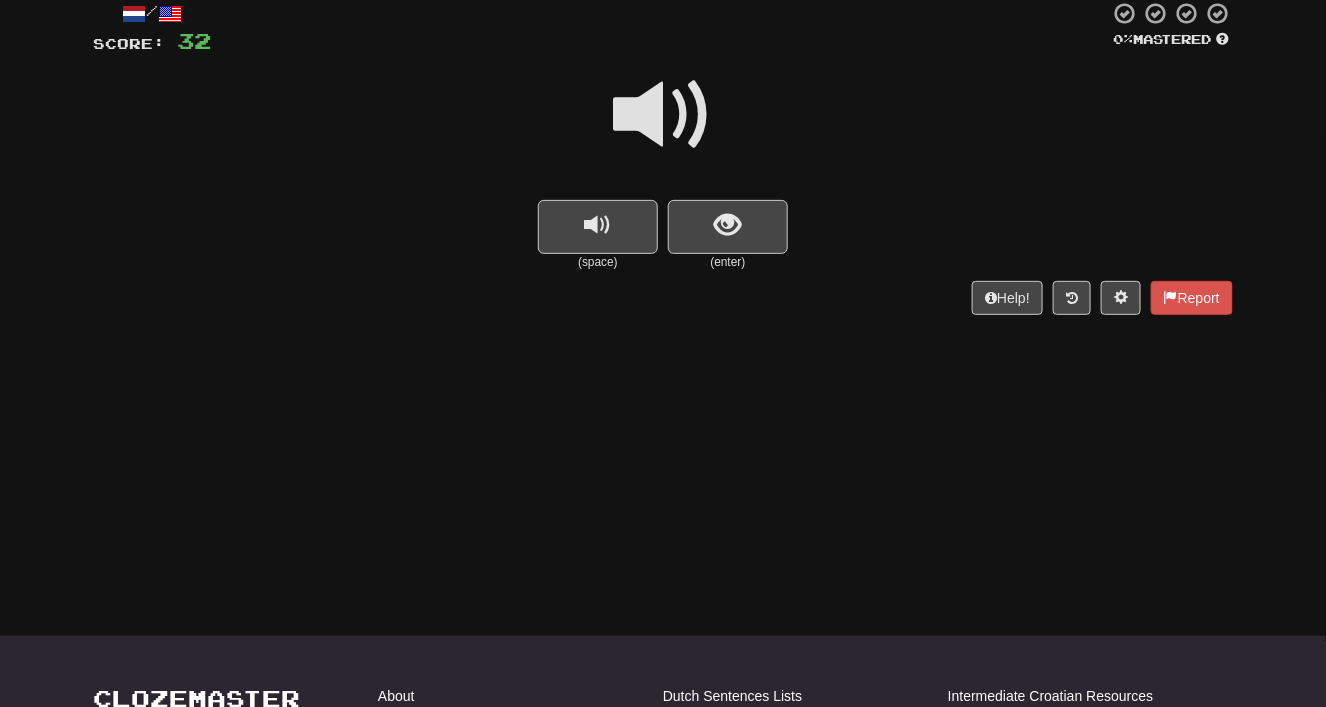 click on "(enter)" at bounding box center (728, 262) 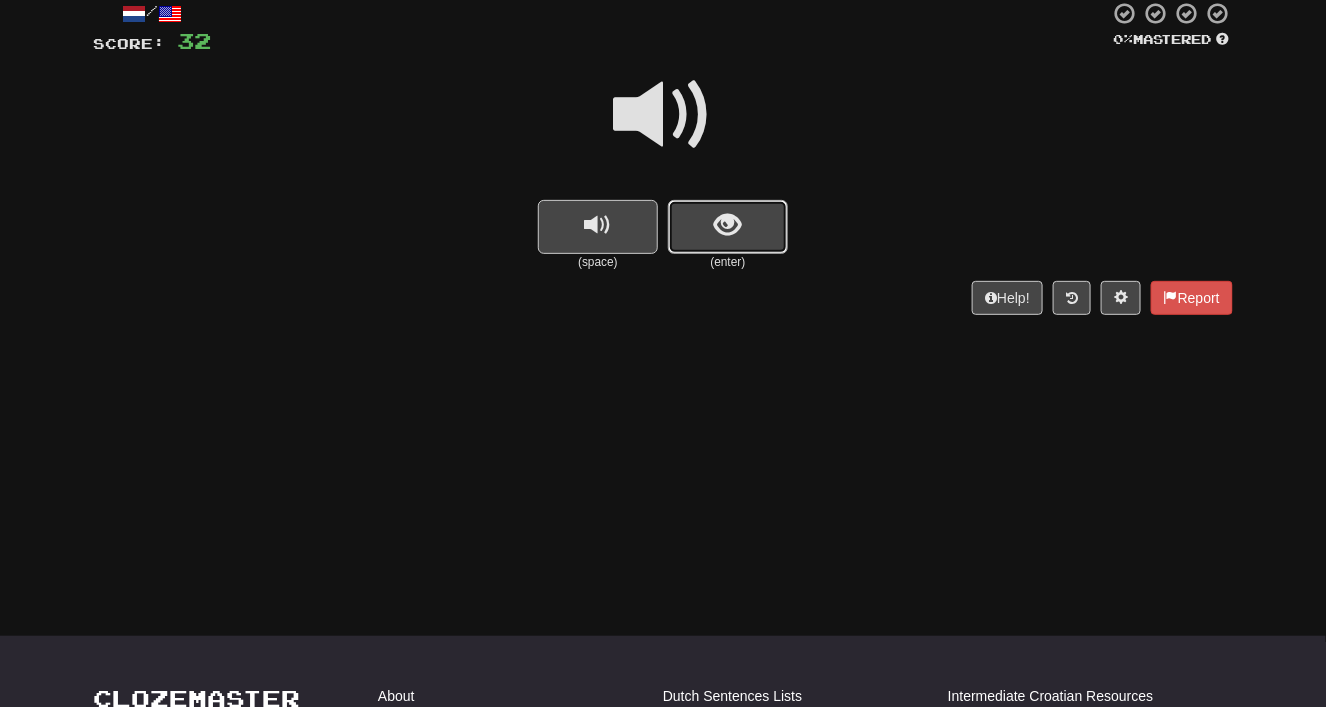 click at bounding box center [728, 227] 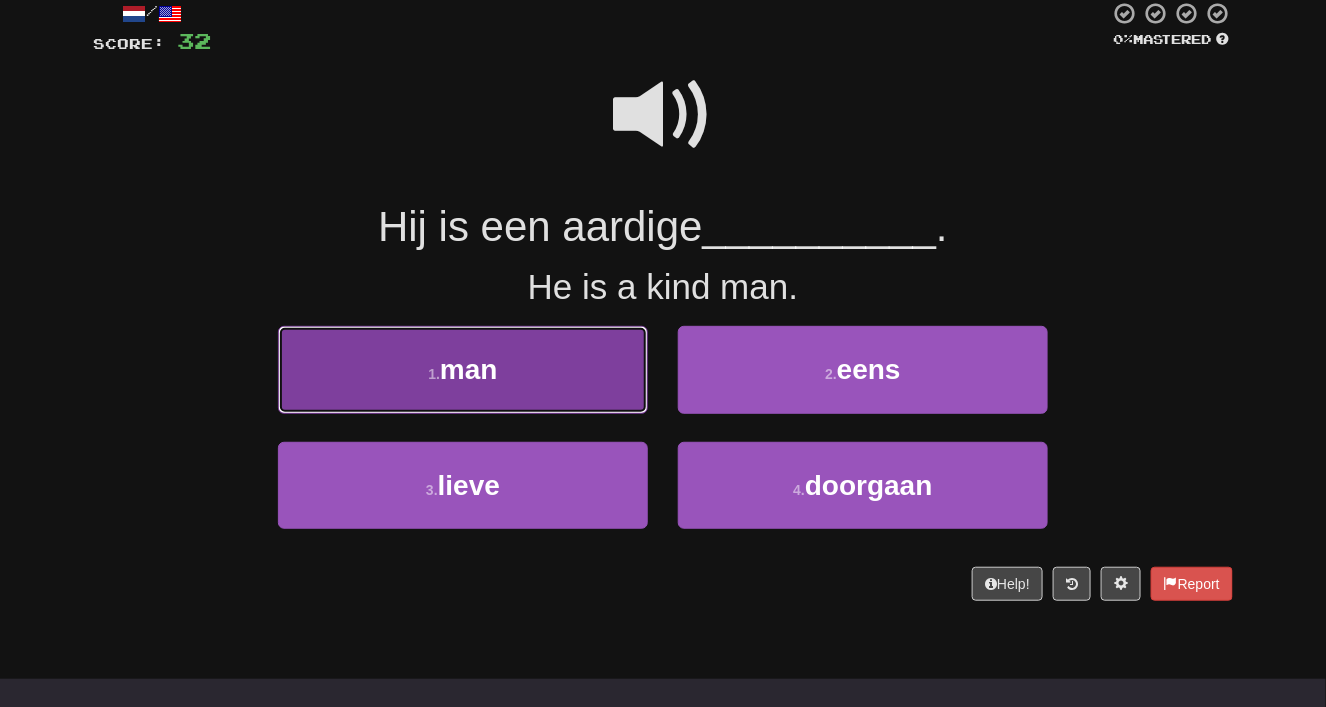click on "1 .  man" at bounding box center [463, 369] 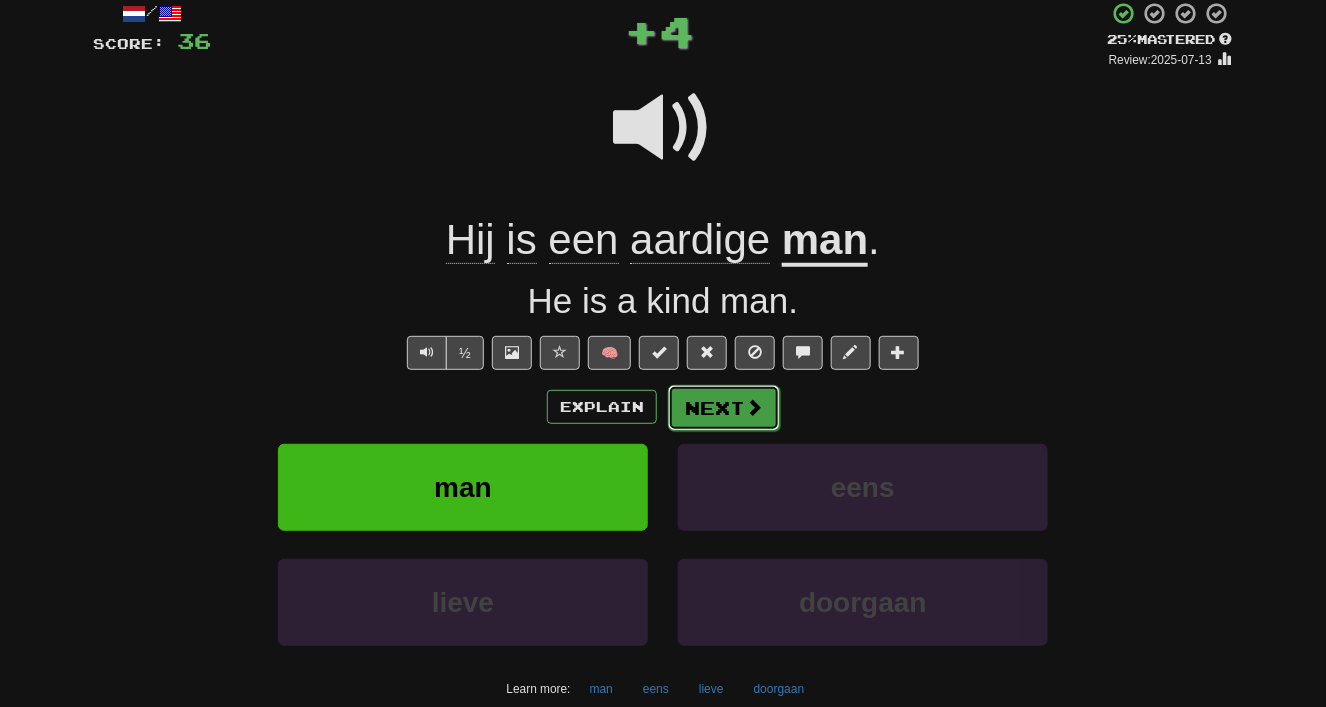 click on "Next" at bounding box center (724, 408) 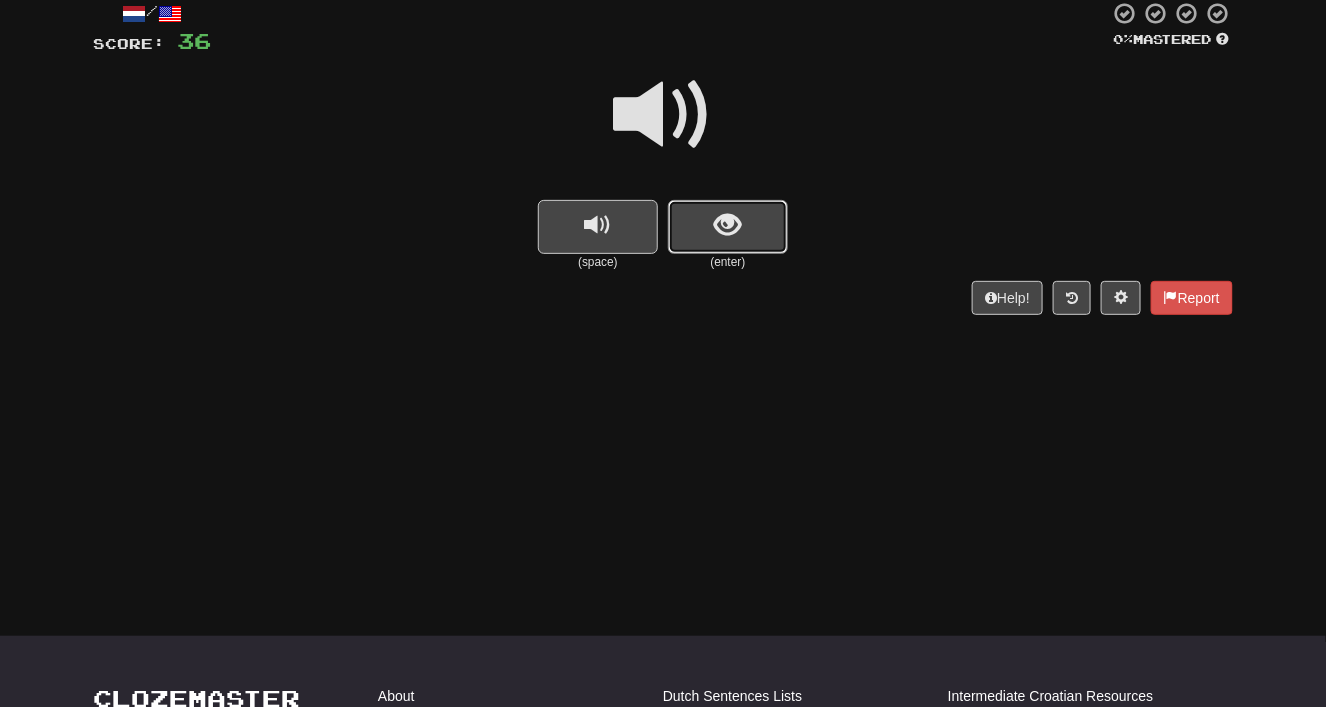 click at bounding box center (728, 225) 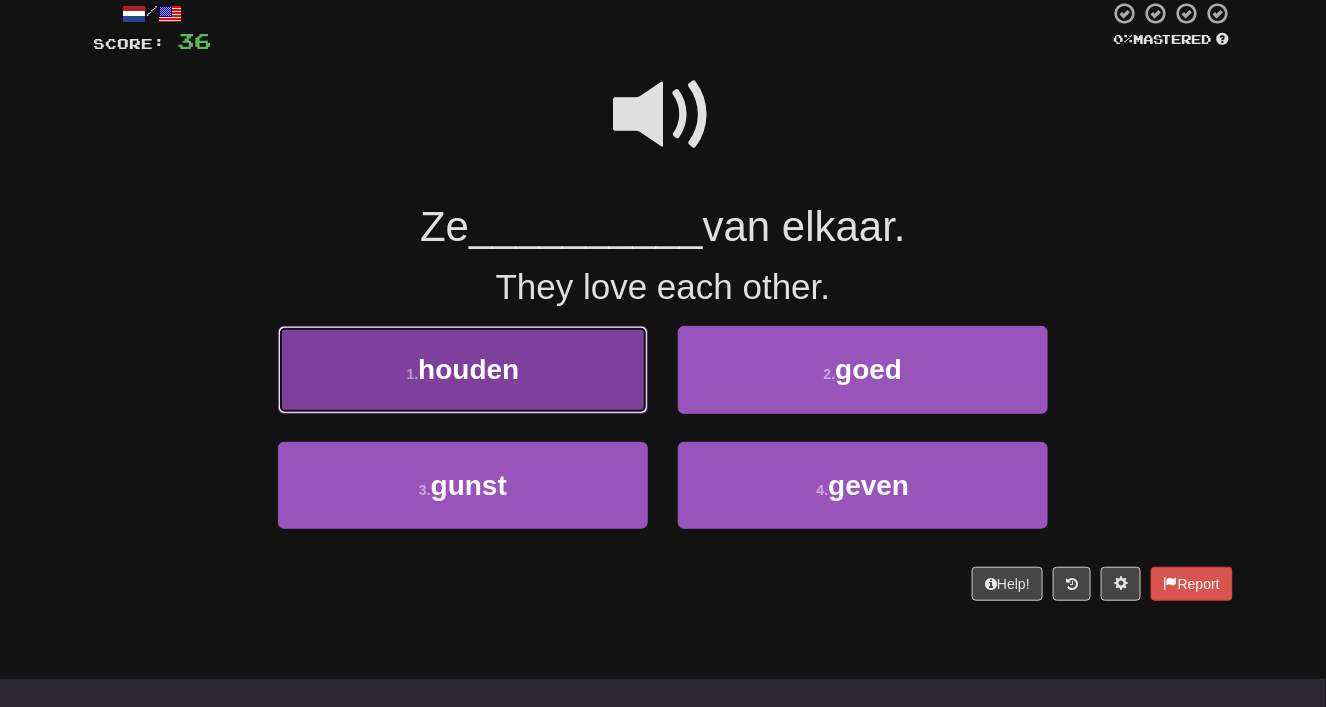 click on "houden" at bounding box center [468, 369] 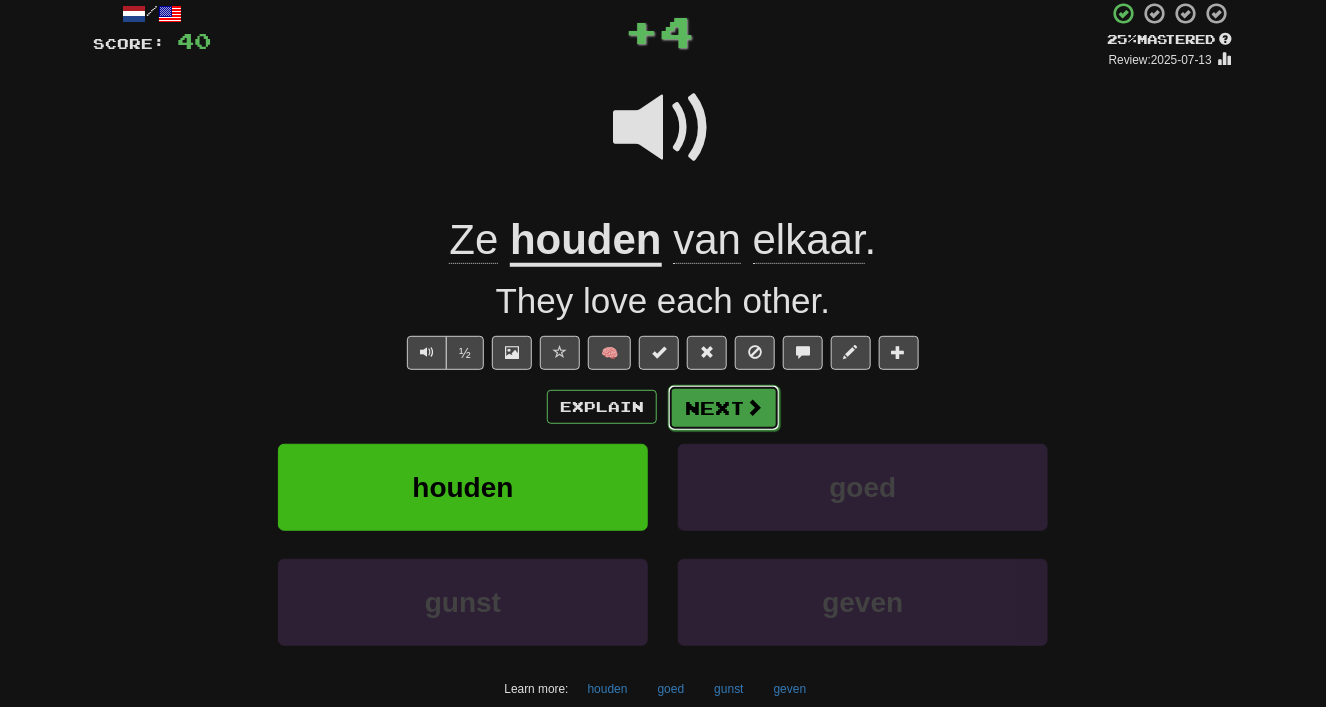 click on "Next" at bounding box center [724, 408] 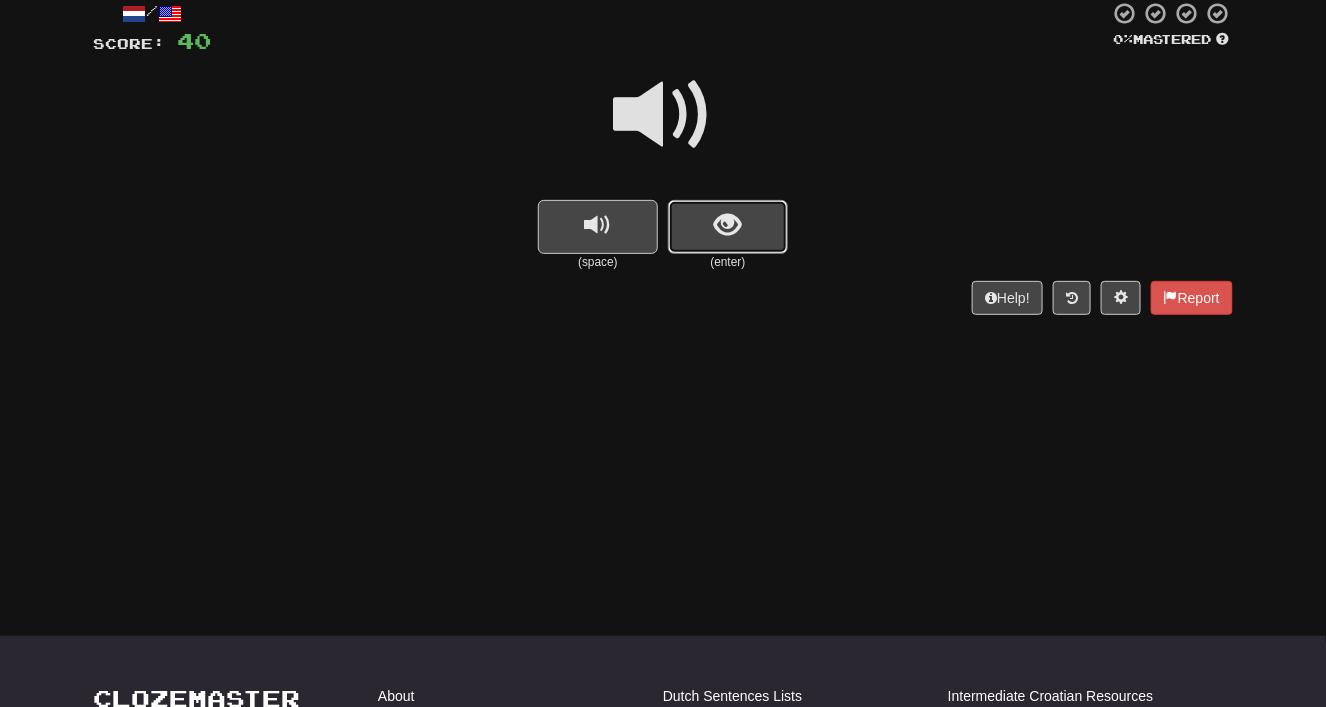 click at bounding box center [728, 227] 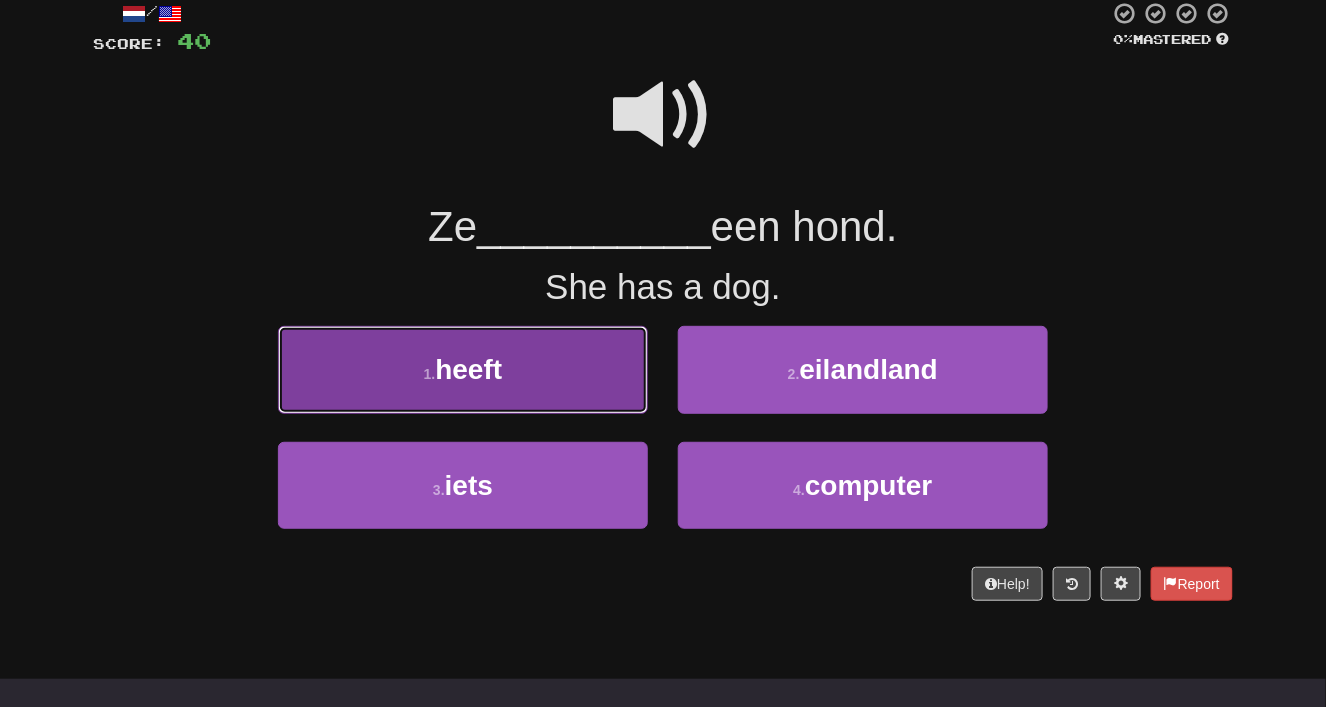 click on "1 .  heeft" at bounding box center (463, 369) 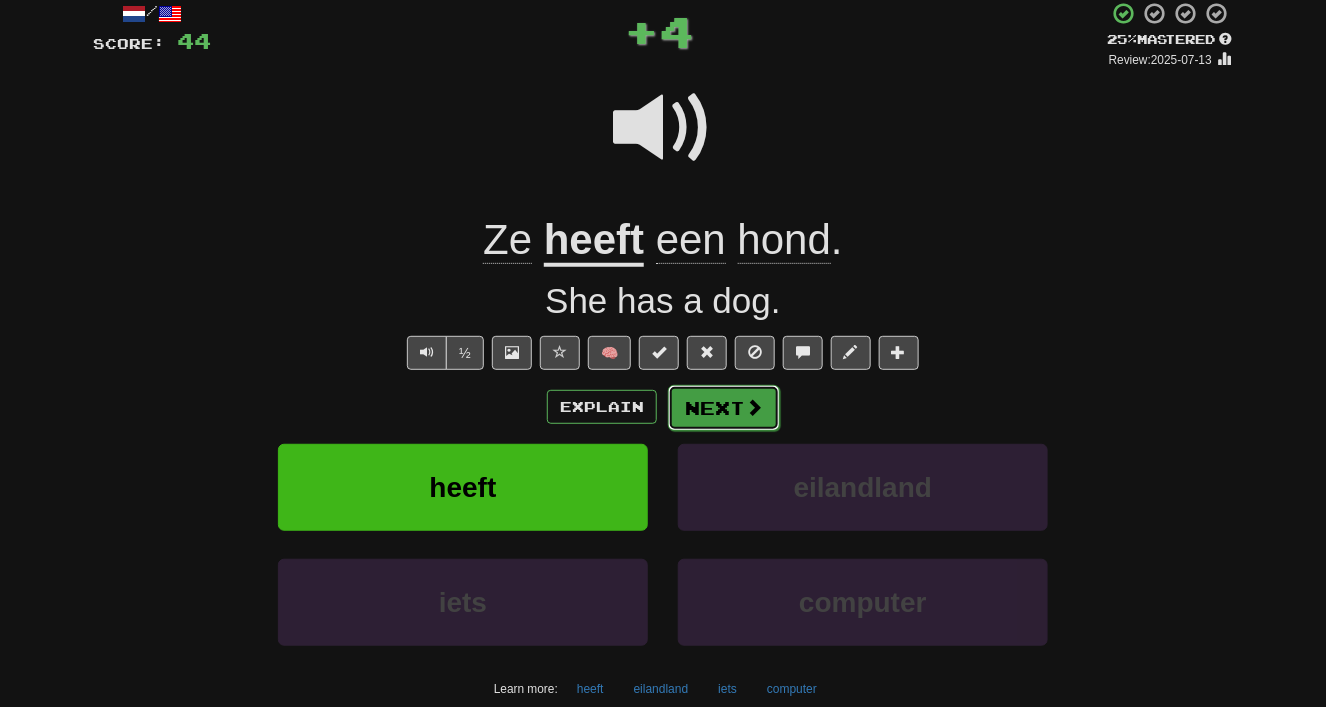 click on "Next" at bounding box center [724, 408] 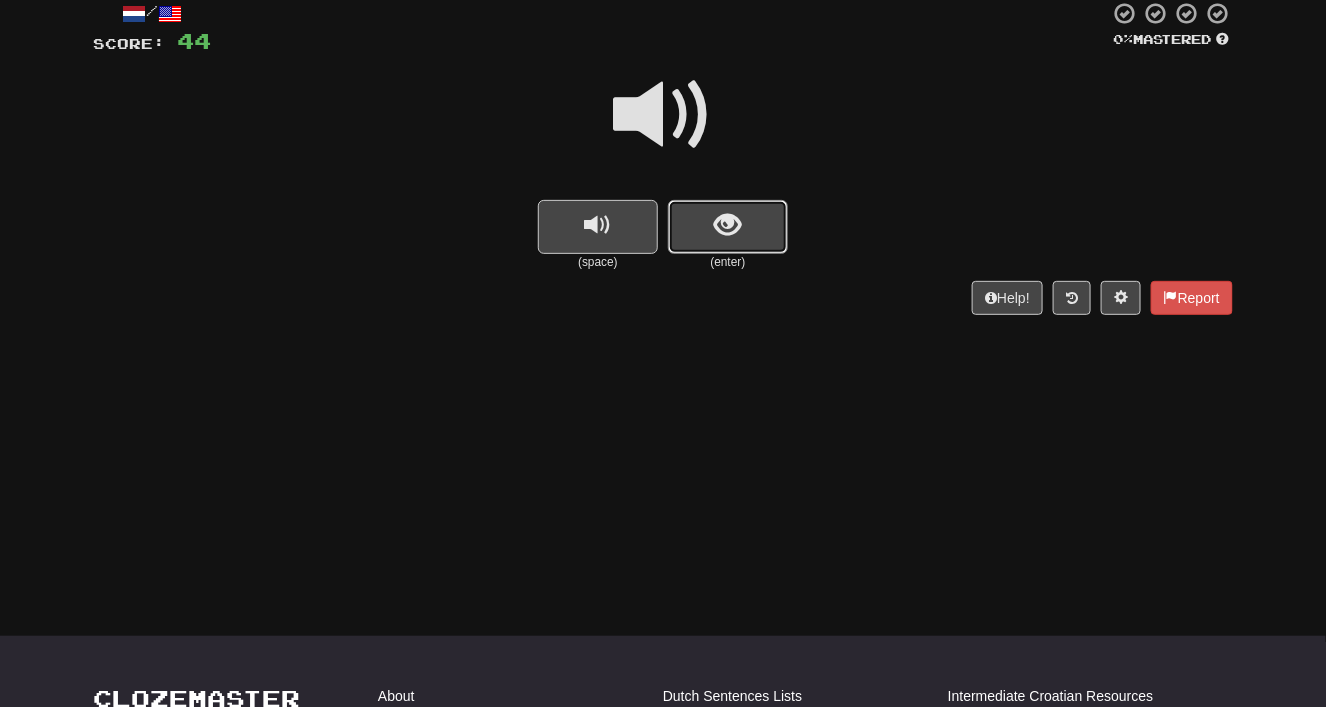 click at bounding box center [728, 227] 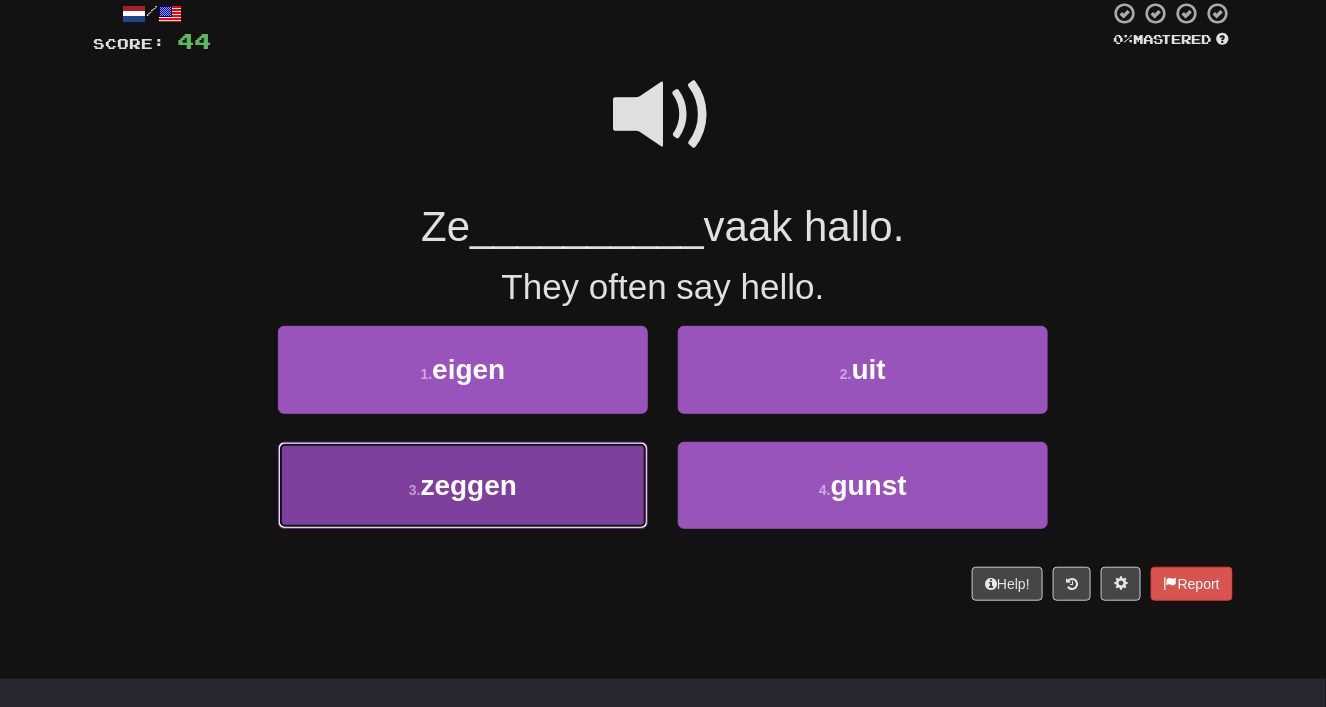 click on "3 .  zeggen" at bounding box center [463, 485] 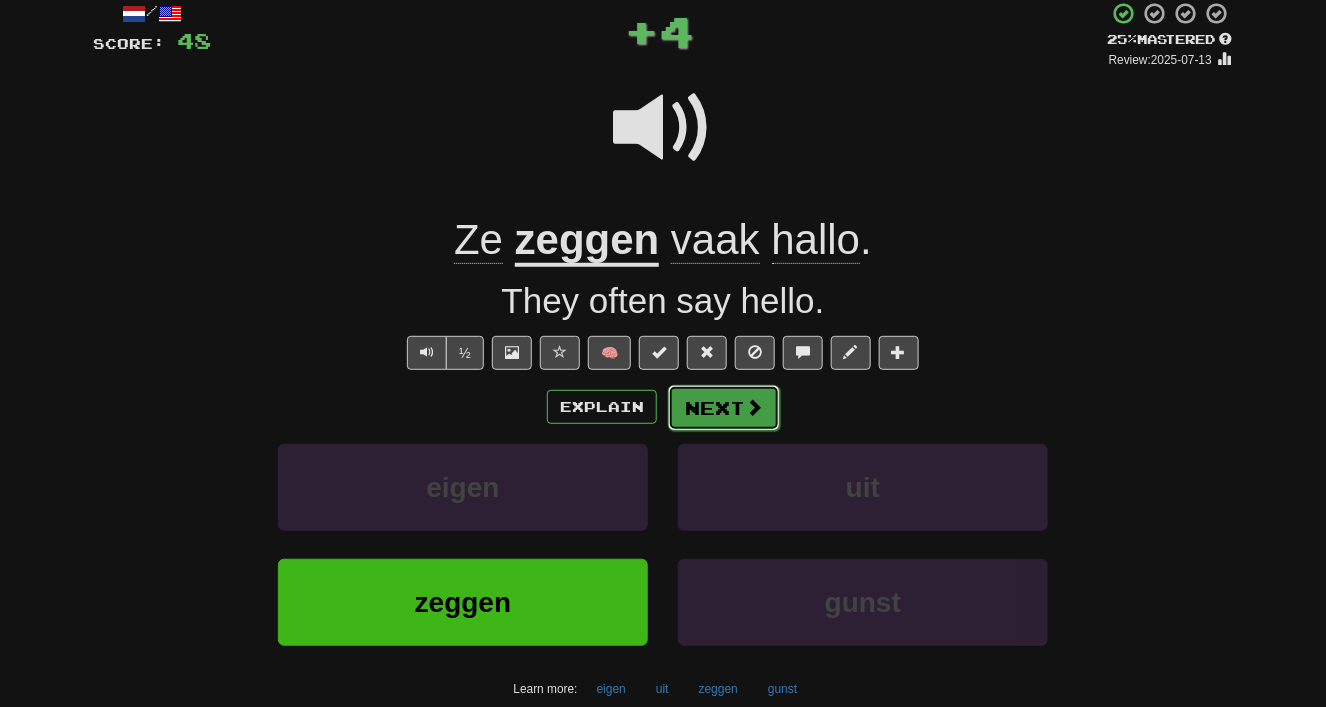 click at bounding box center (754, 407) 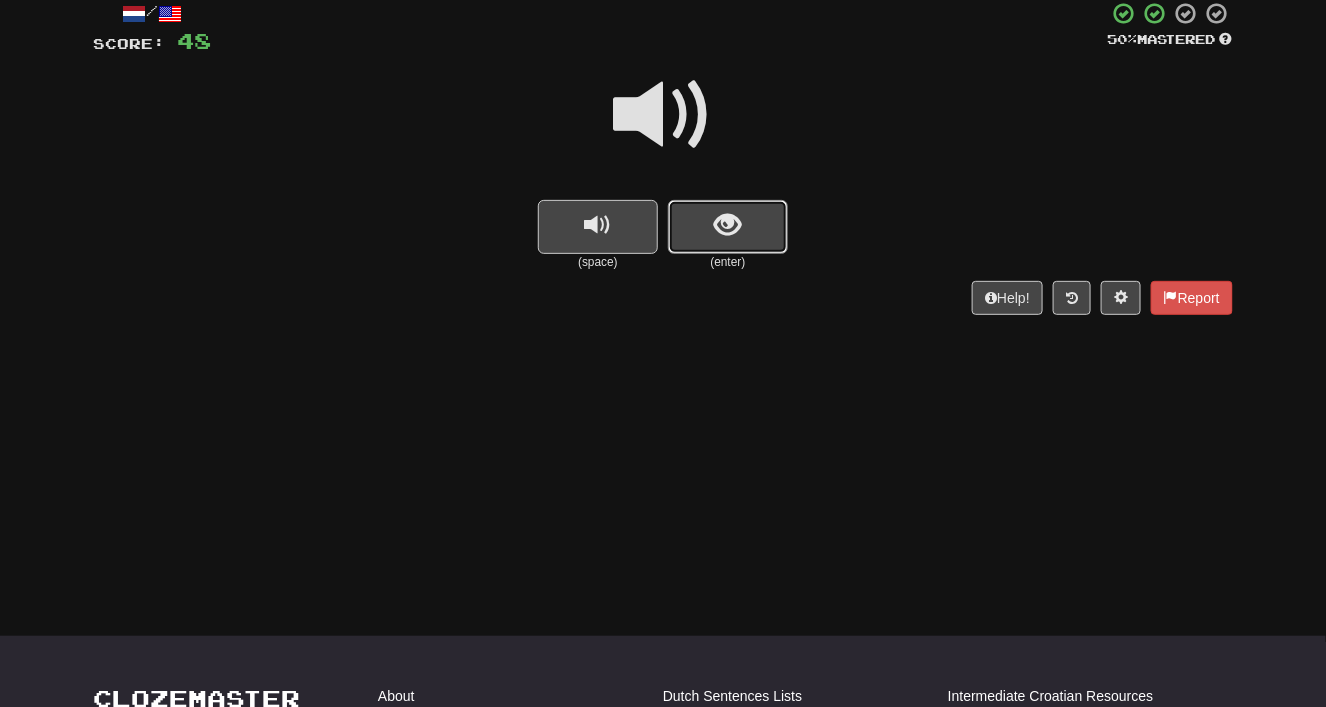 click at bounding box center (728, 225) 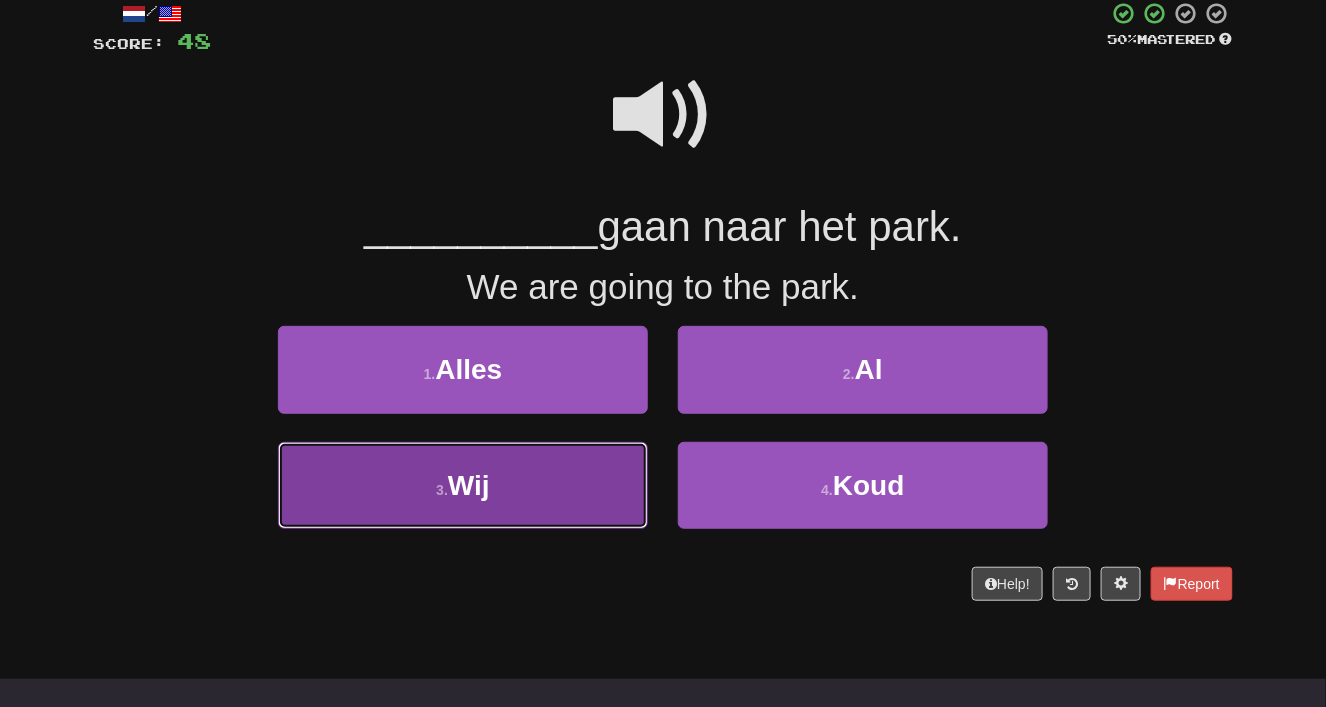 click on "3 .  Wij" at bounding box center [463, 485] 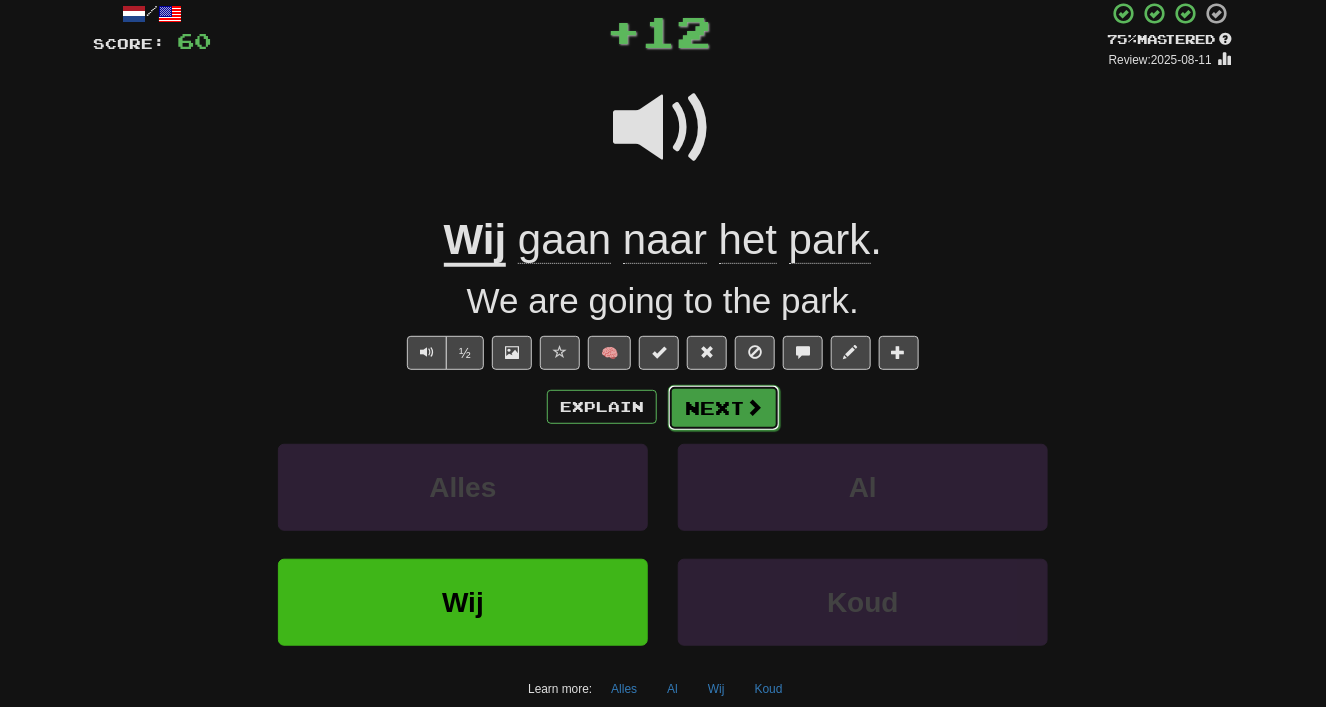 click on "Next" at bounding box center (724, 408) 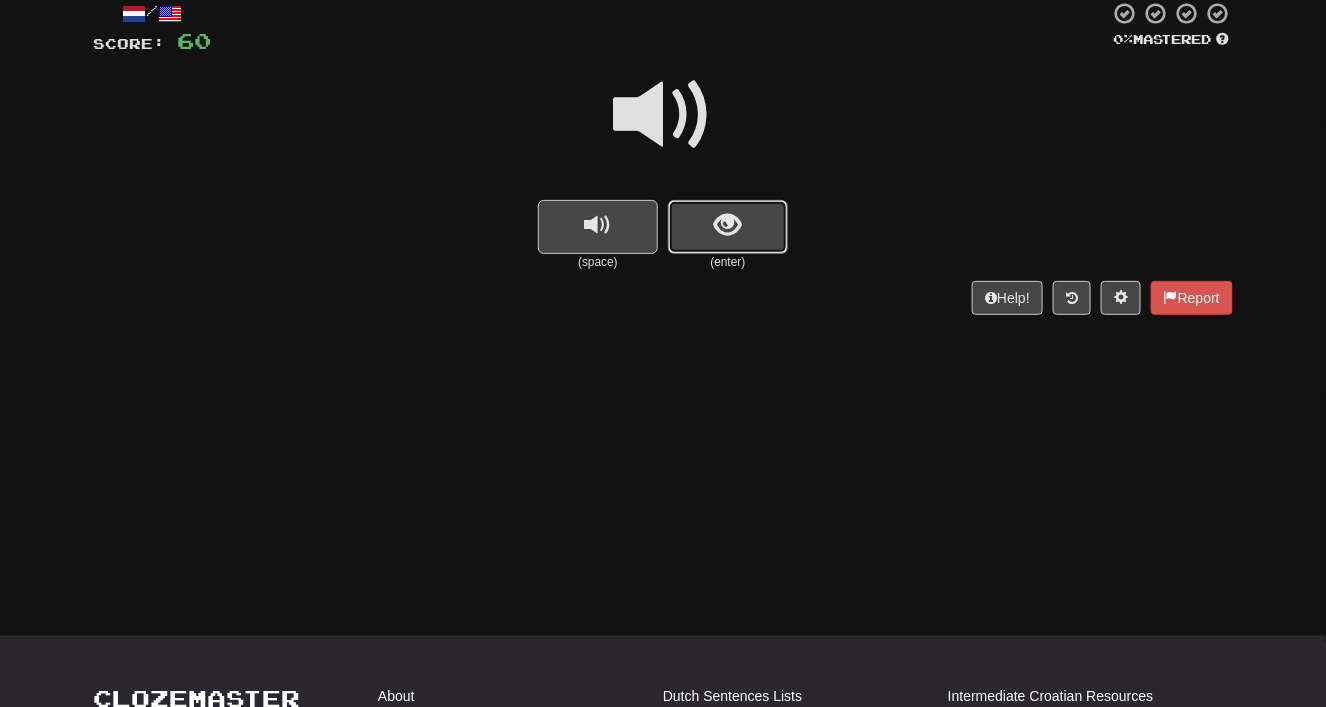 click at bounding box center (728, 227) 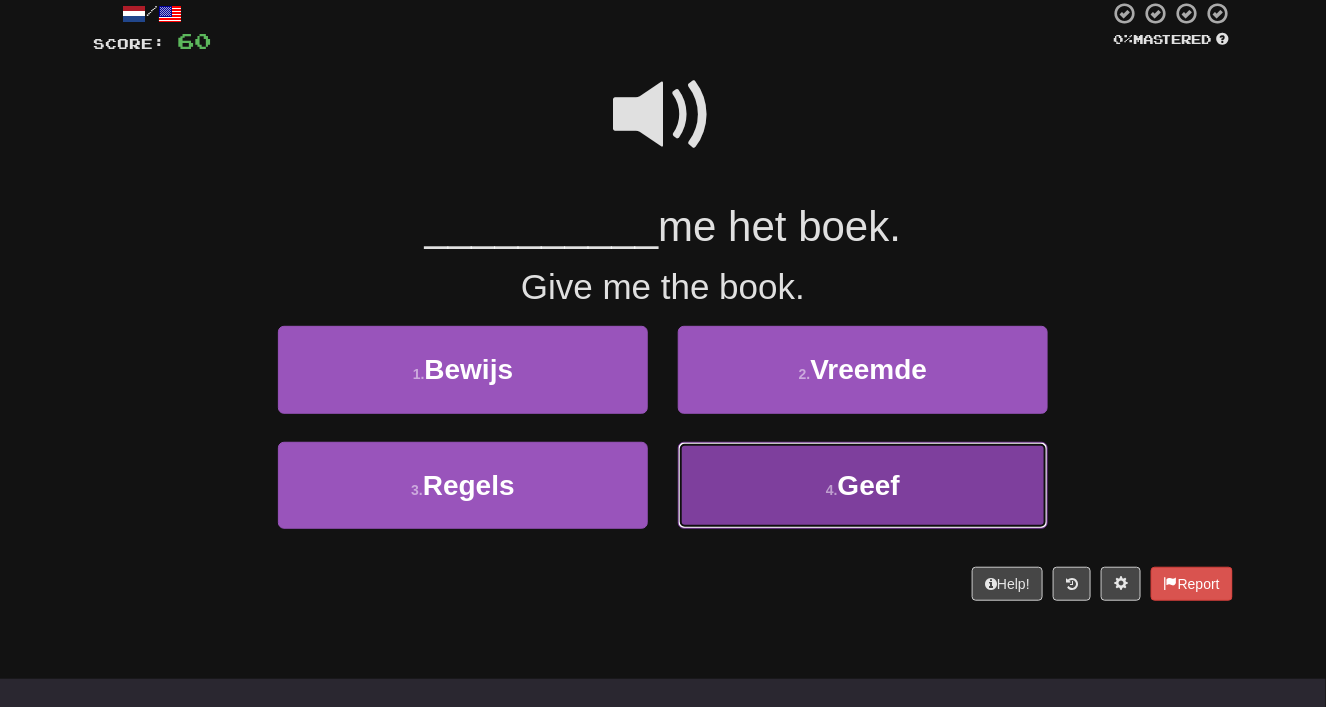 click on "4 .  Geef" at bounding box center (863, 485) 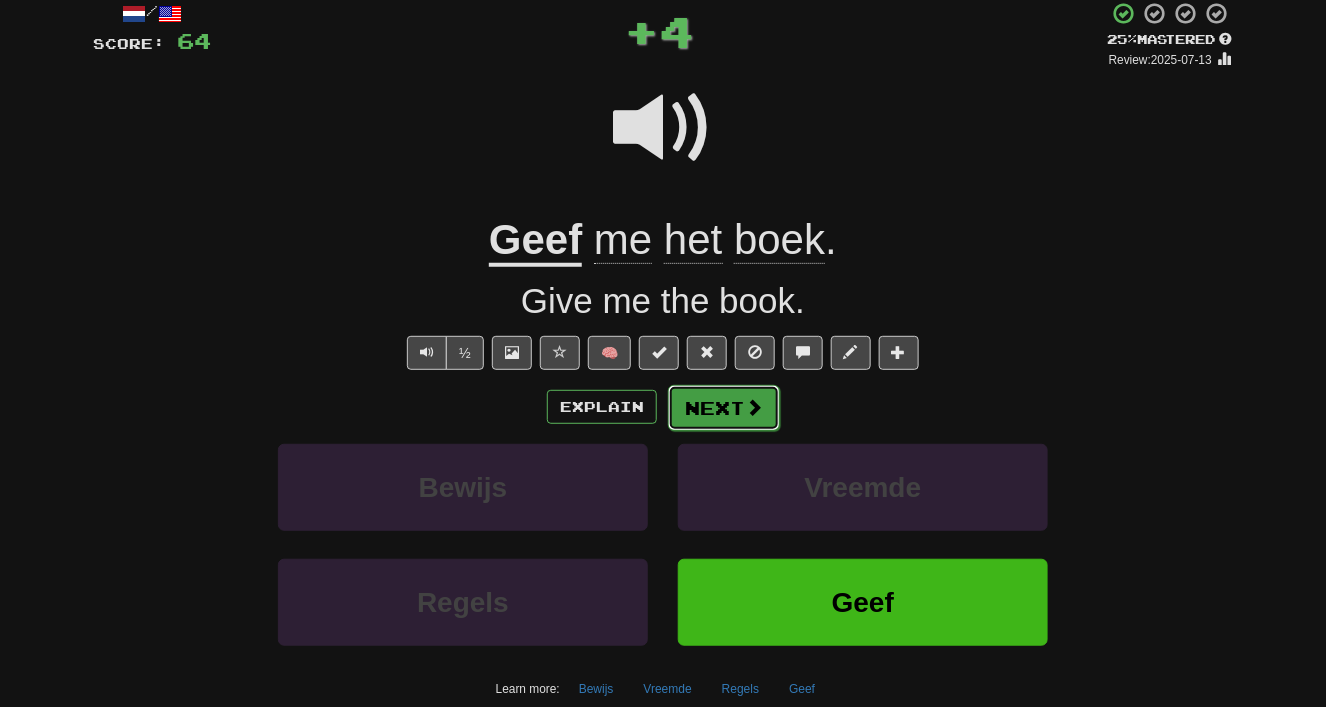 click on "Next" at bounding box center [724, 408] 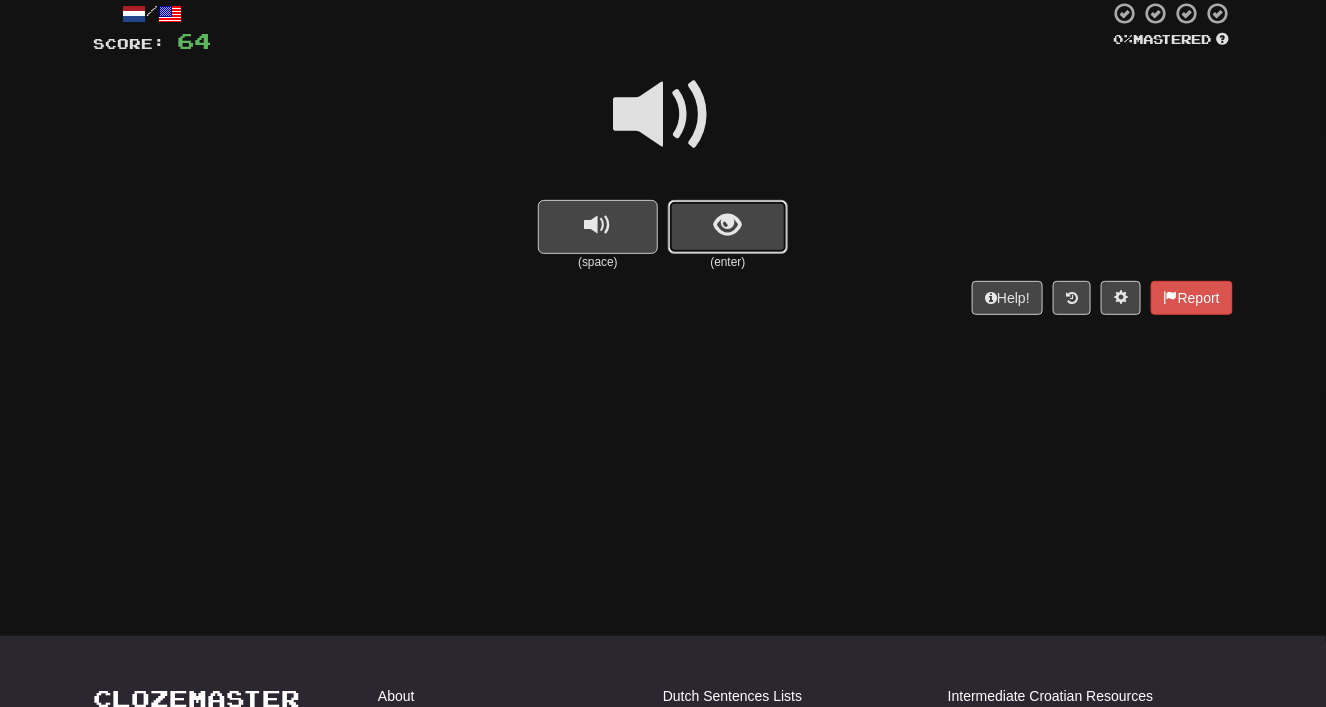 click at bounding box center [728, 227] 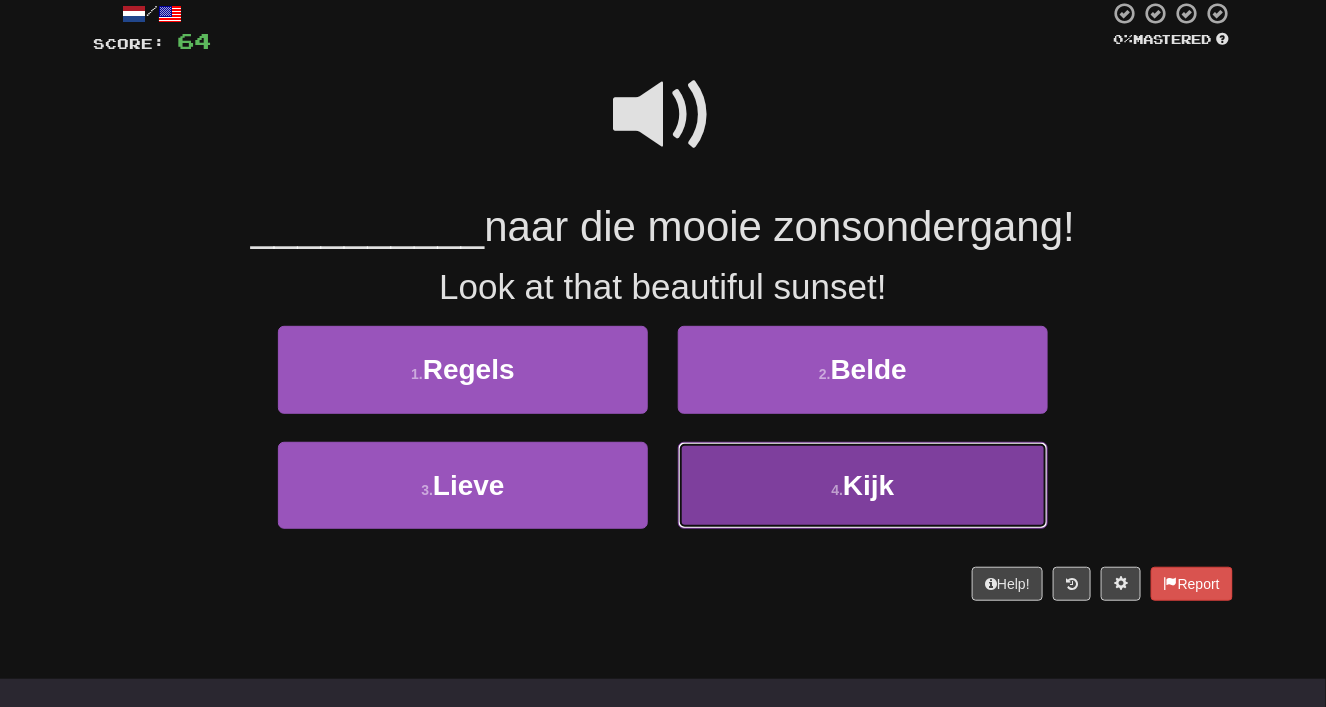 click on "4 .  Kijk" at bounding box center [863, 485] 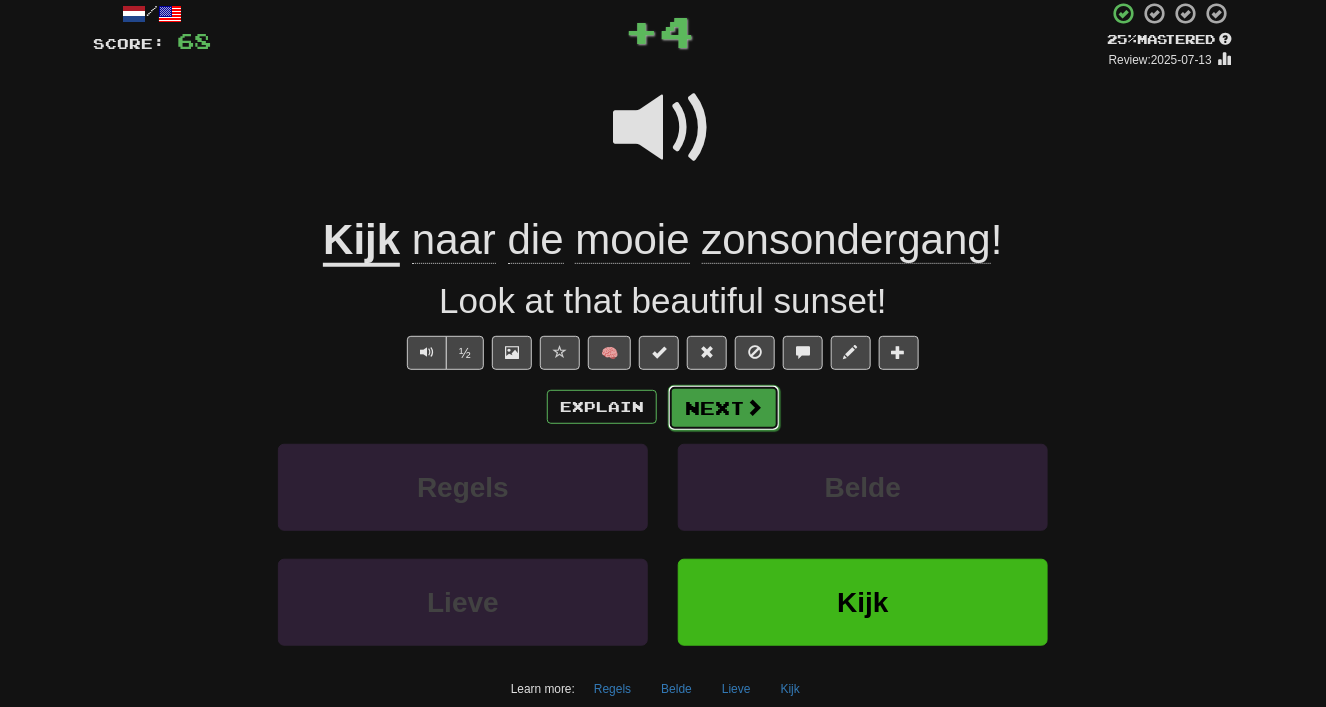 click at bounding box center [754, 407] 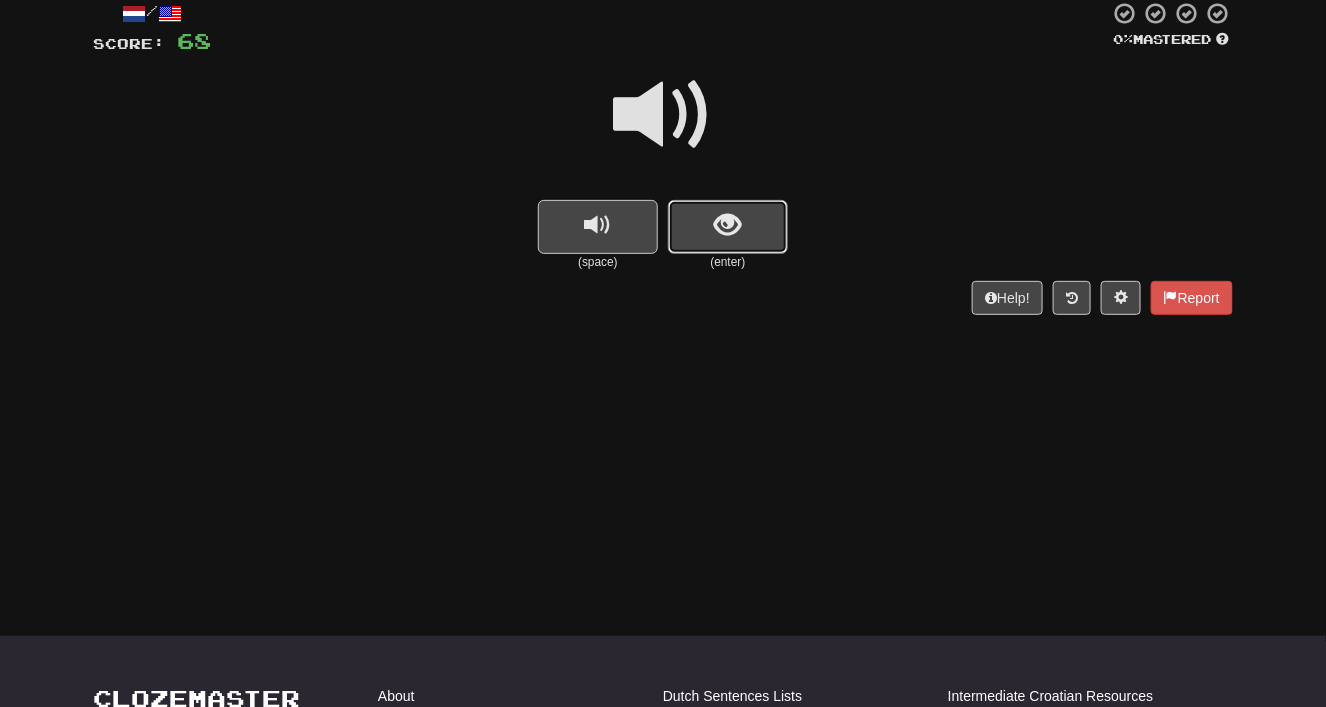 click at bounding box center (728, 225) 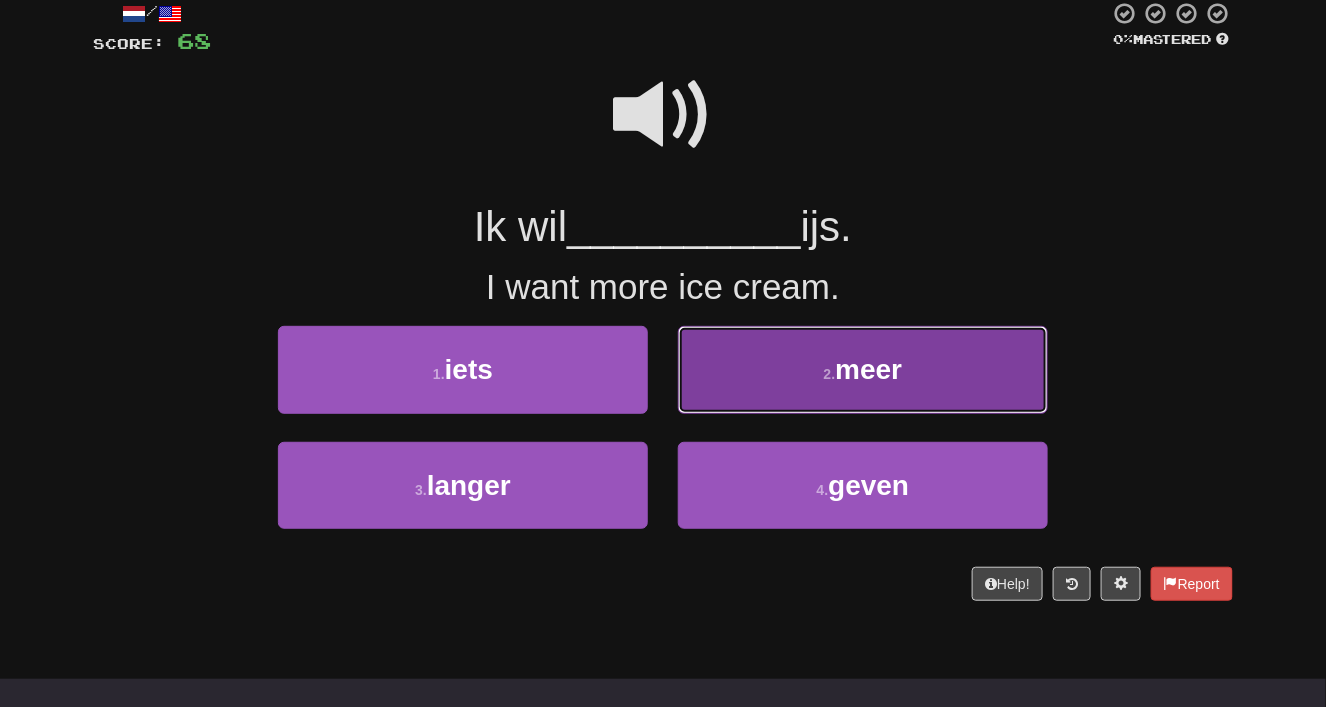 click on "2 .  meer" at bounding box center [863, 369] 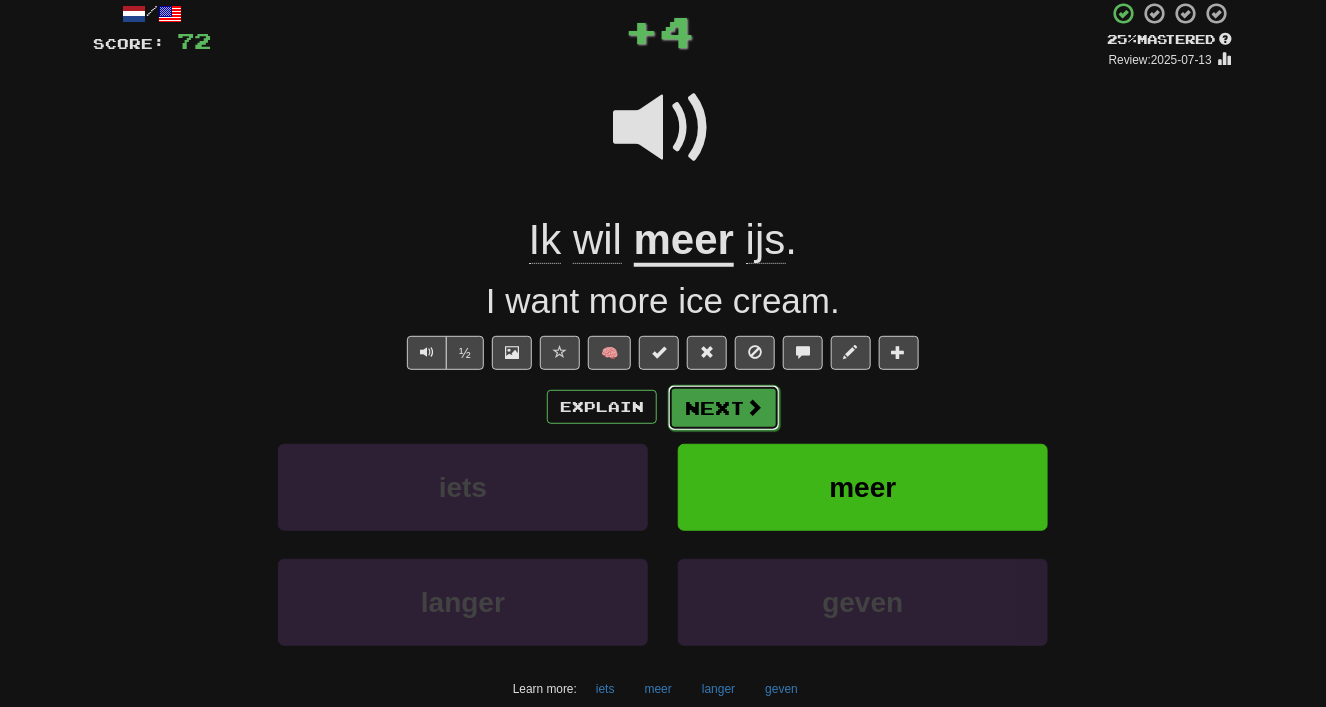 click on "Next" at bounding box center [724, 408] 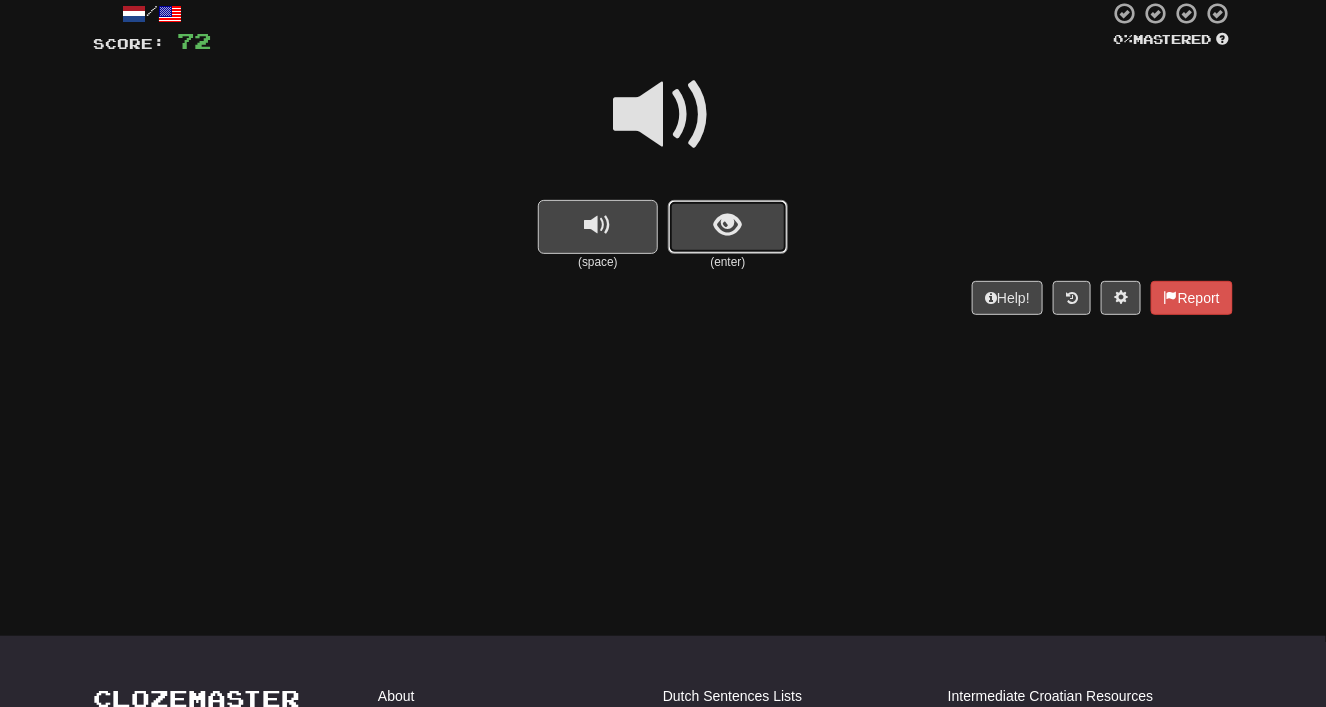 click at bounding box center [728, 227] 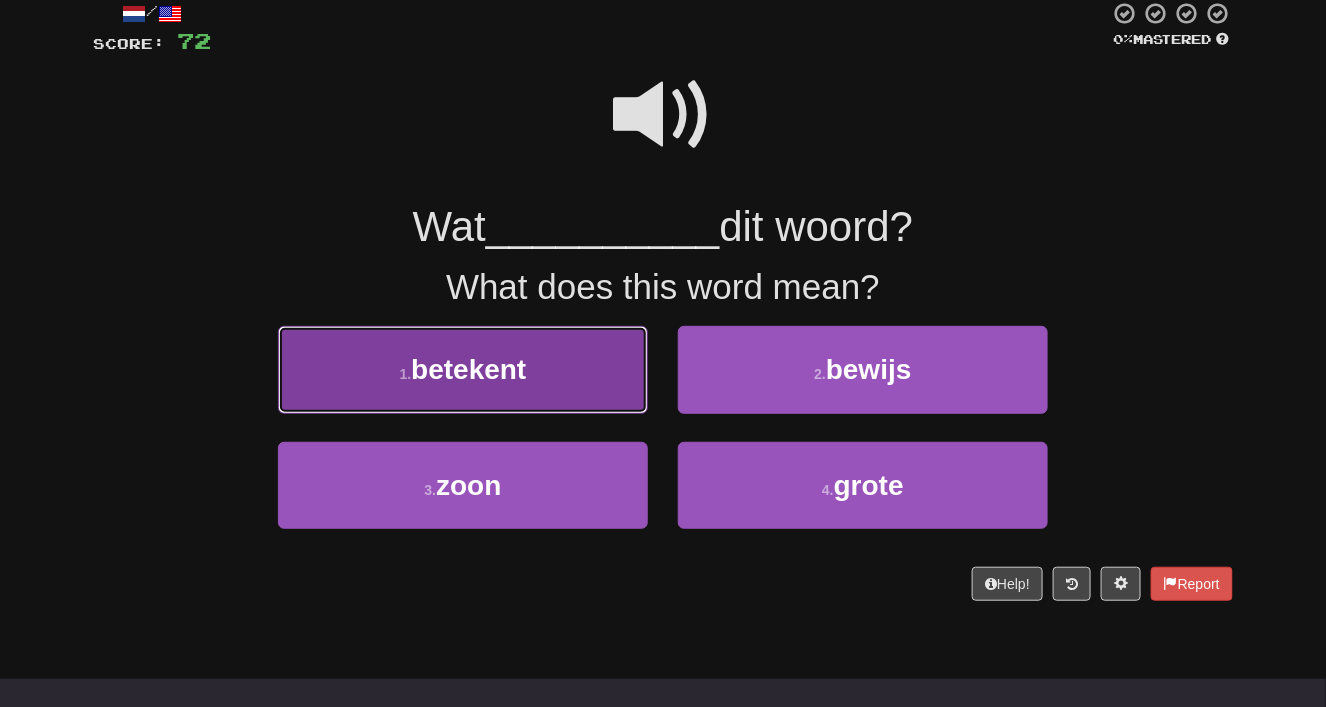 click on "1 .  betekent" at bounding box center [463, 369] 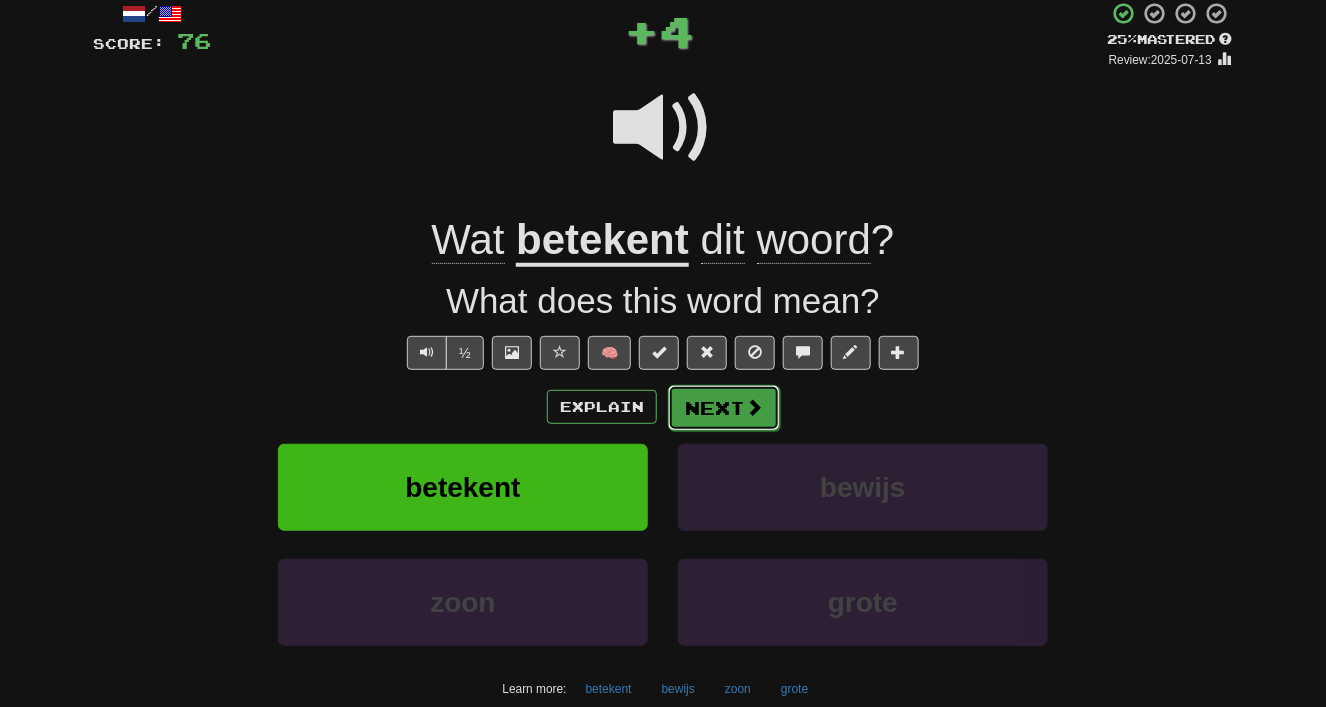 click on "Next" at bounding box center [724, 408] 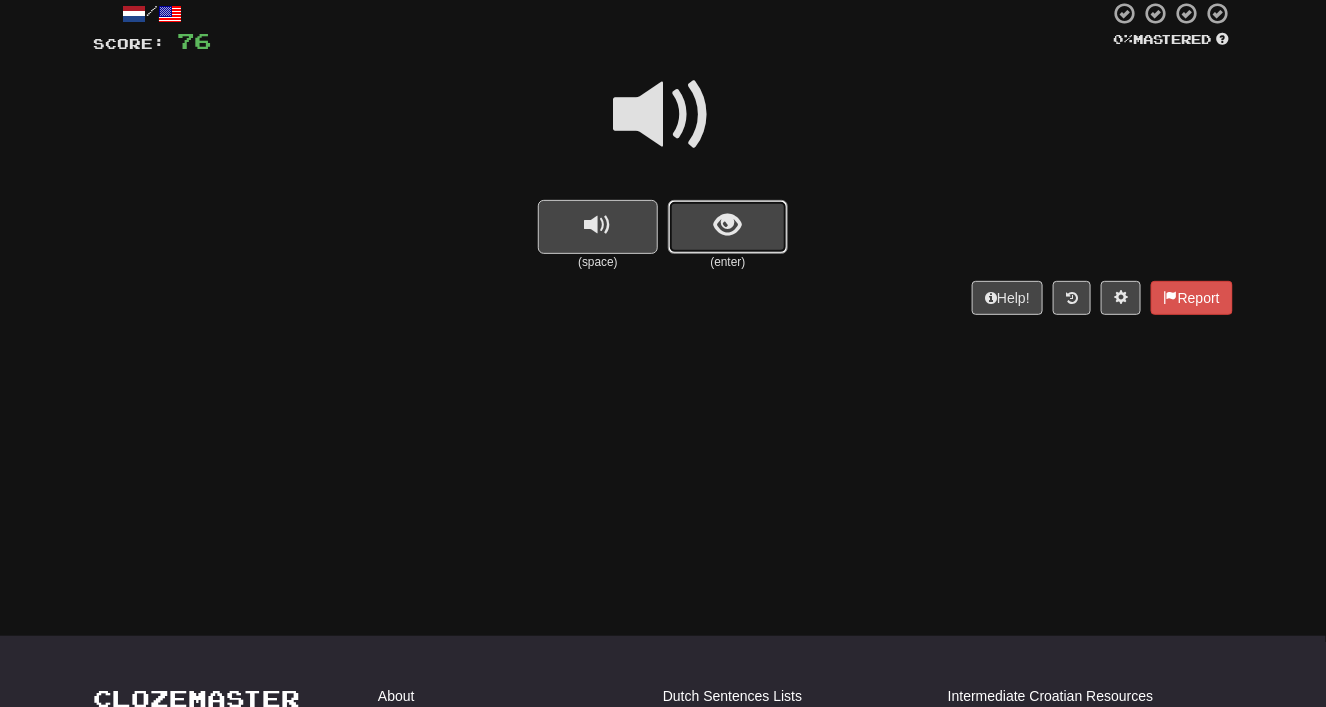 click at bounding box center [728, 225] 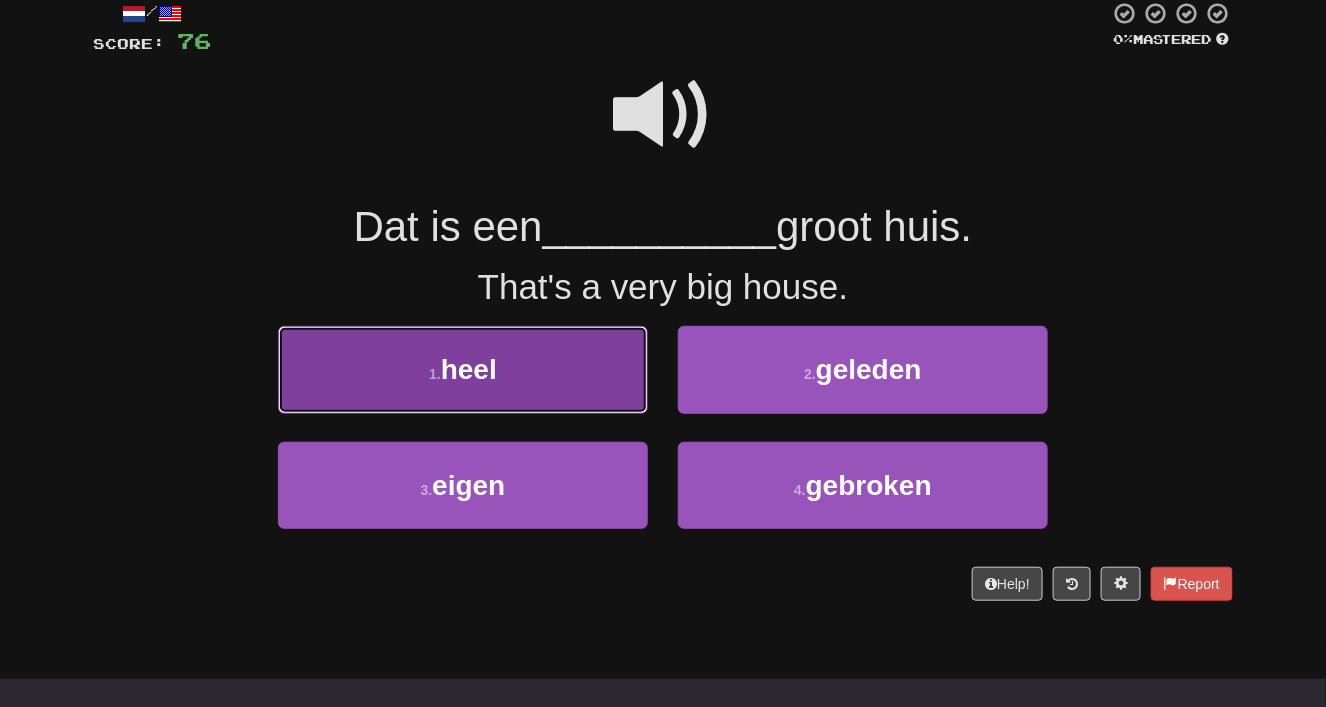 click on "1 .  heel" at bounding box center [463, 369] 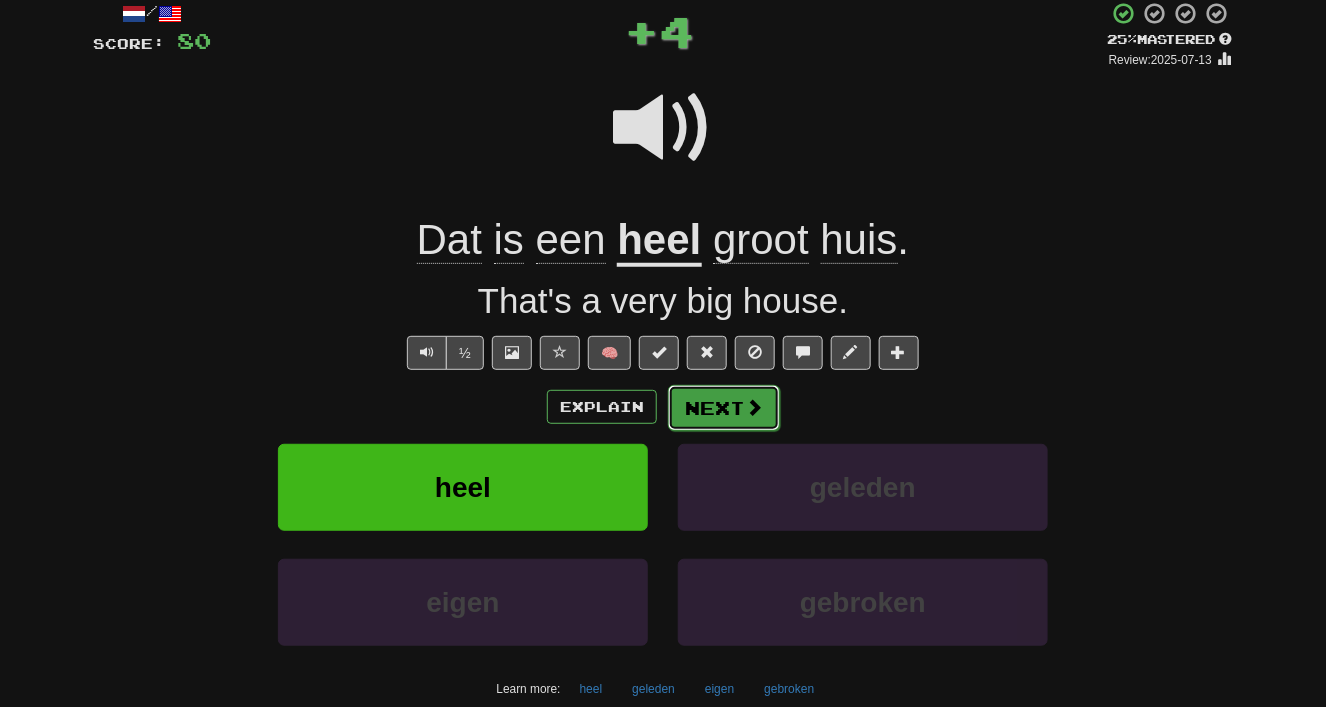 click on "Next" at bounding box center (724, 408) 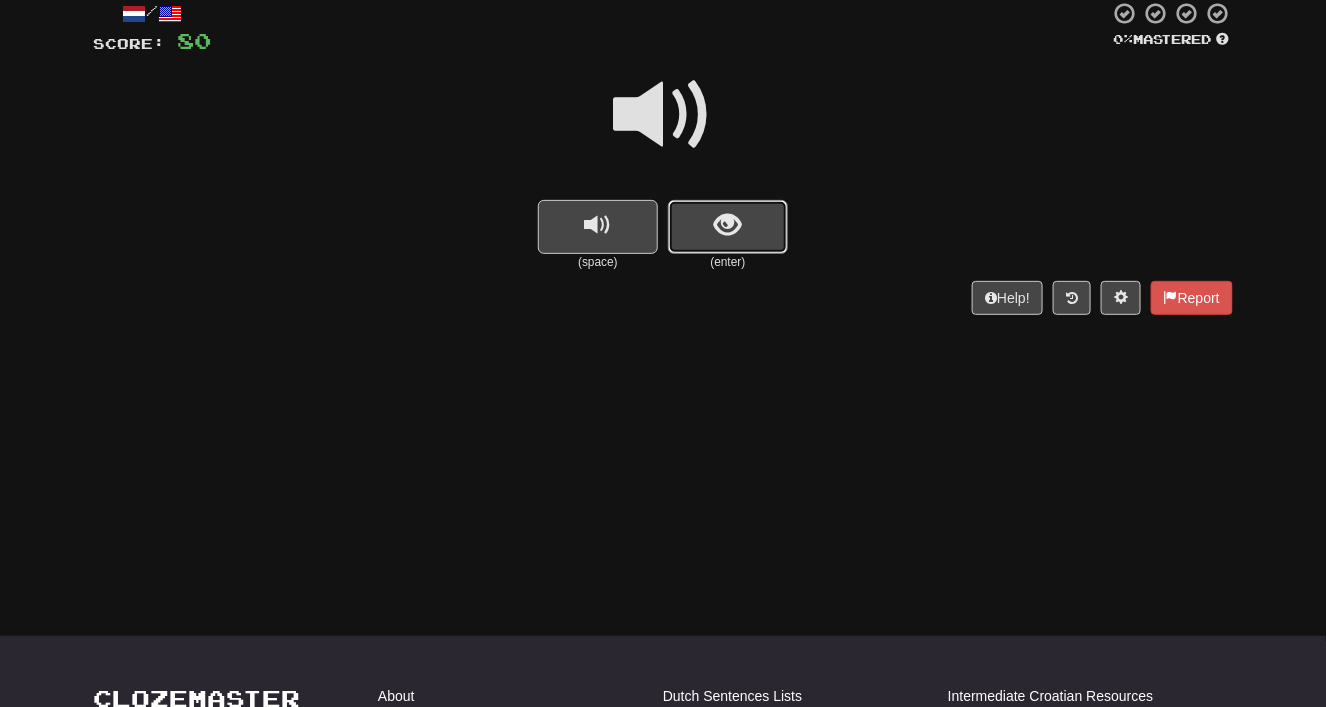 click at bounding box center [728, 227] 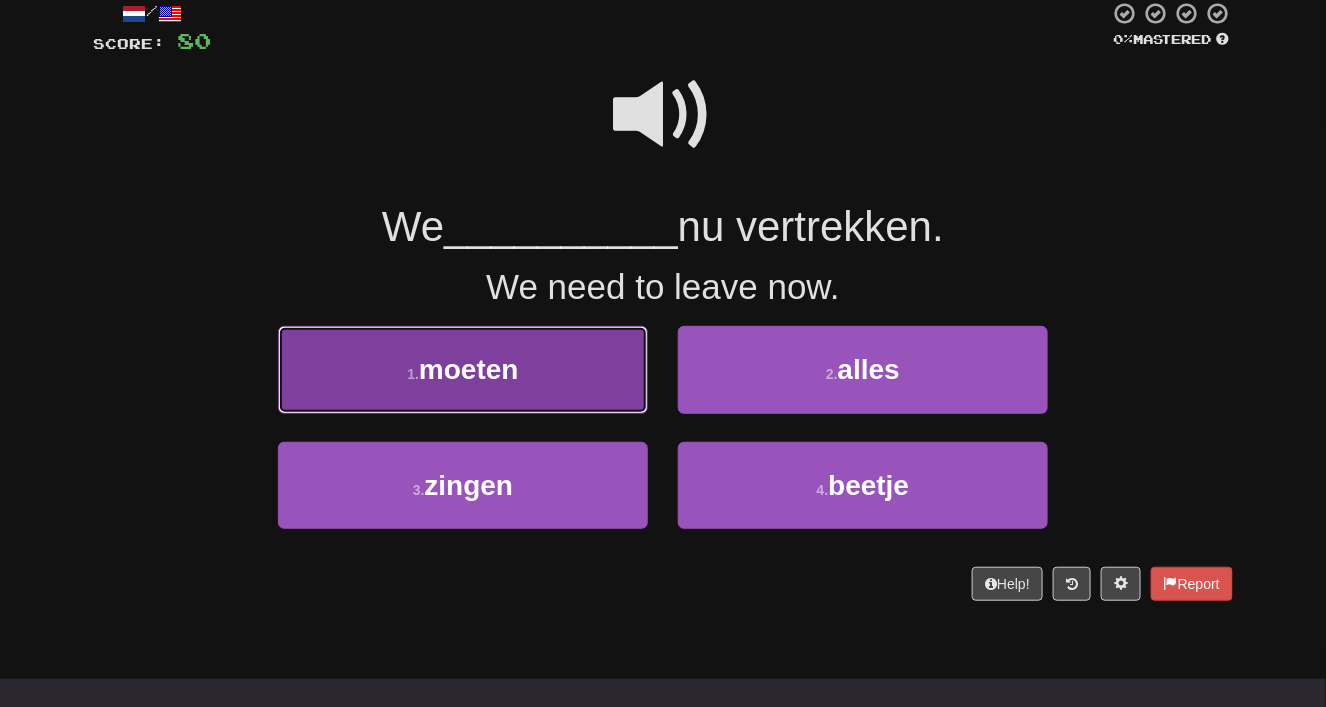 click on "1 .  moeten" at bounding box center (463, 369) 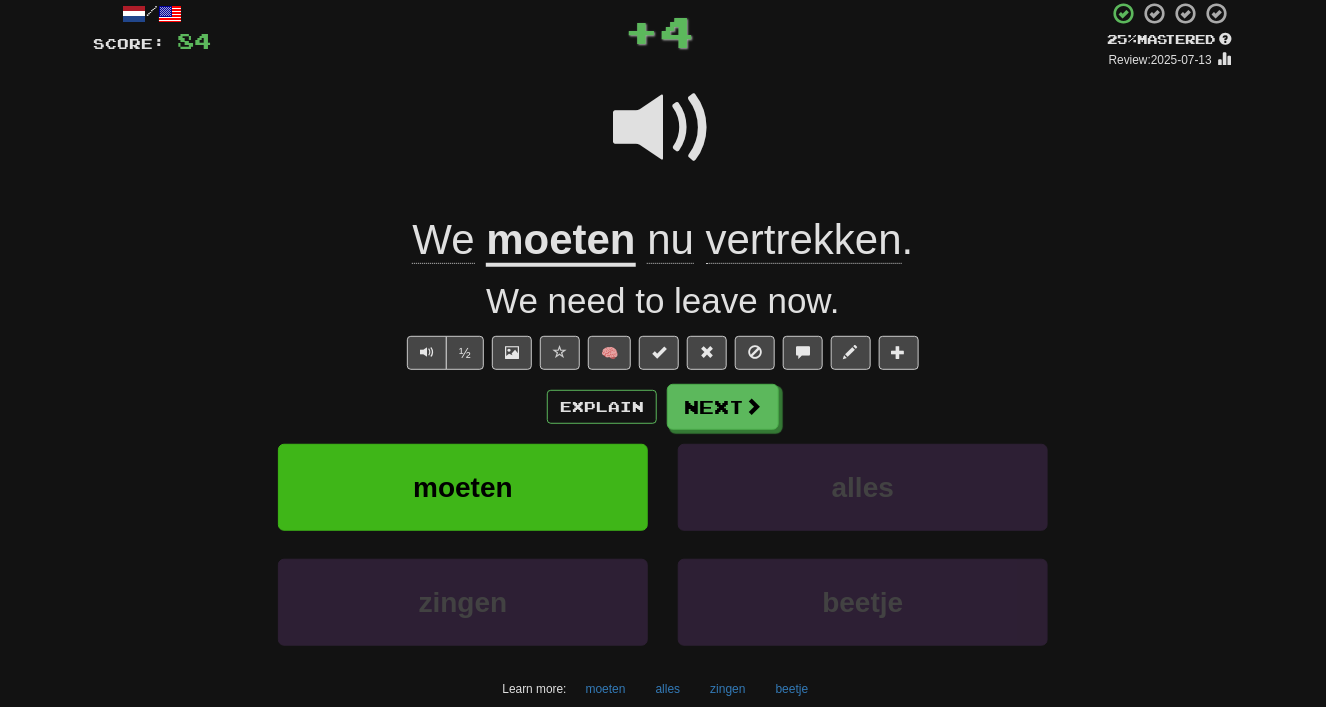 click on "/  Score:   84 + 4 25 %  Mastered Review:  2025-07-13 We   moeten   nu   vertrekken . We need to leave now. ½ 🧠 Explain Next moeten alles zingen beetje Learn more: moeten alles zingen beetje  Help!  Report" at bounding box center [663, 374] 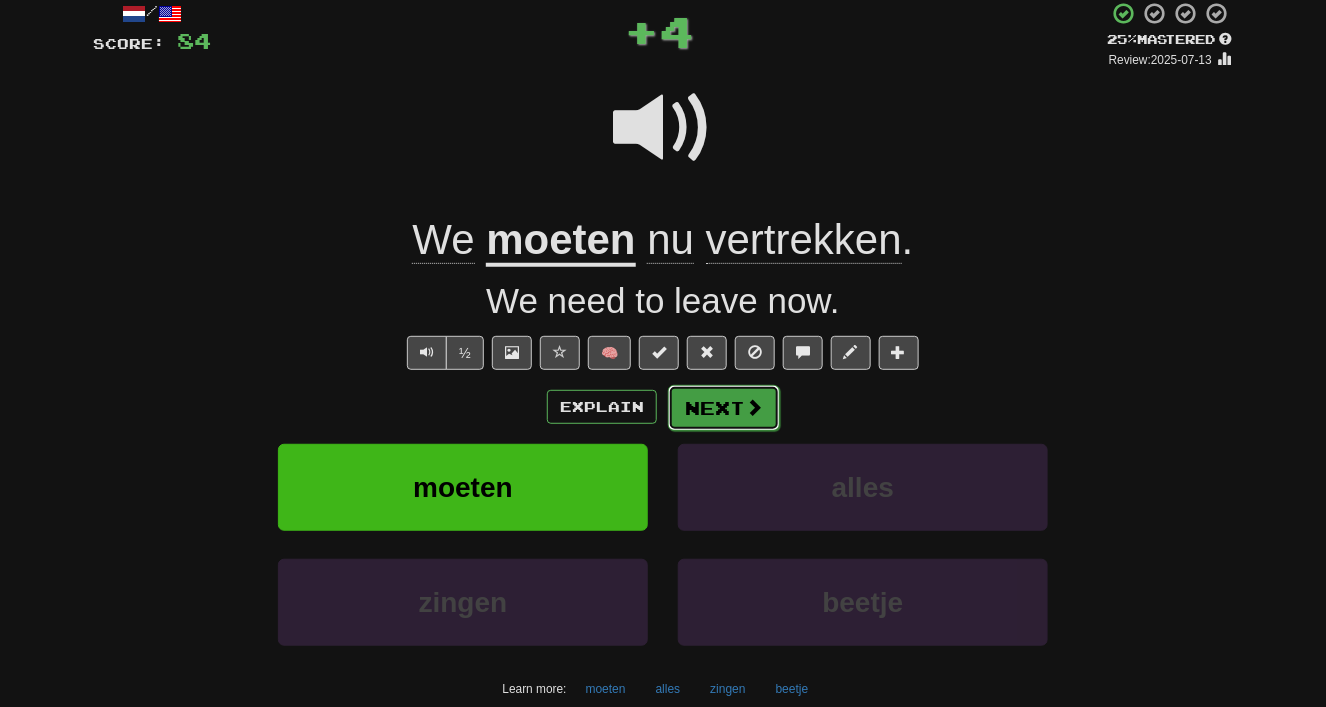 click on "Next" at bounding box center (724, 408) 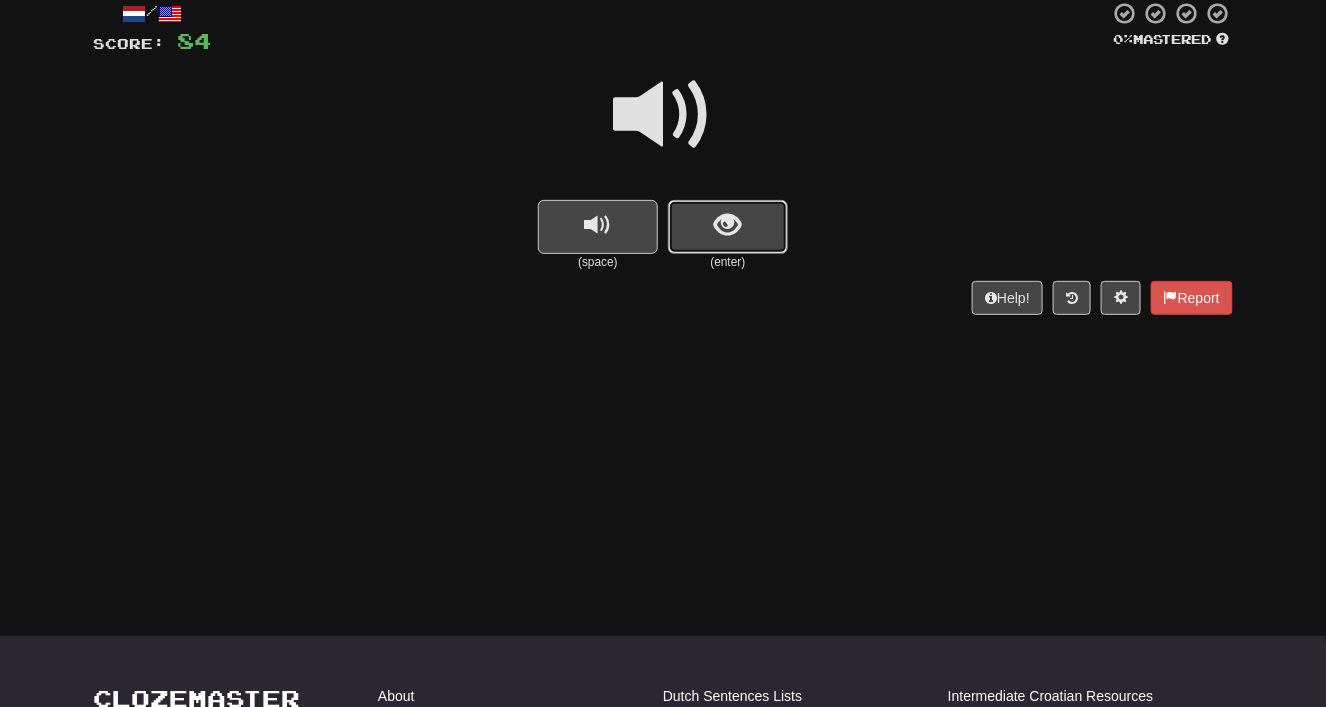 click at bounding box center (728, 227) 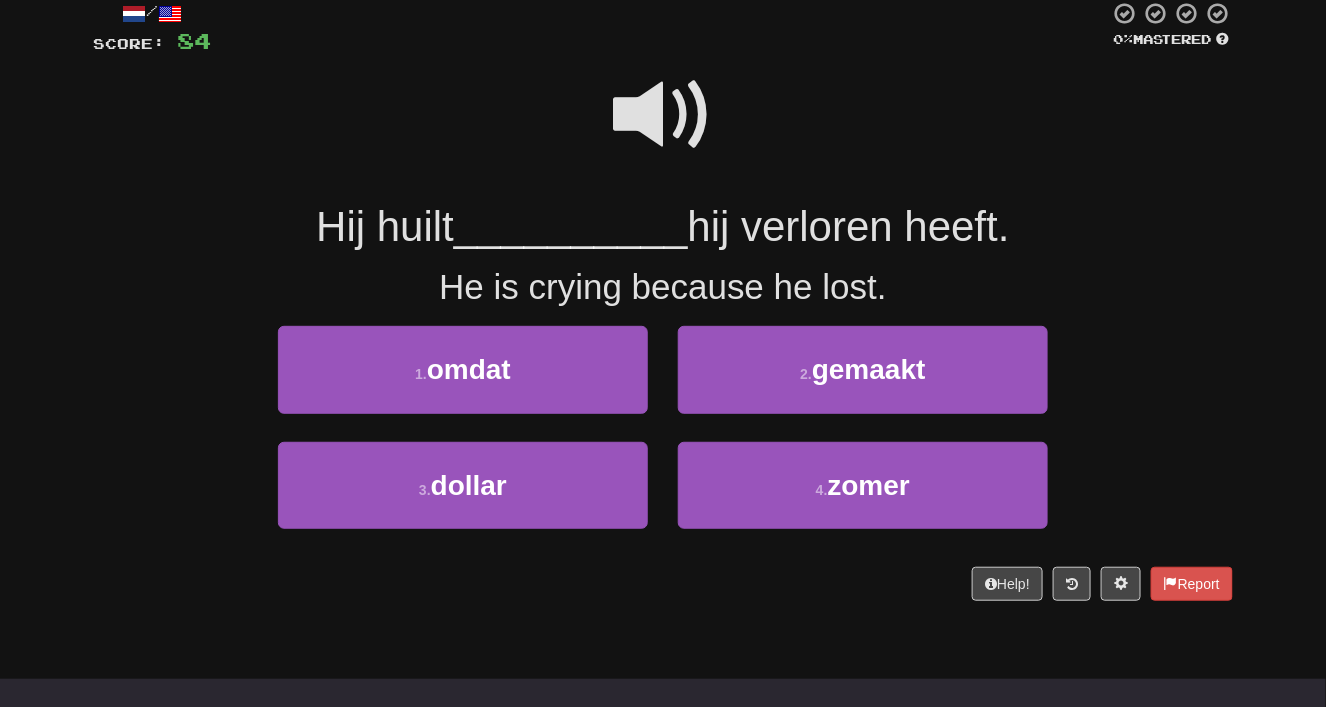 click at bounding box center (663, 115) 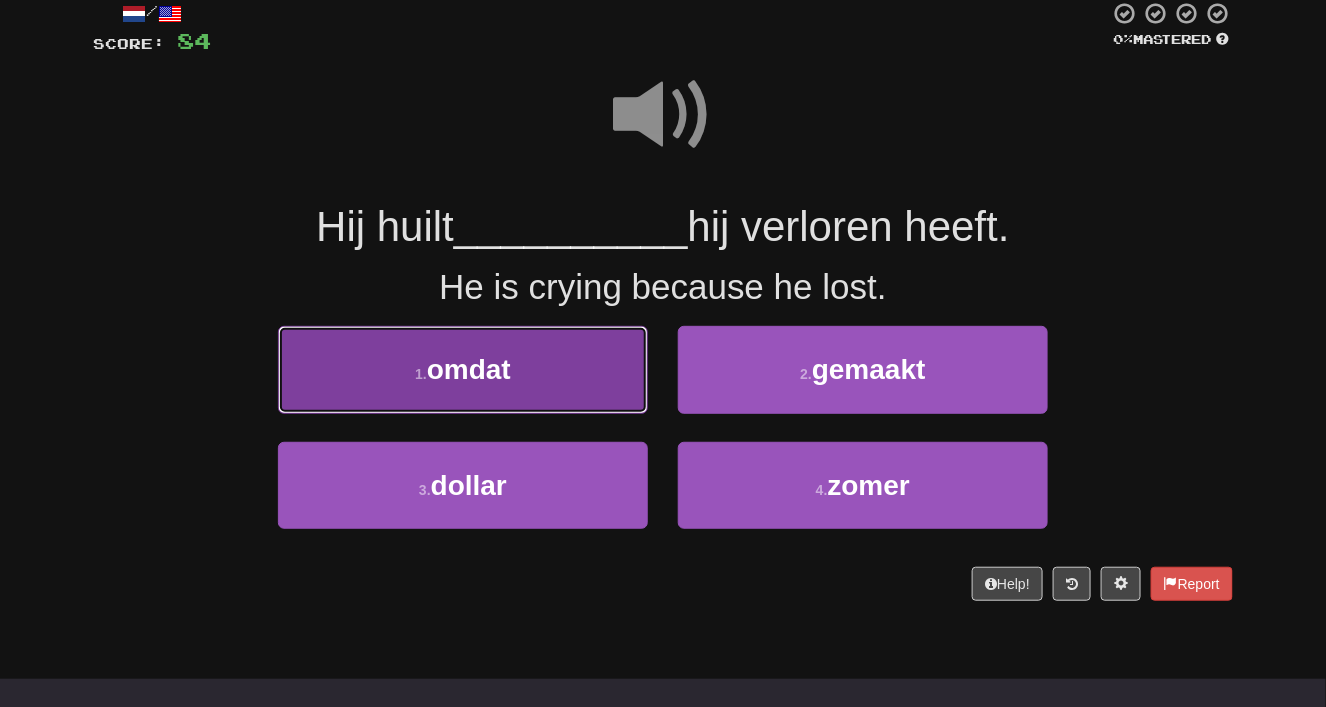 click on "1 .  omdat" at bounding box center [463, 369] 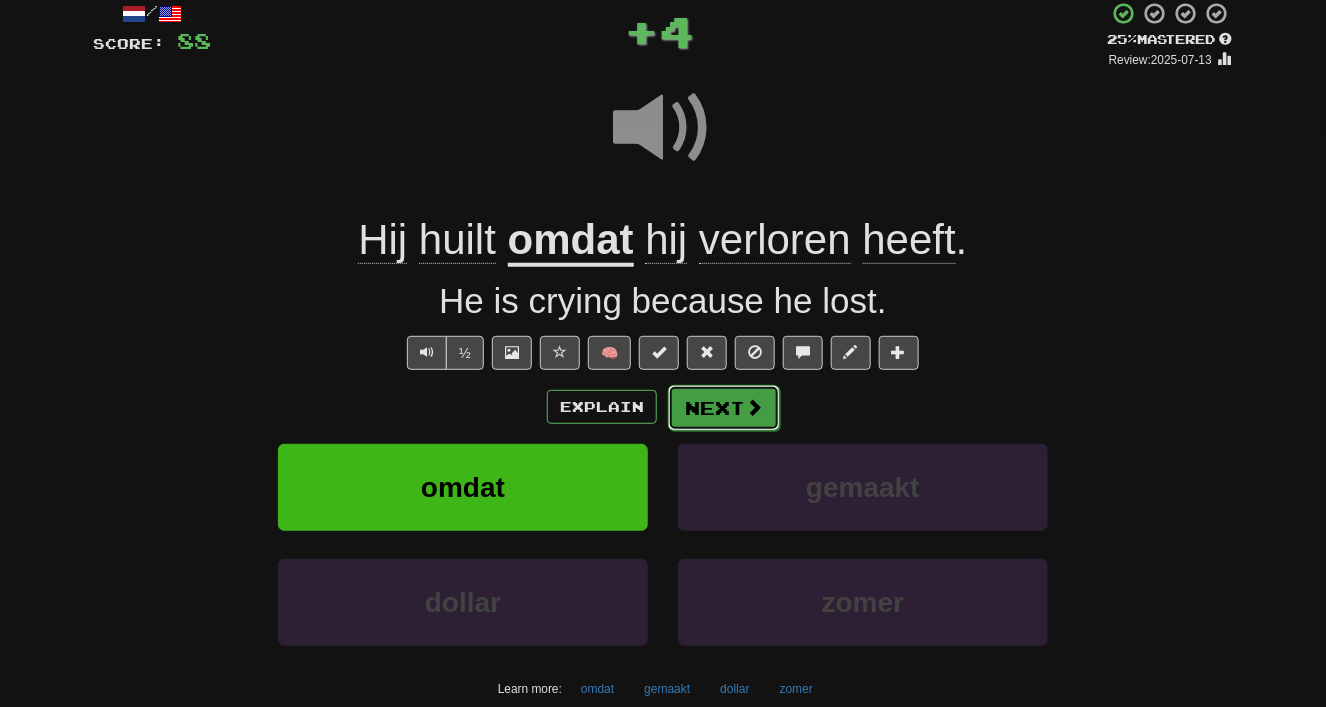 click on "Next" at bounding box center (724, 408) 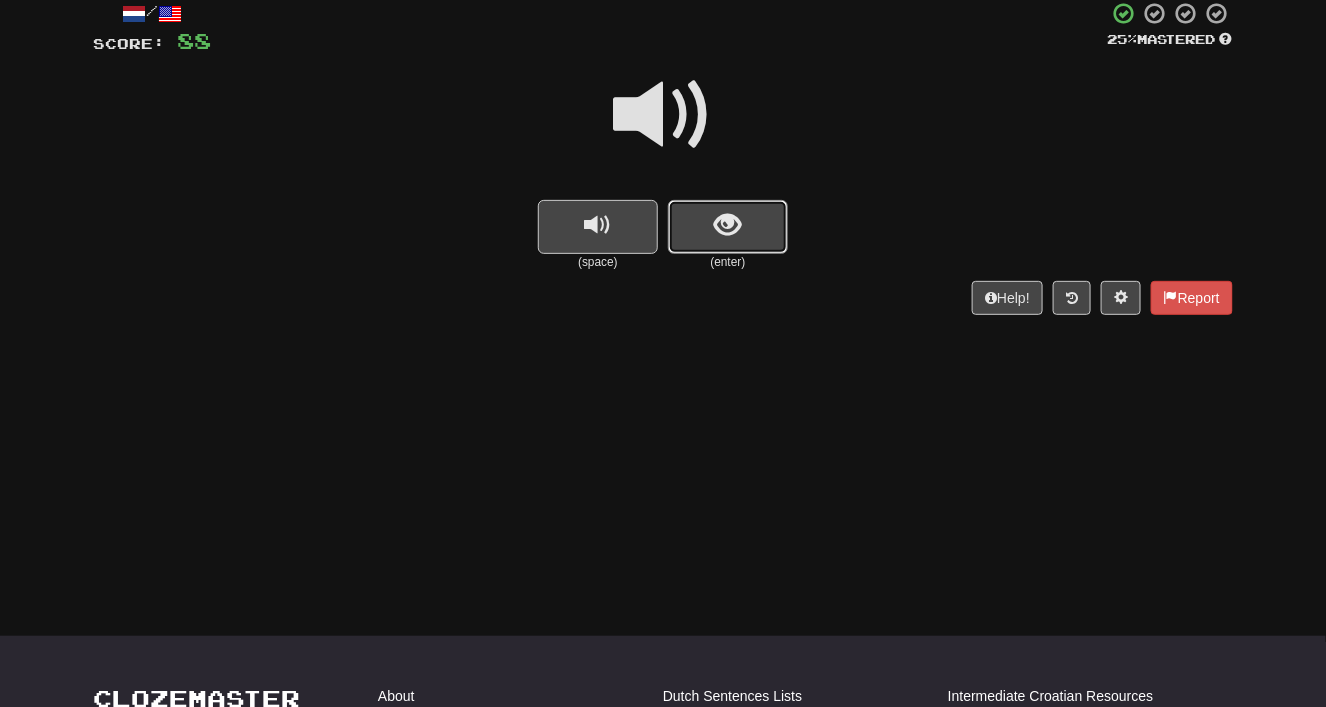click at bounding box center [728, 225] 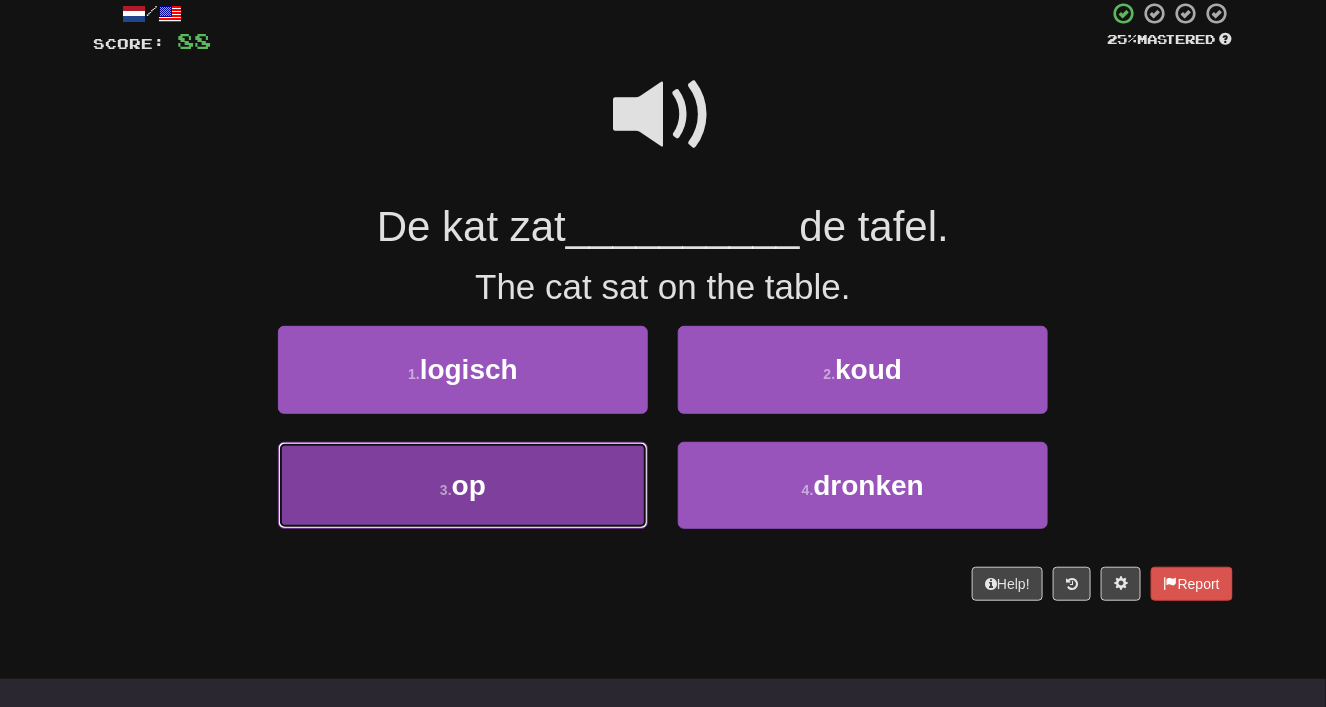 click on "3 .  op" at bounding box center [463, 485] 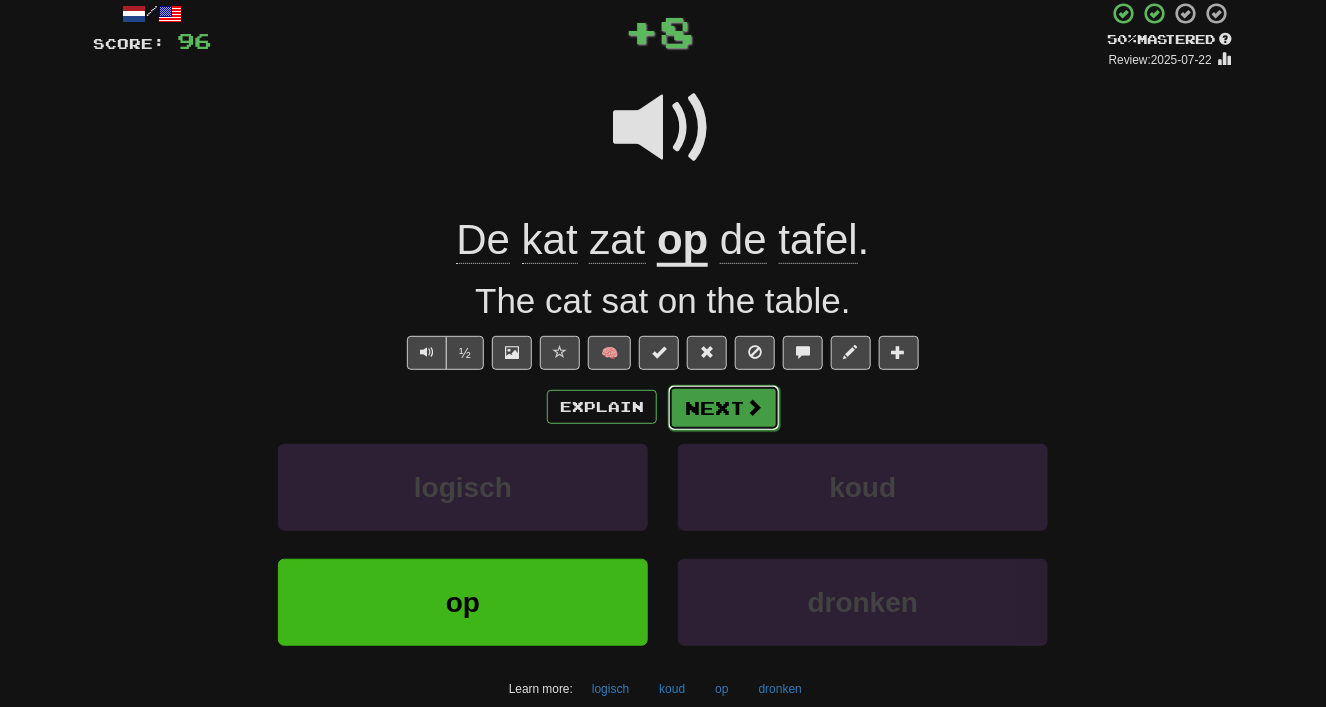 click on "Next" at bounding box center [724, 408] 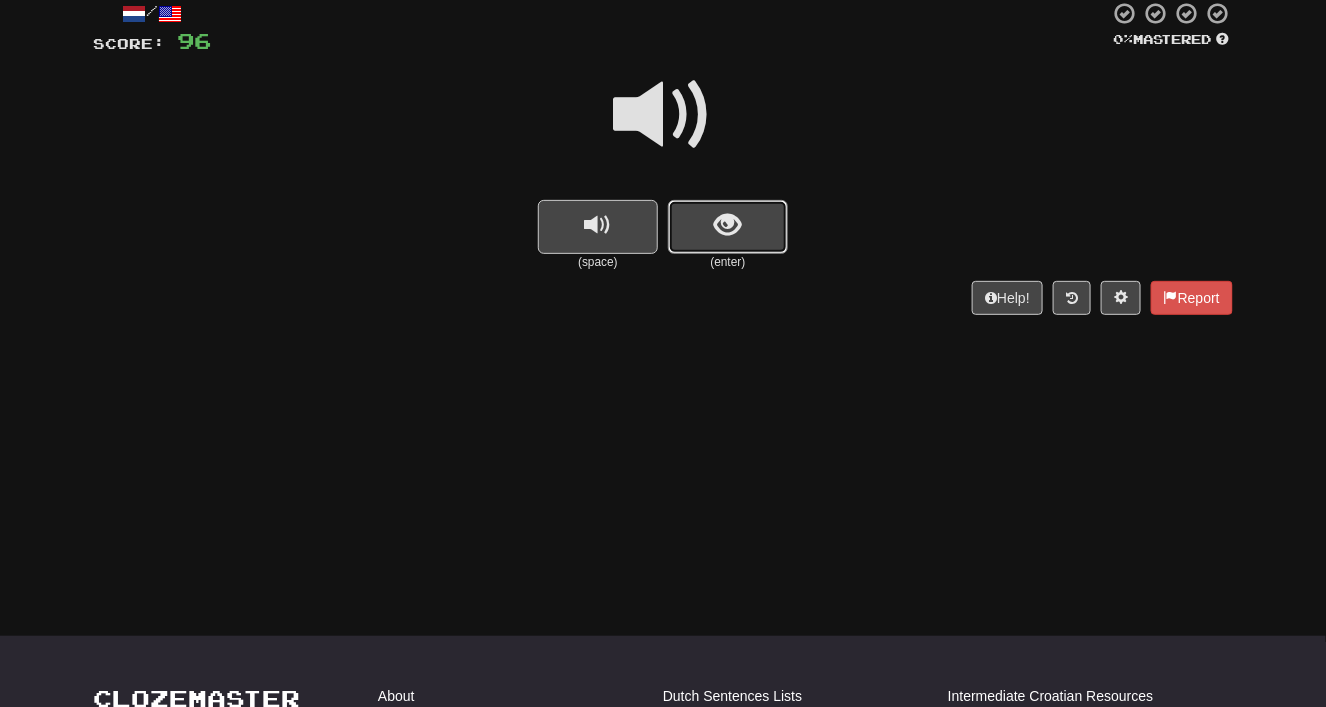 click at bounding box center [728, 227] 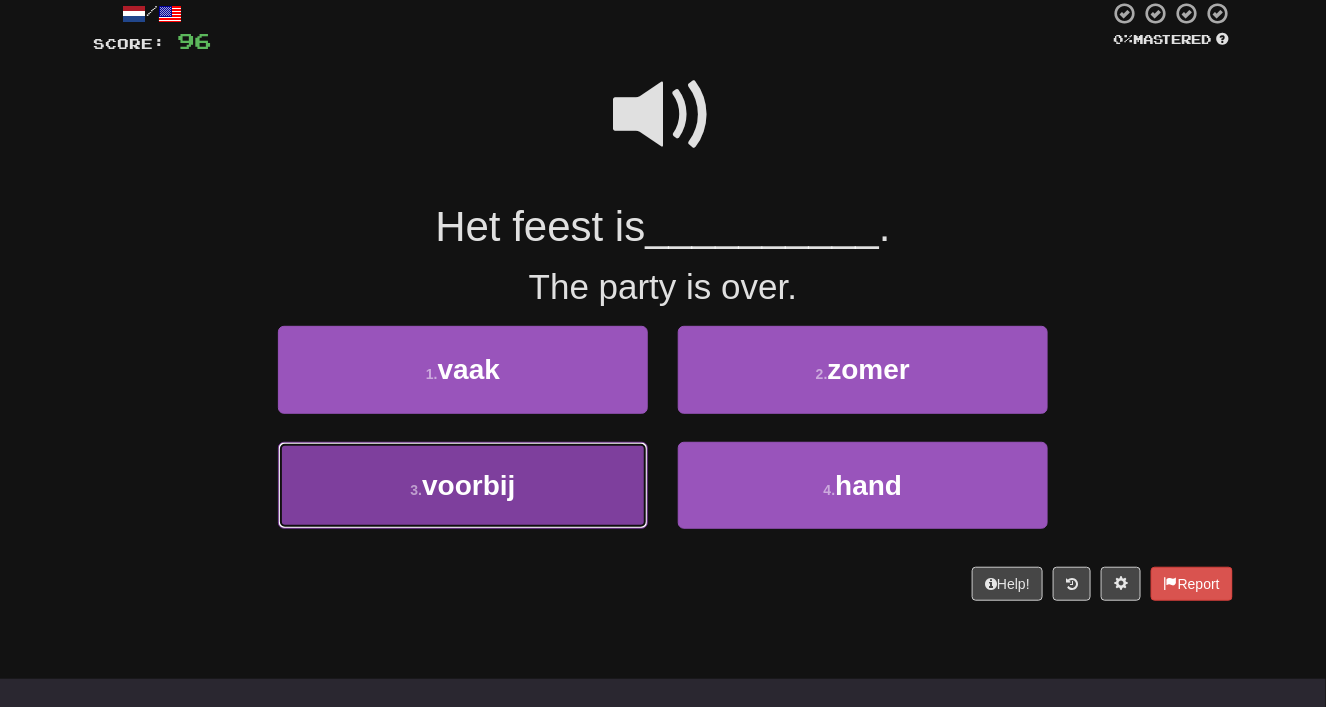 click on "3 .  voorbij" at bounding box center [463, 485] 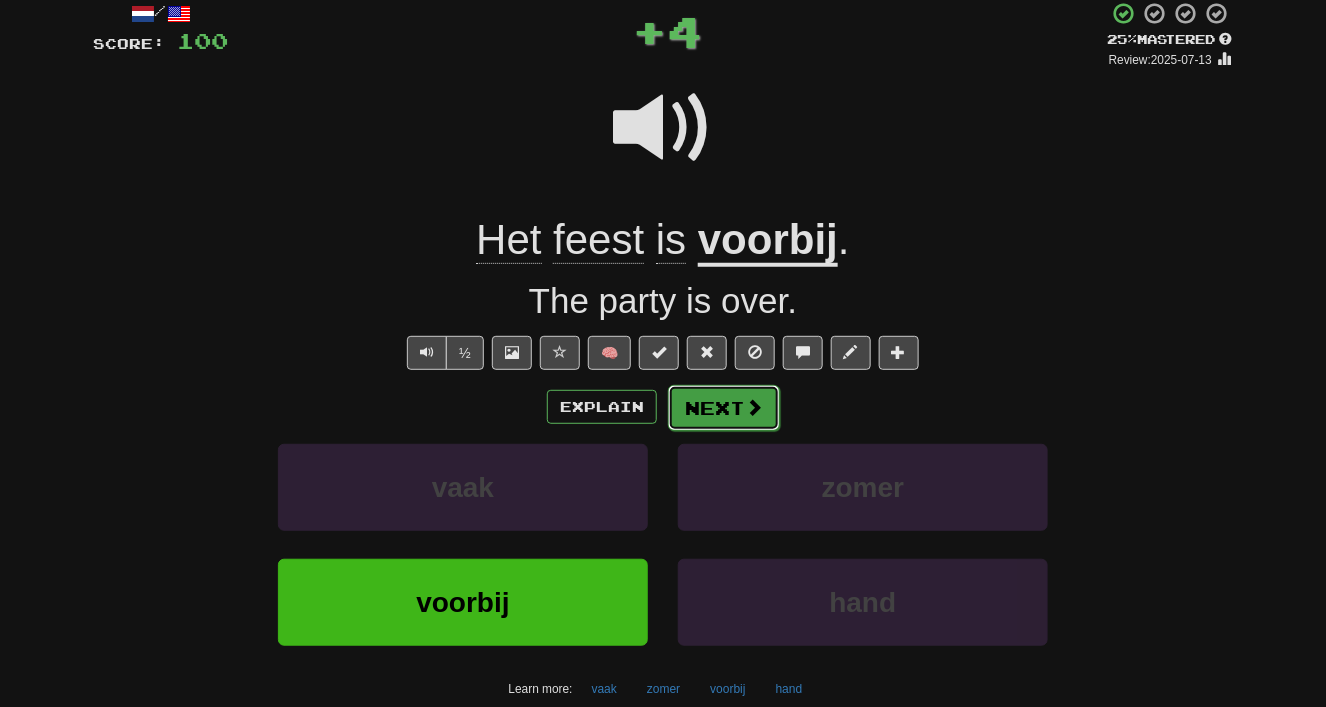 click on "Next" at bounding box center [724, 408] 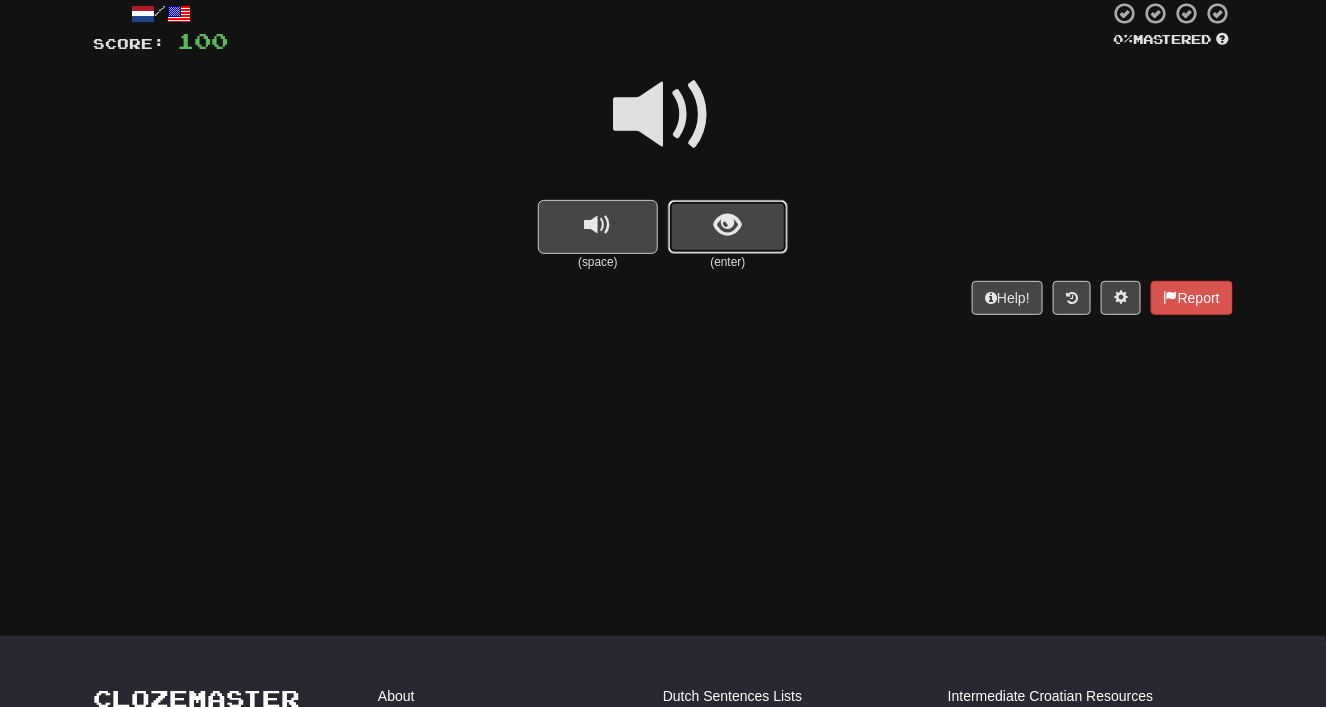 click at bounding box center (728, 227) 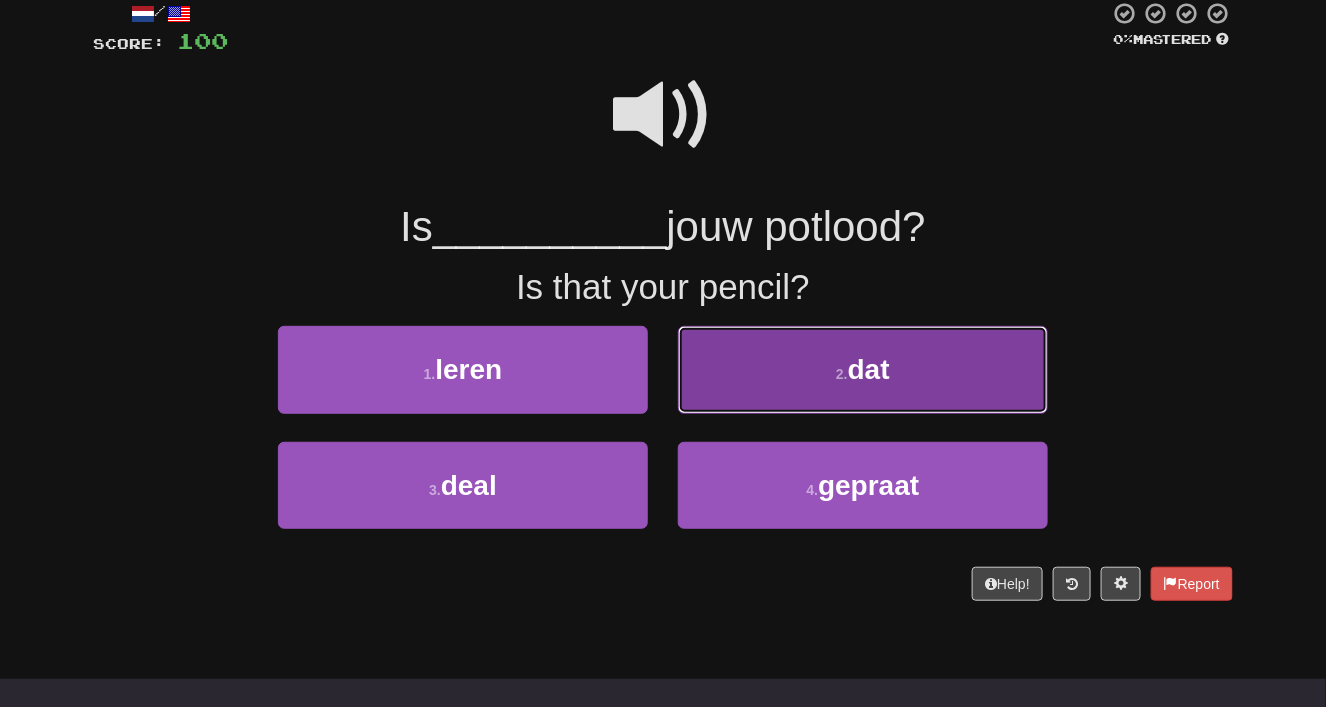 click on "2 .  dat" at bounding box center [863, 369] 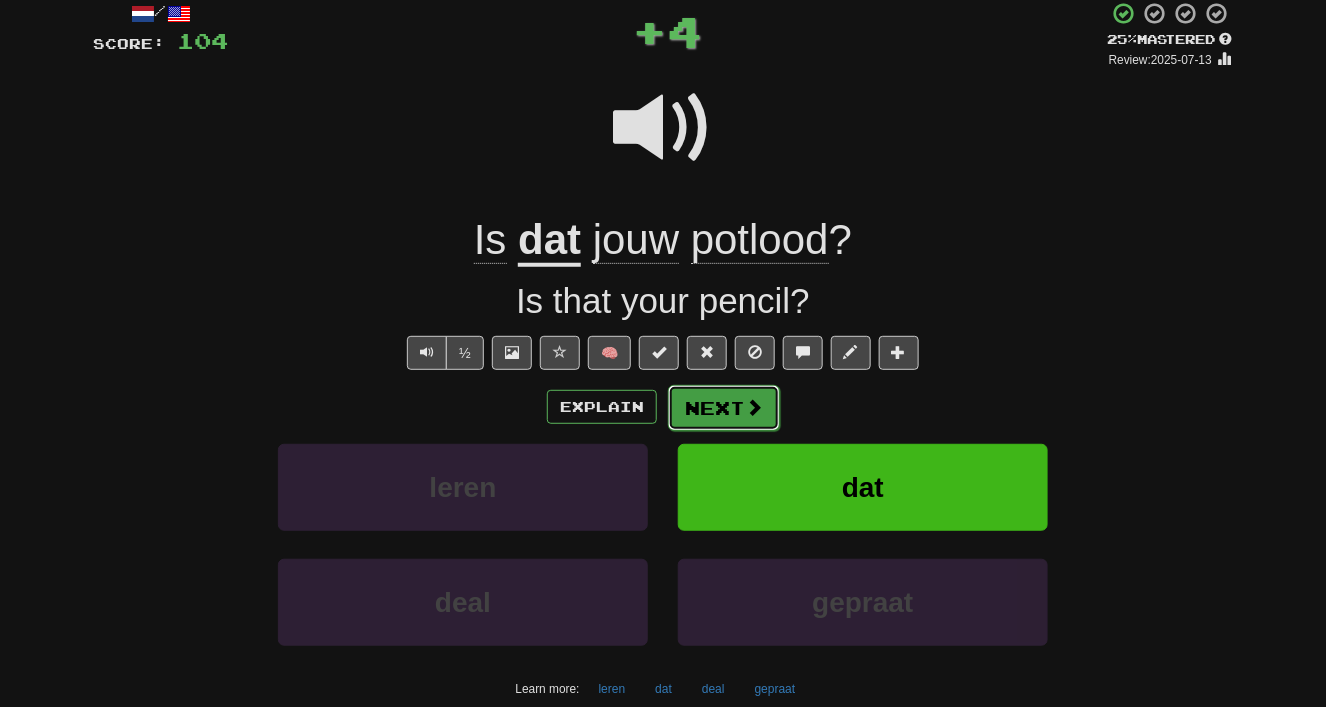 click on "Next" at bounding box center [724, 408] 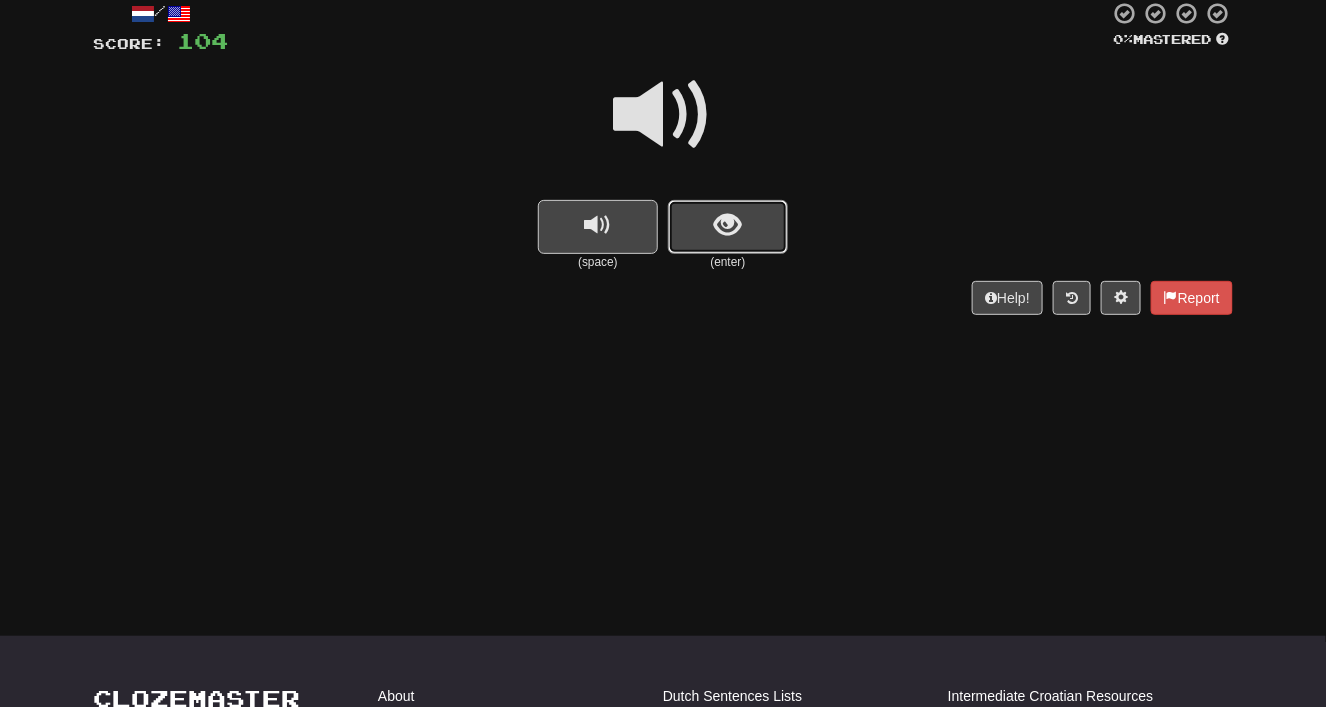 click at bounding box center [728, 227] 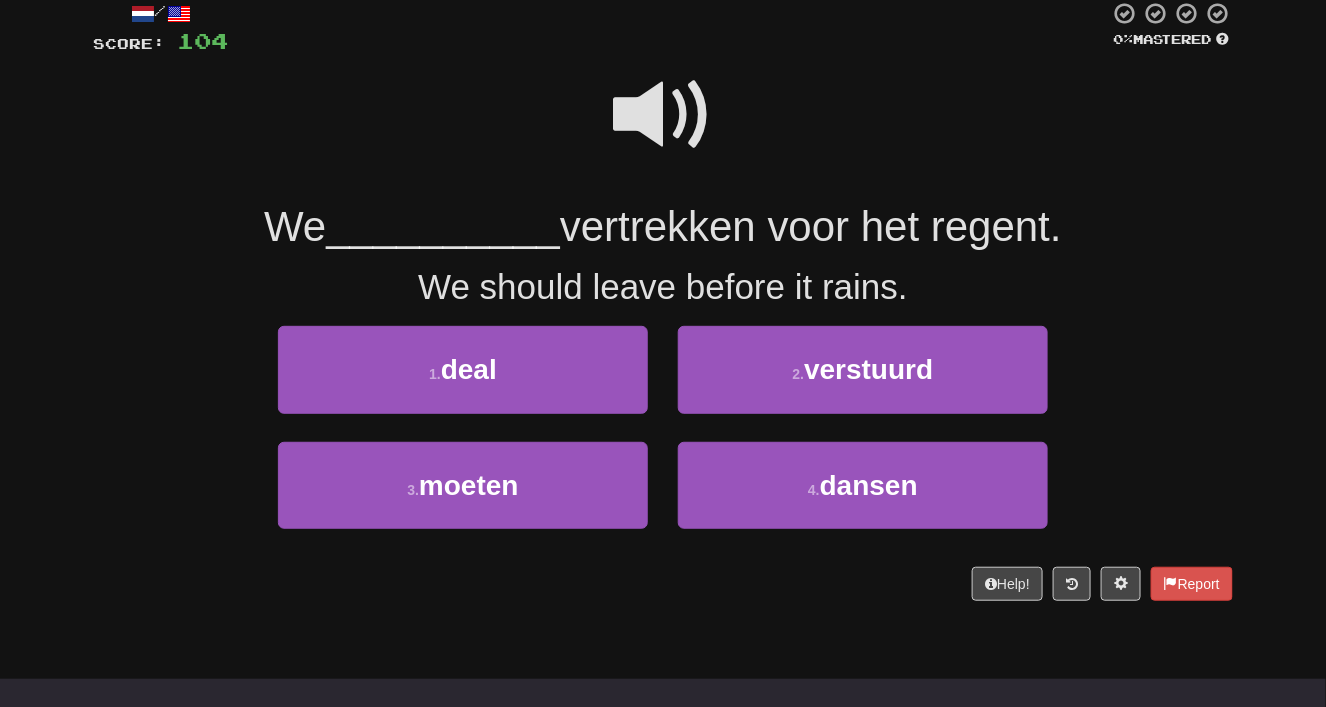 click at bounding box center (663, 115) 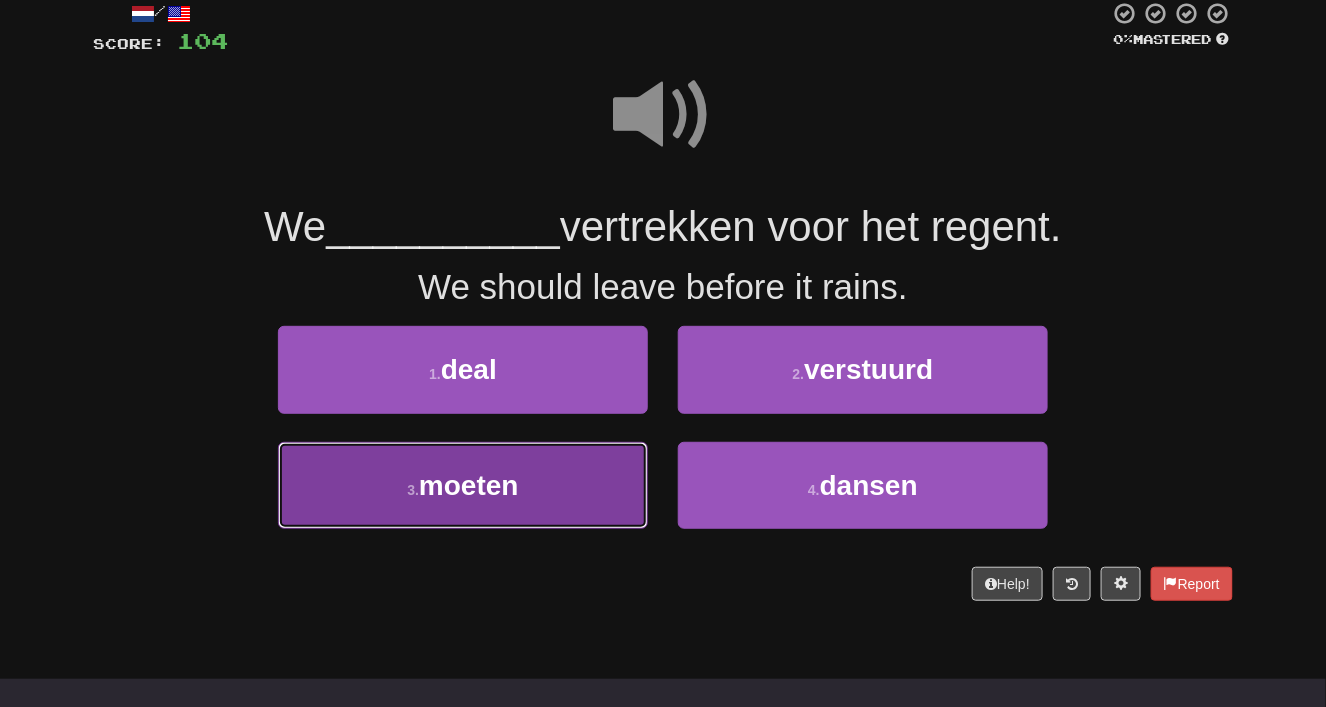 click on "3 .  moeten" at bounding box center (463, 485) 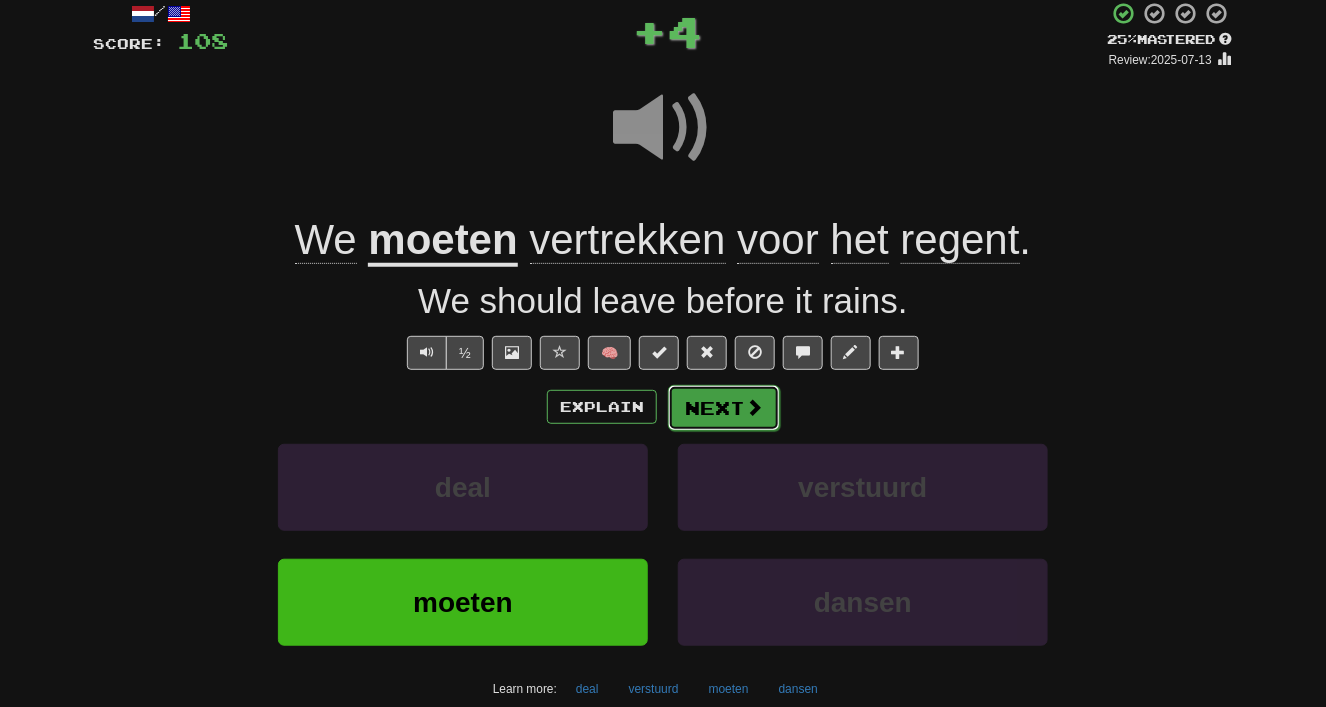 click at bounding box center (754, 407) 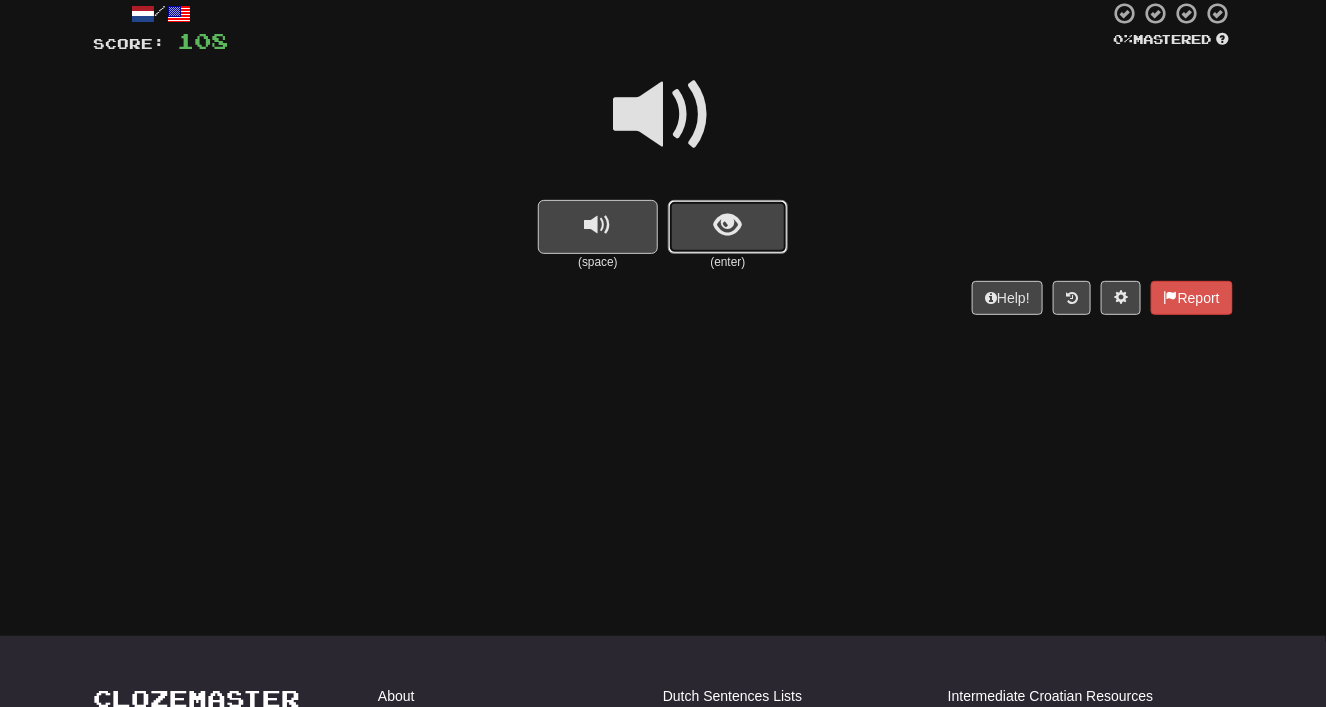 click at bounding box center [728, 227] 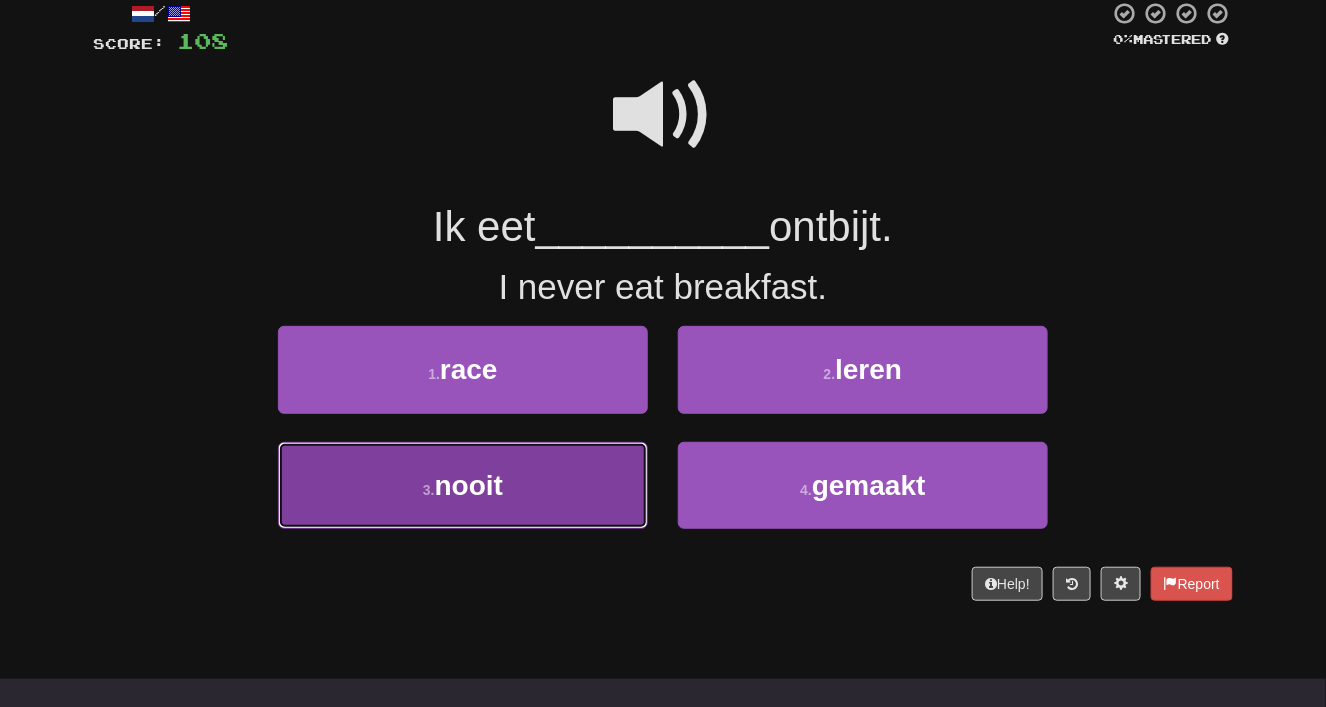 click on "3 .  nooit" at bounding box center [463, 485] 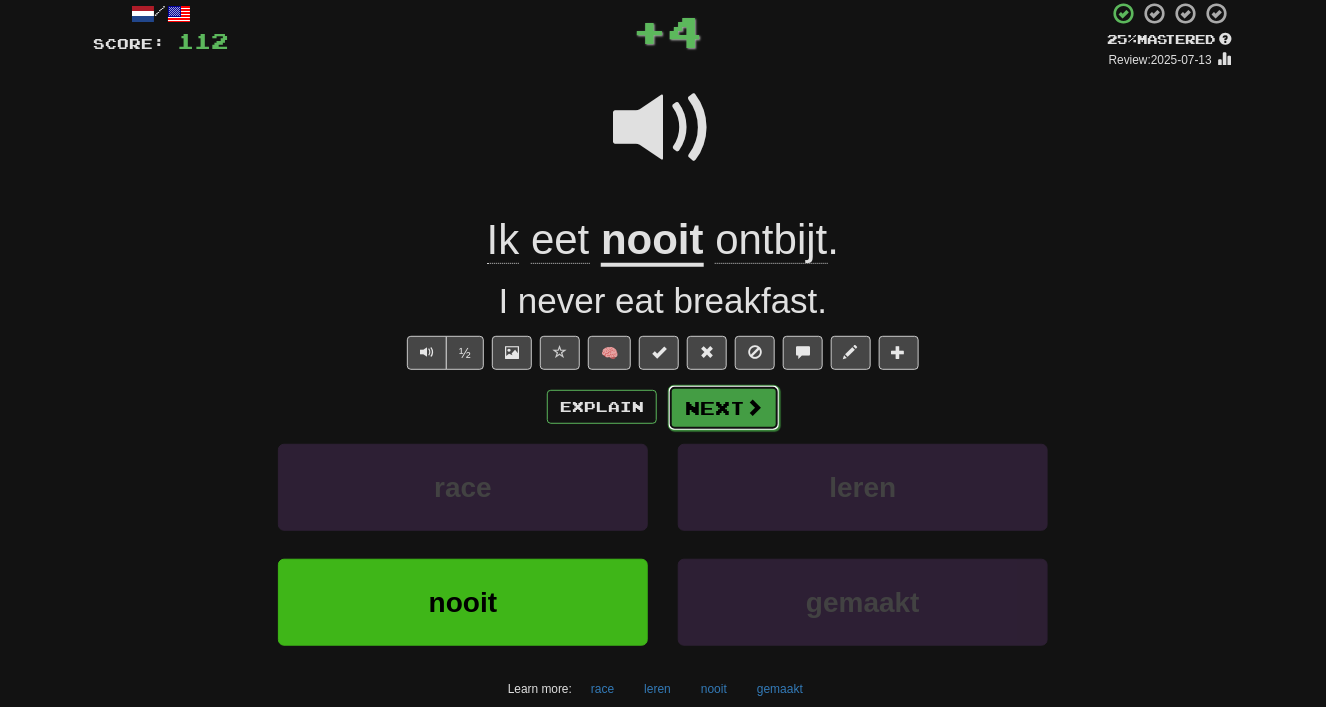 click on "Next" at bounding box center [724, 408] 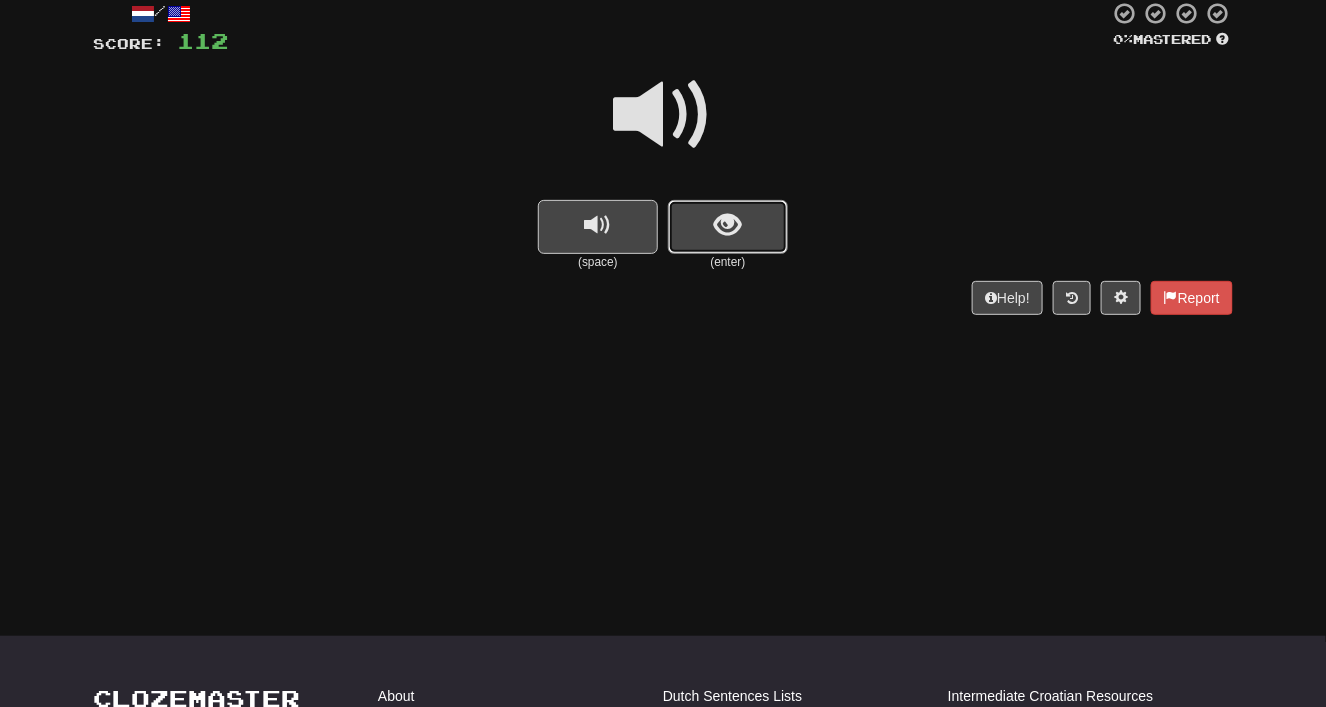 click at bounding box center [728, 225] 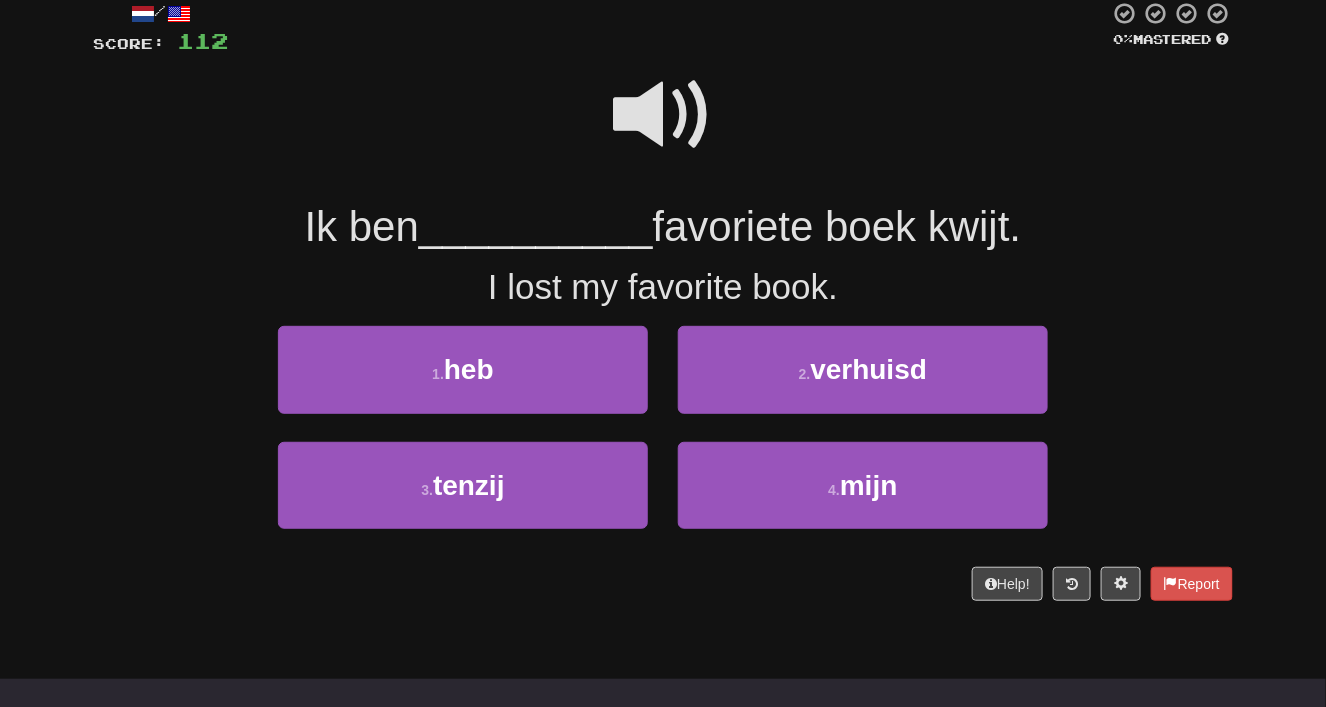 click at bounding box center (663, 115) 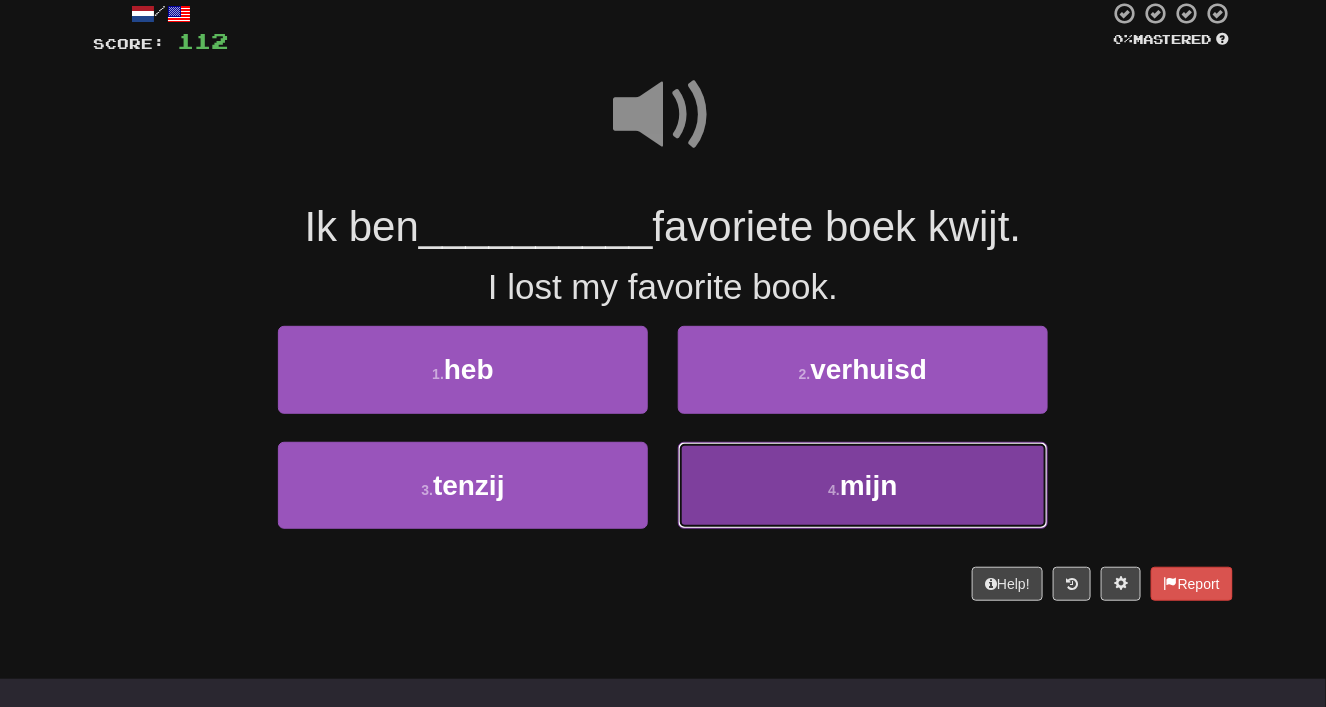 click on "4 .  mijn" at bounding box center [863, 485] 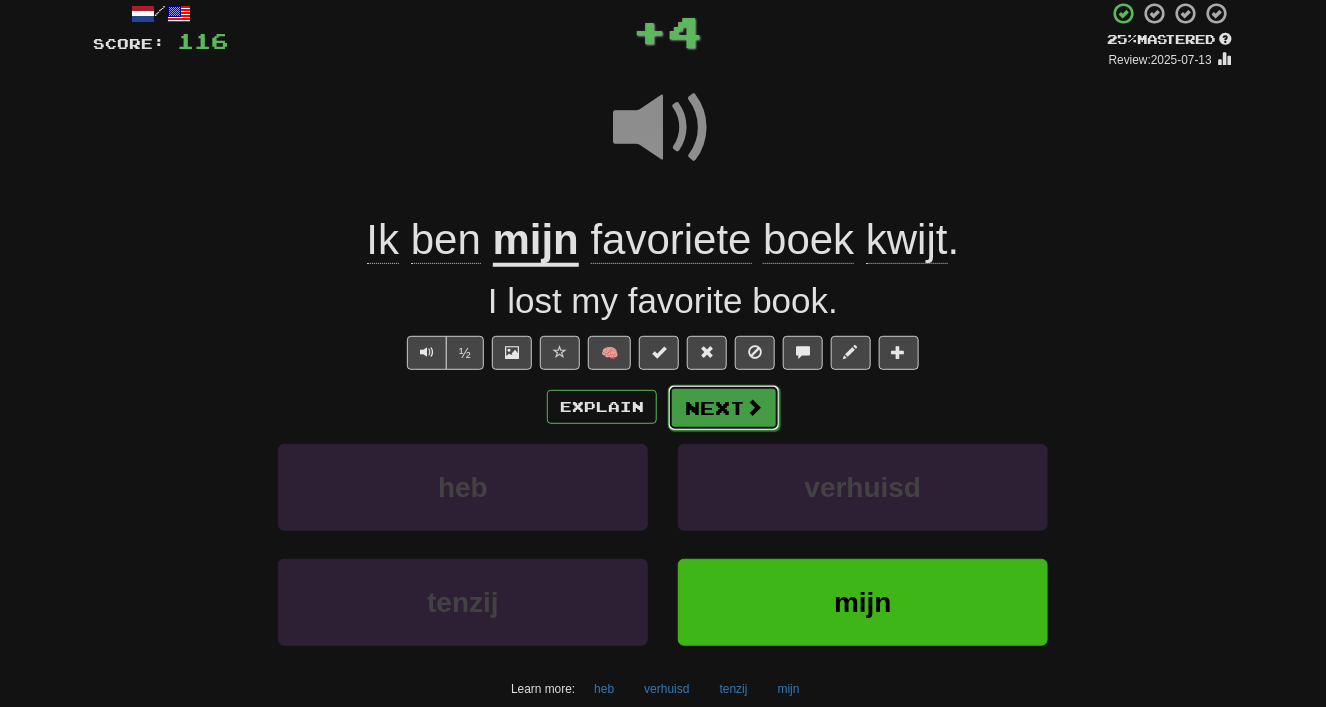 click on "Next" at bounding box center (724, 408) 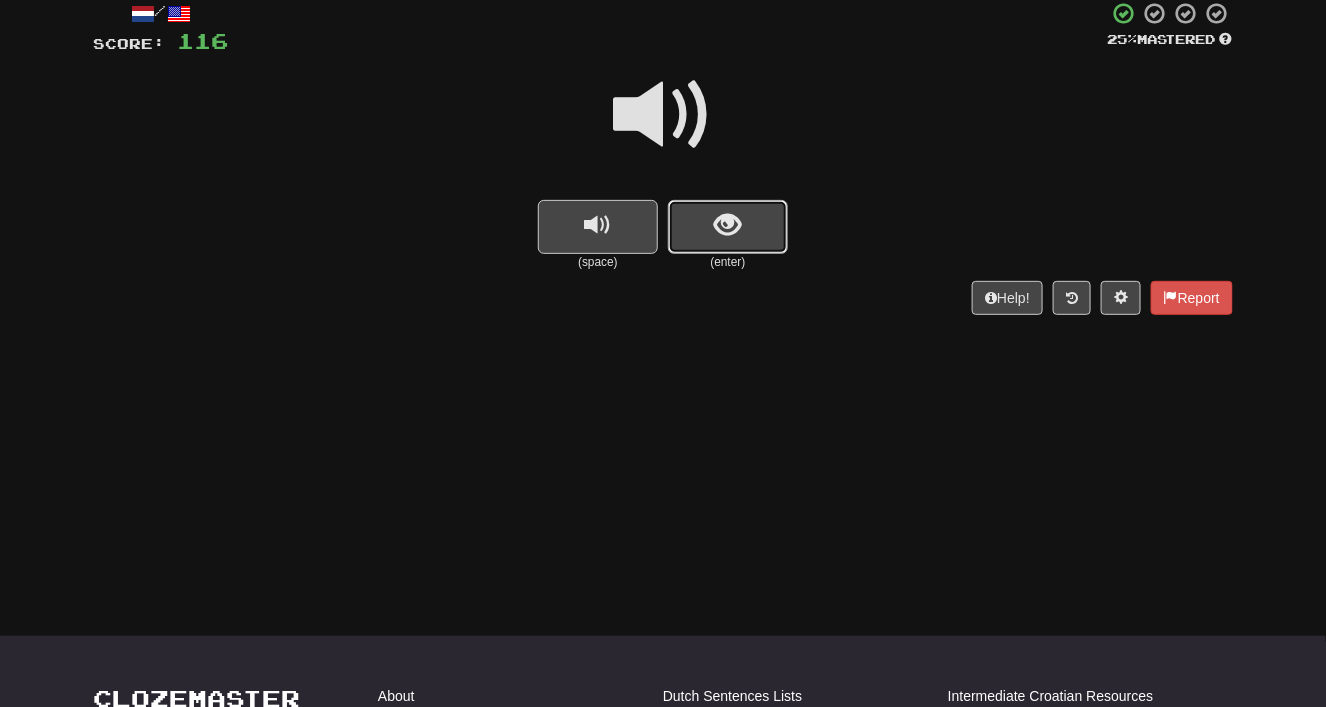 click at bounding box center (728, 227) 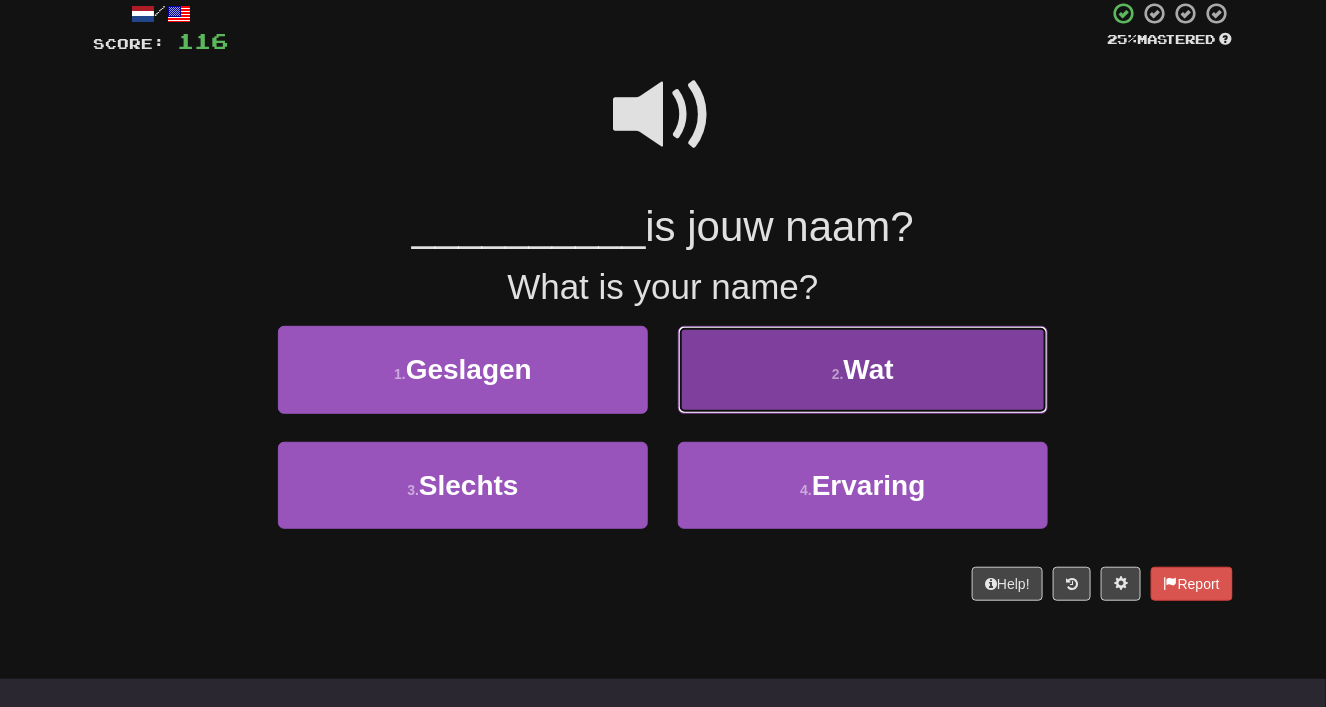 click on "2 .  Wat" at bounding box center (863, 369) 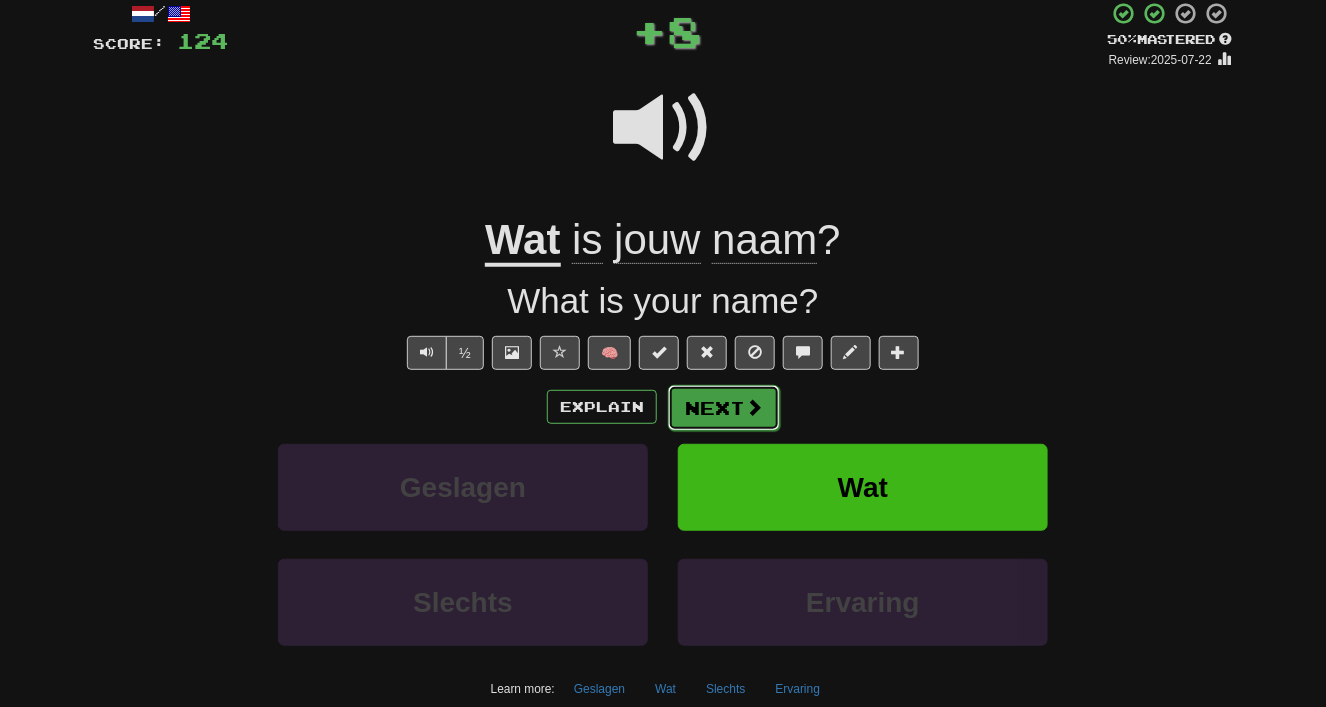click on "Next" at bounding box center (724, 408) 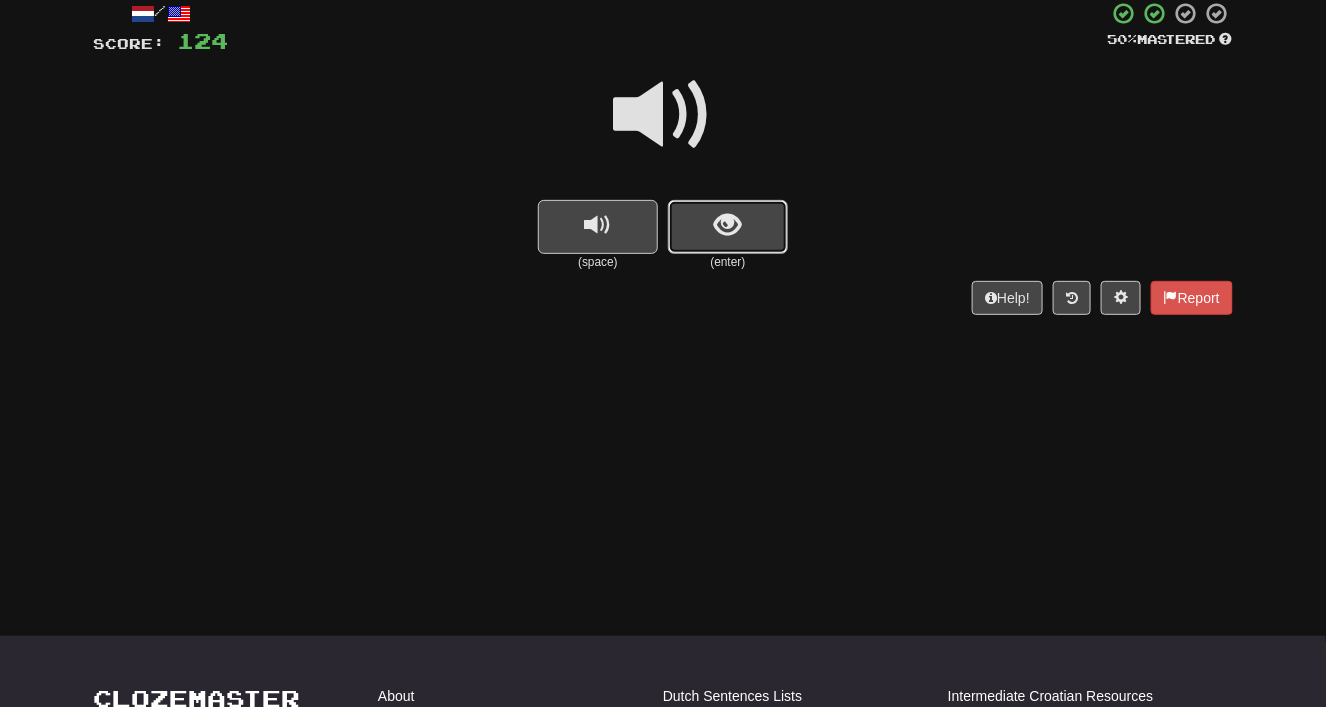 click at bounding box center [728, 227] 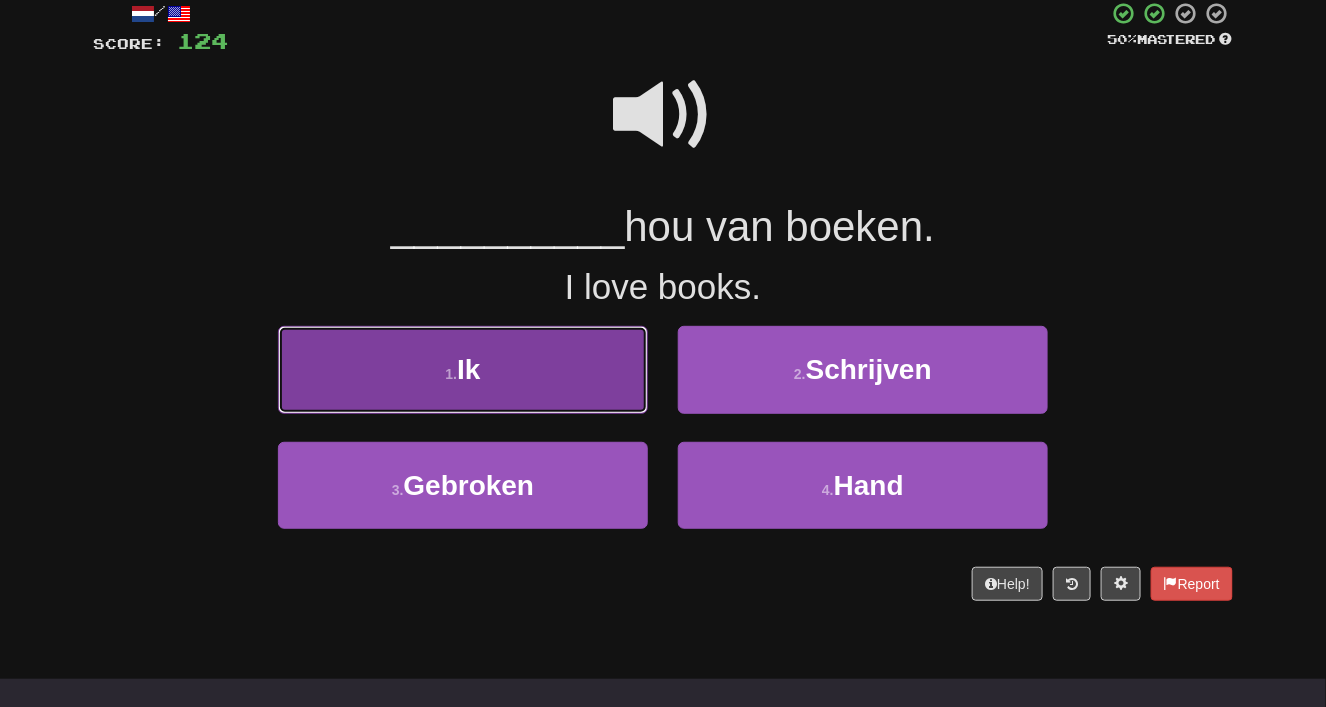 click on "1 .  Ik" at bounding box center [463, 369] 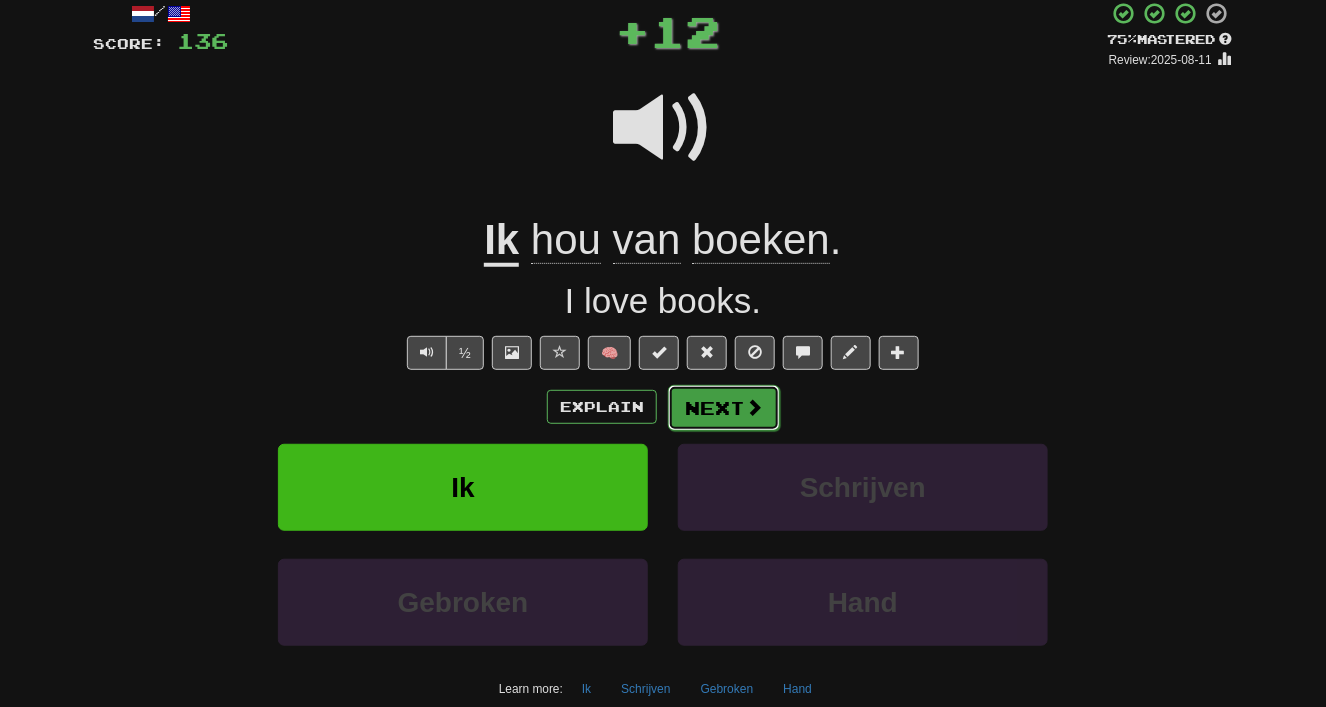 click on "Next" at bounding box center [724, 408] 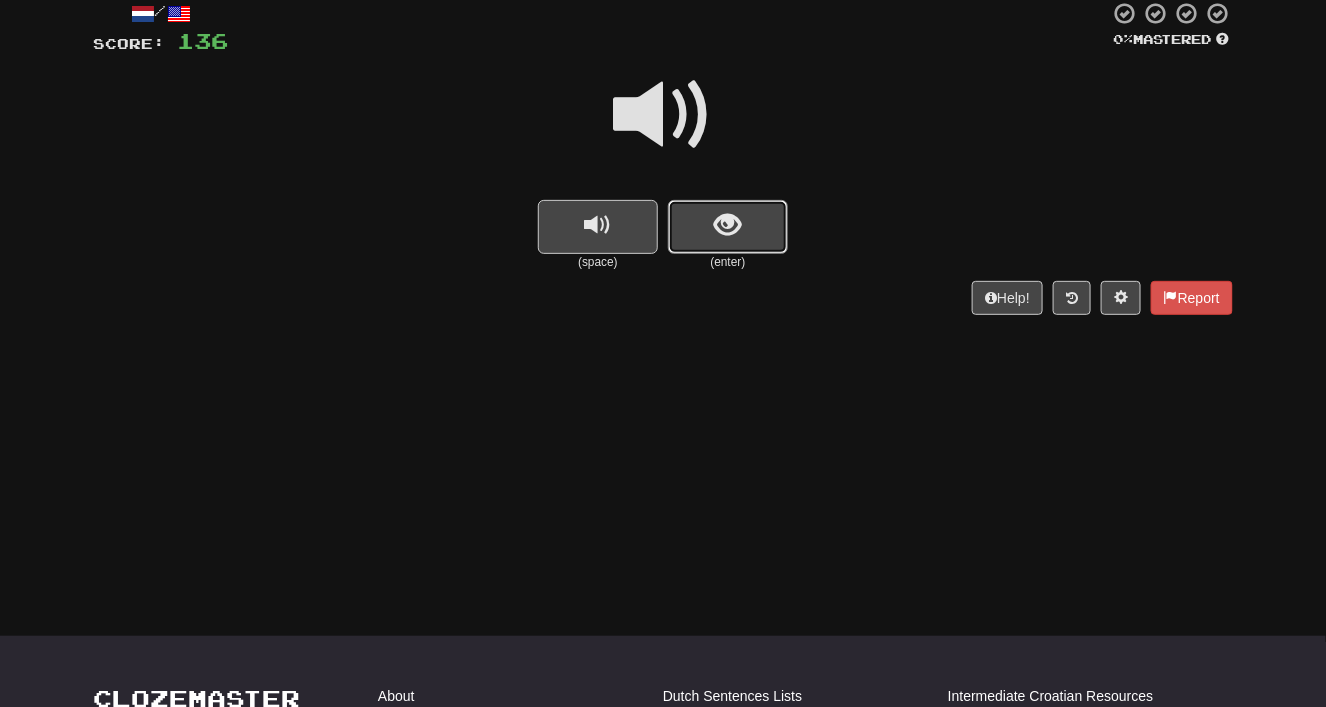 click at bounding box center [728, 227] 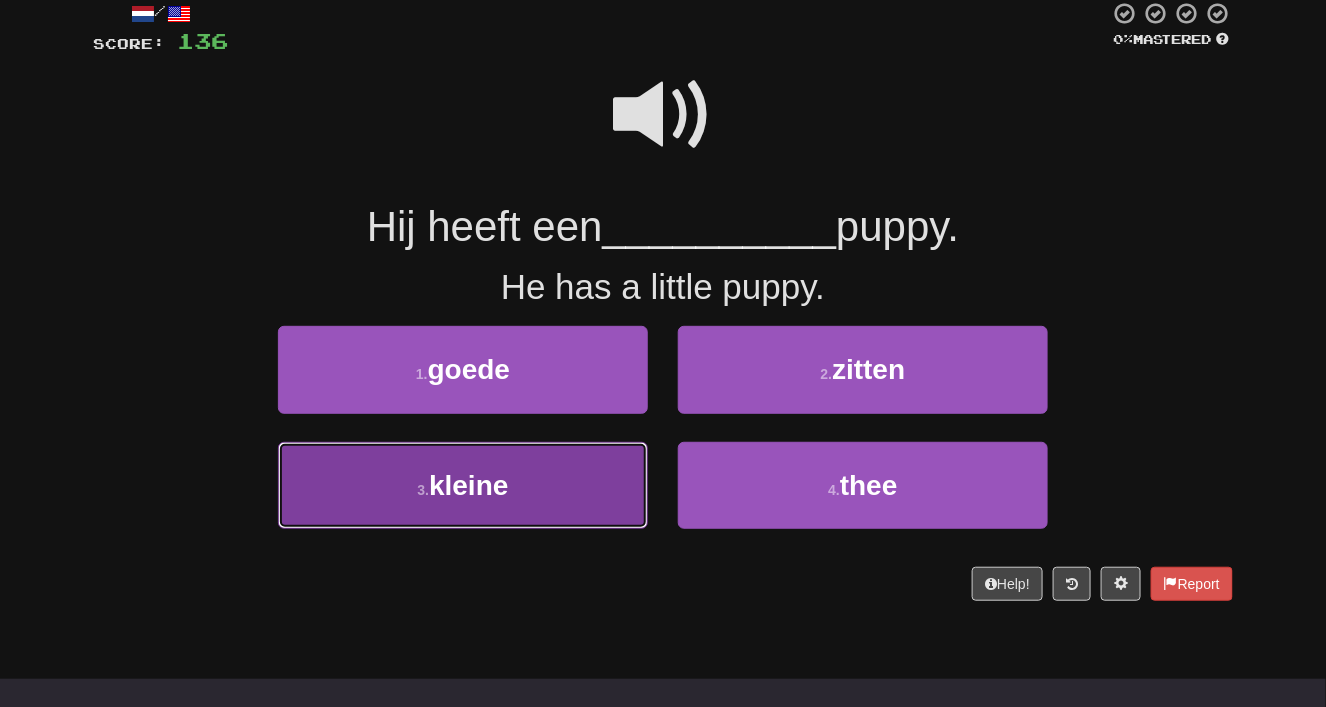 click on "3 .  kleine" at bounding box center (463, 485) 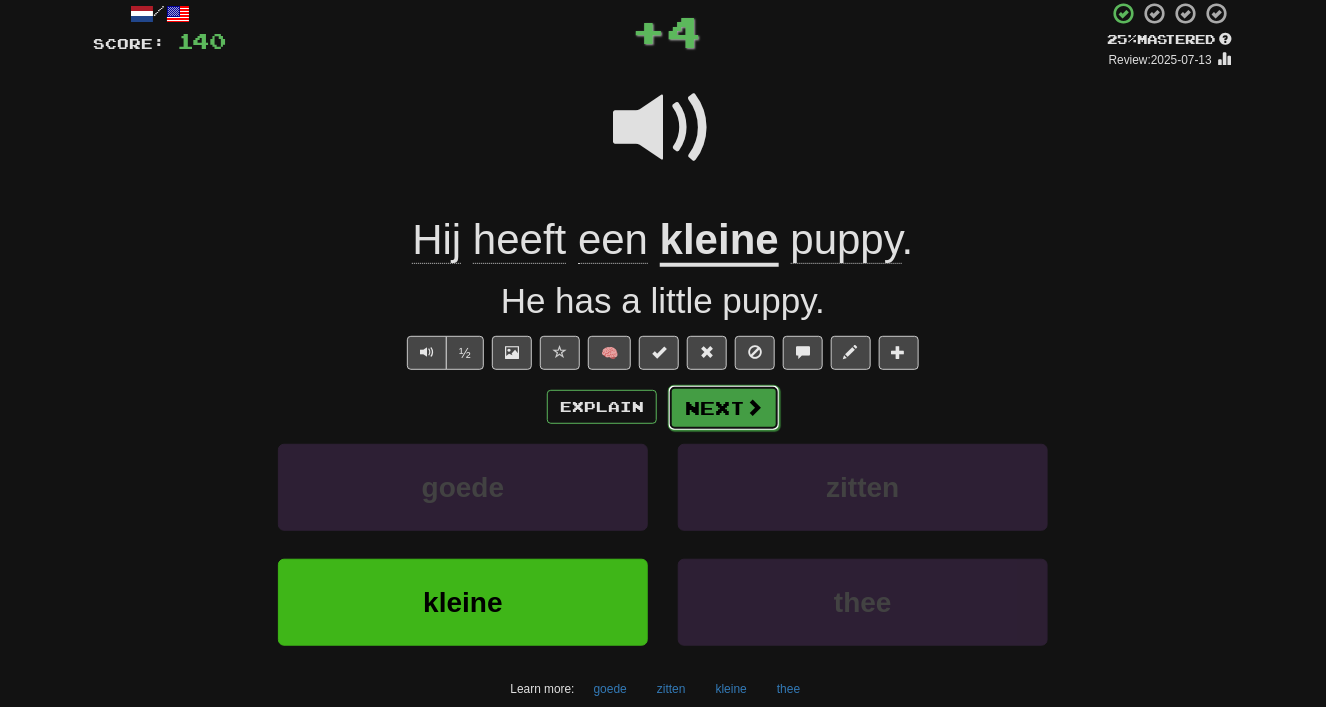 click on "Next" at bounding box center [724, 408] 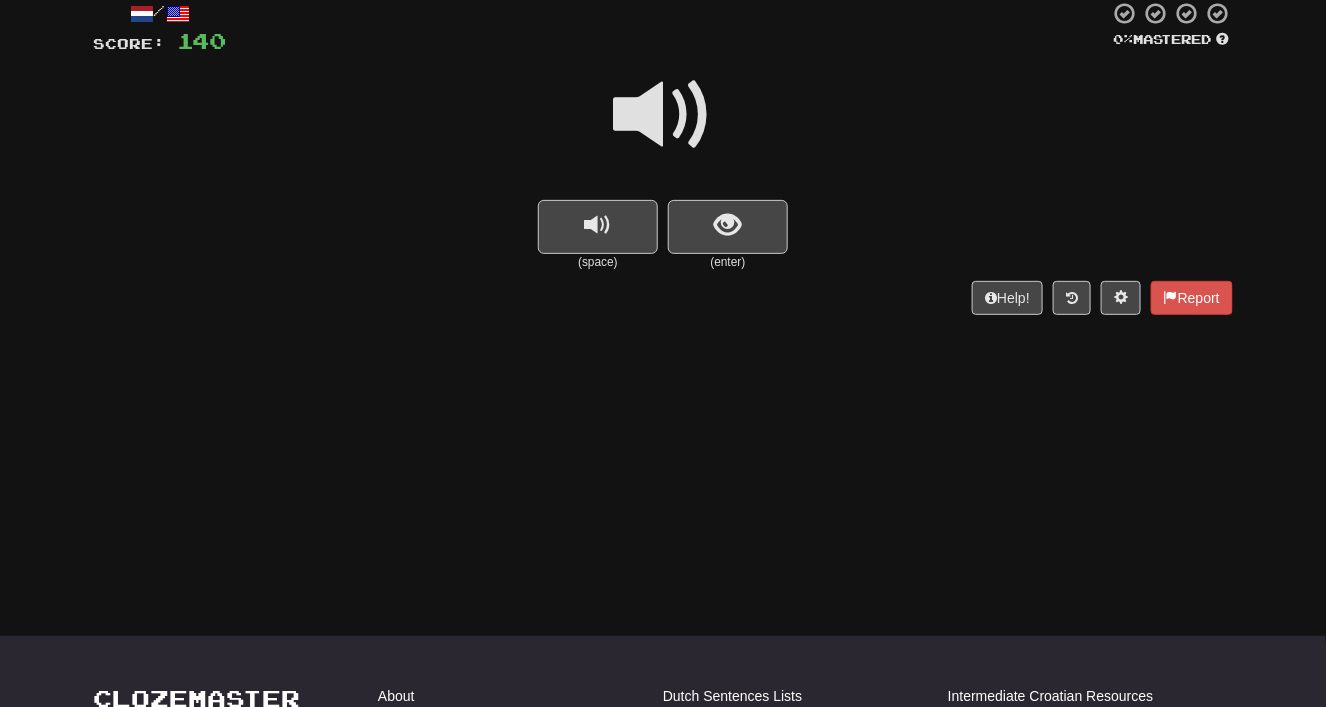 click on "(space) (enter)" at bounding box center (663, 235) 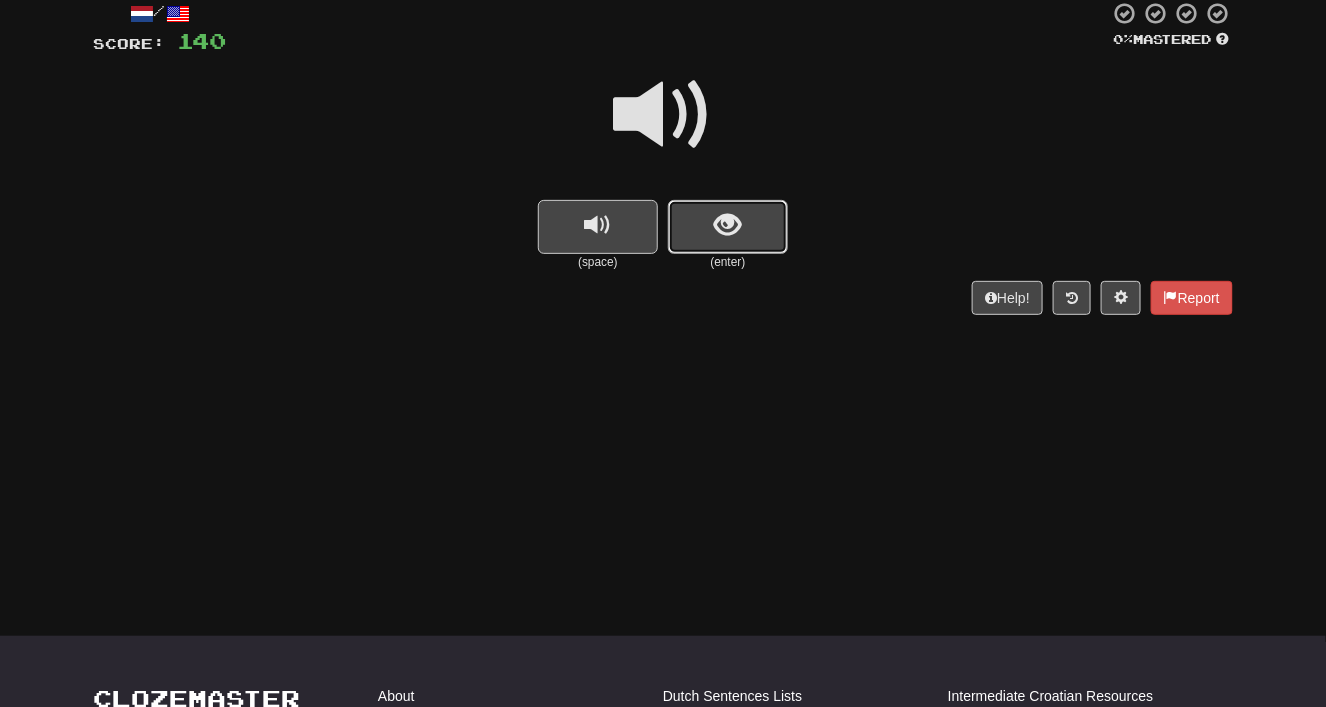 click at bounding box center [728, 227] 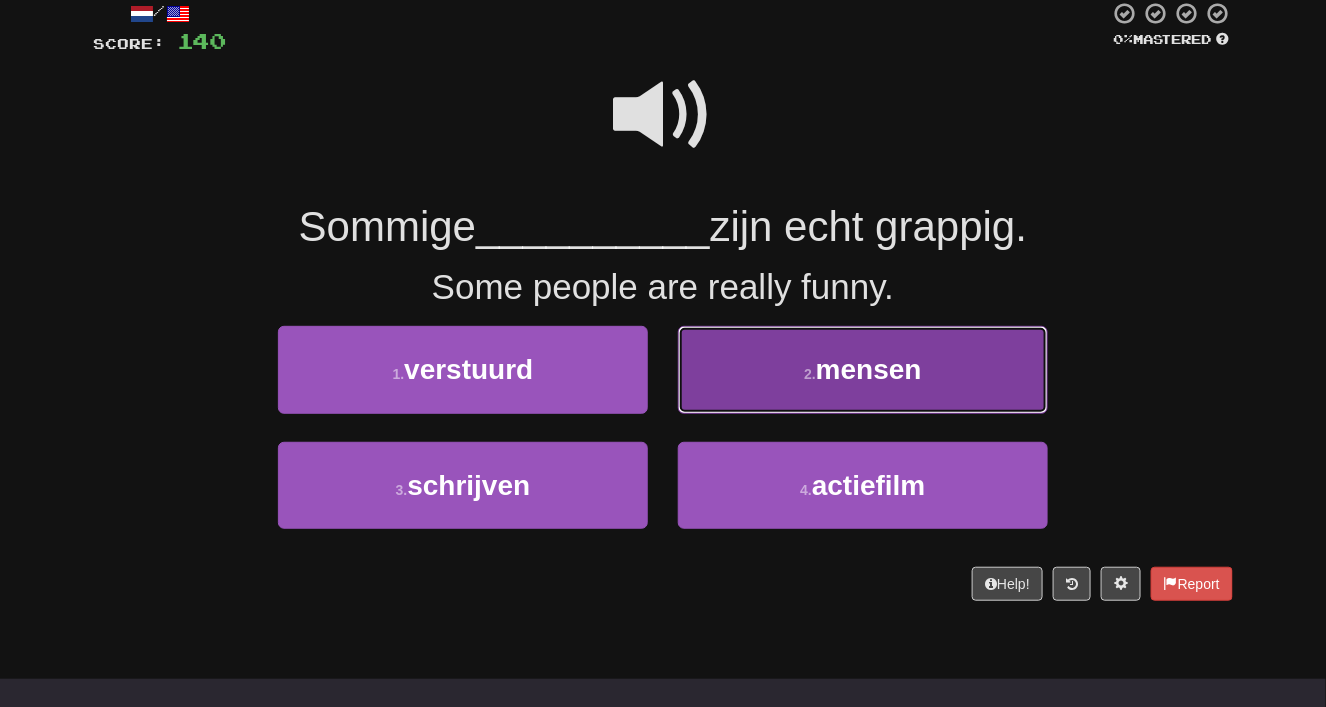 click on "2 .  mensen" at bounding box center [863, 369] 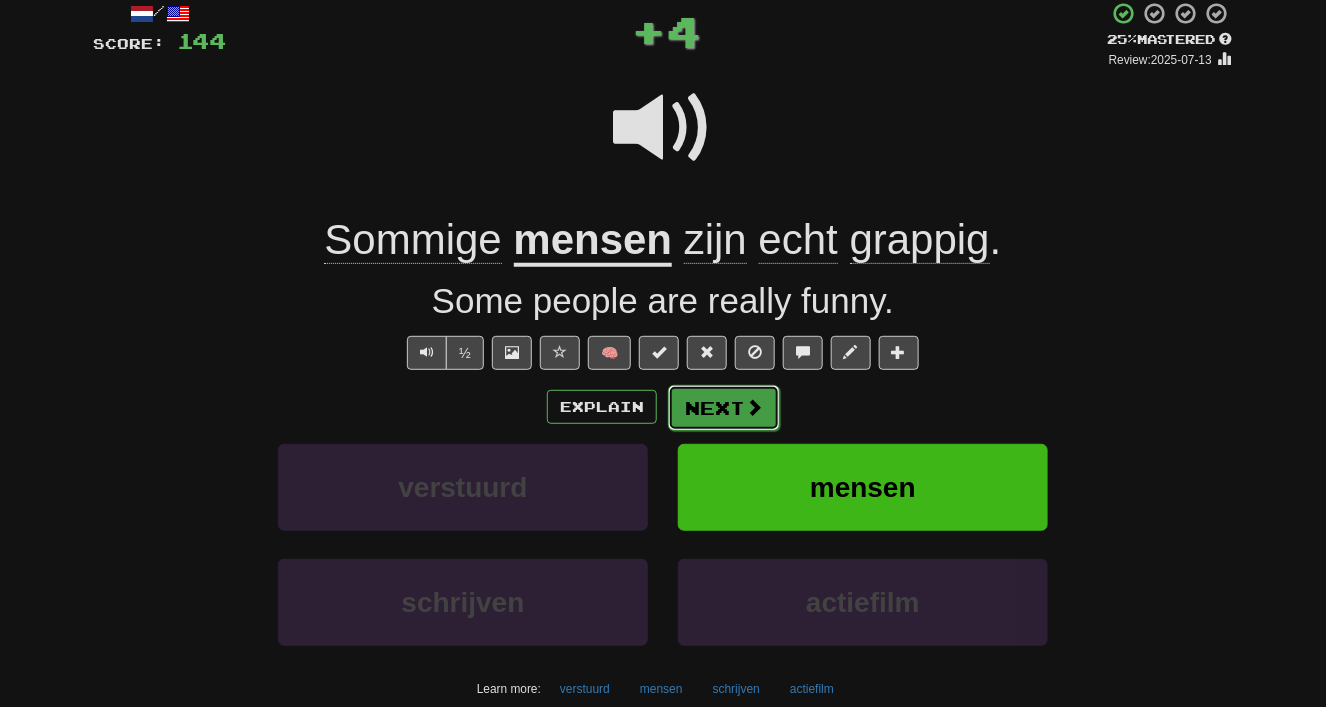 click at bounding box center [754, 407] 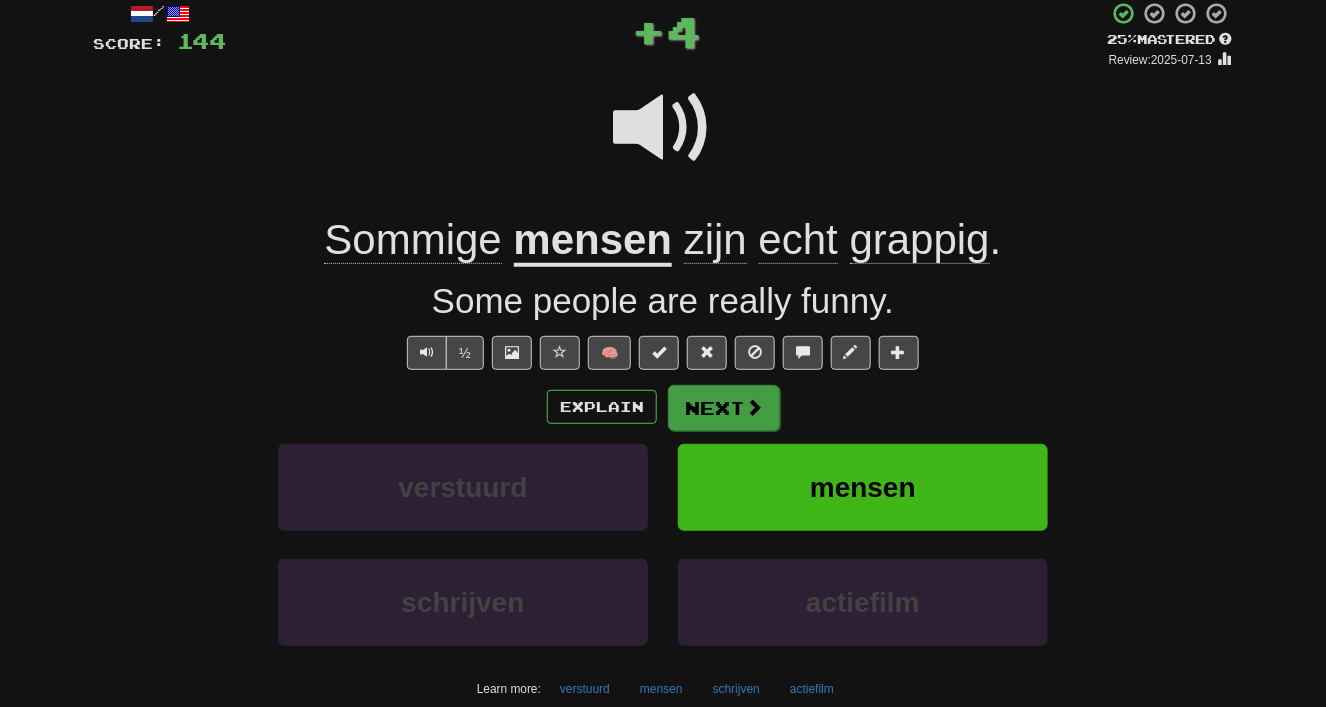 click on "Dashboard
Clozemaster
langadic
/
Toggle Dropdown
Dashboard
Leaderboard
Activity Feed
Notifications
Profile
Discussions
한국어
/
English
Streak:
0
Review:
6
Points Today: 0
አማርኛ
/
English
Streak:
0
Review:
4
Points Today: 0
Afrikaans
/
English
Streak:
0
Review:
32
Points Today: 0
Bahasa Indonesia
/
English
Streak:
0
Review:
128
Points Today: 0
Brezhoneg
/
English
Streak:
0
Review:
17
Points Today: 0
Català
/
English
Streak:
0
Review:
144
Points Today: 0
Čeština
/
English
Streak:
0
Review:
610
Points Today: 0
Dansk
/
English" at bounding box center [663, 327] 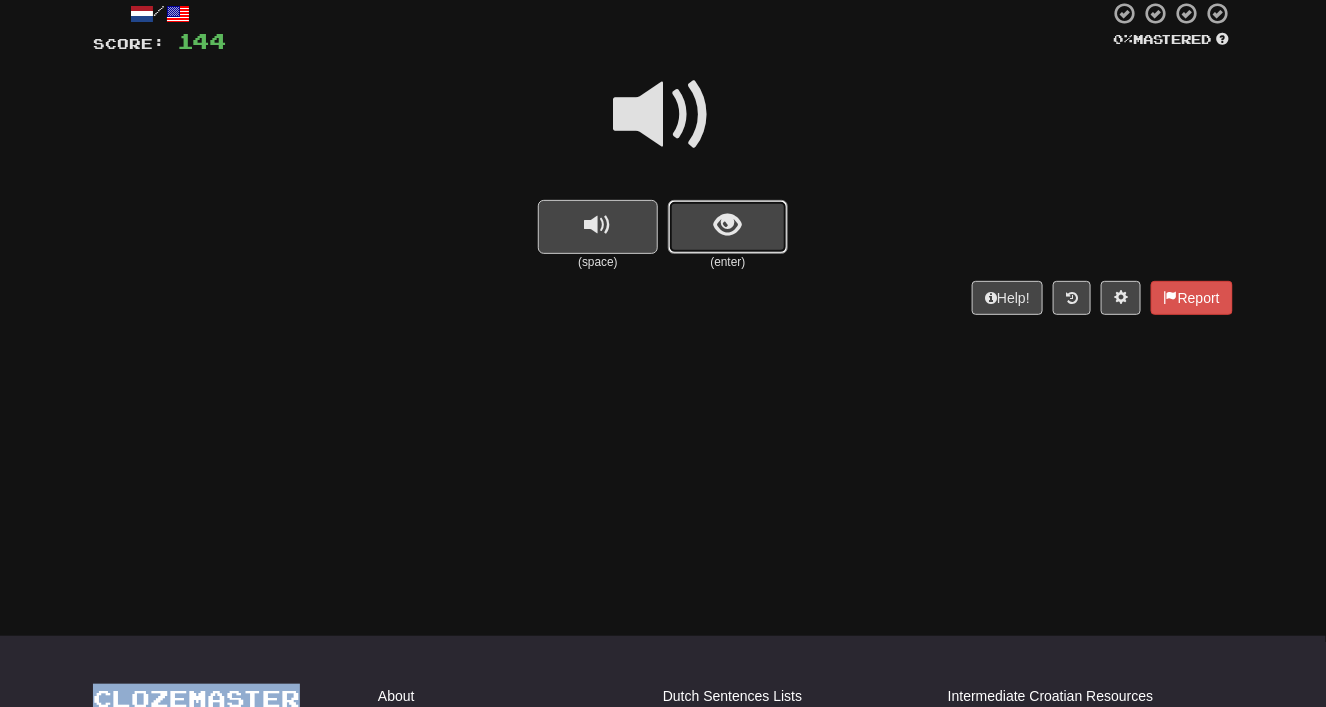 click at bounding box center [728, 227] 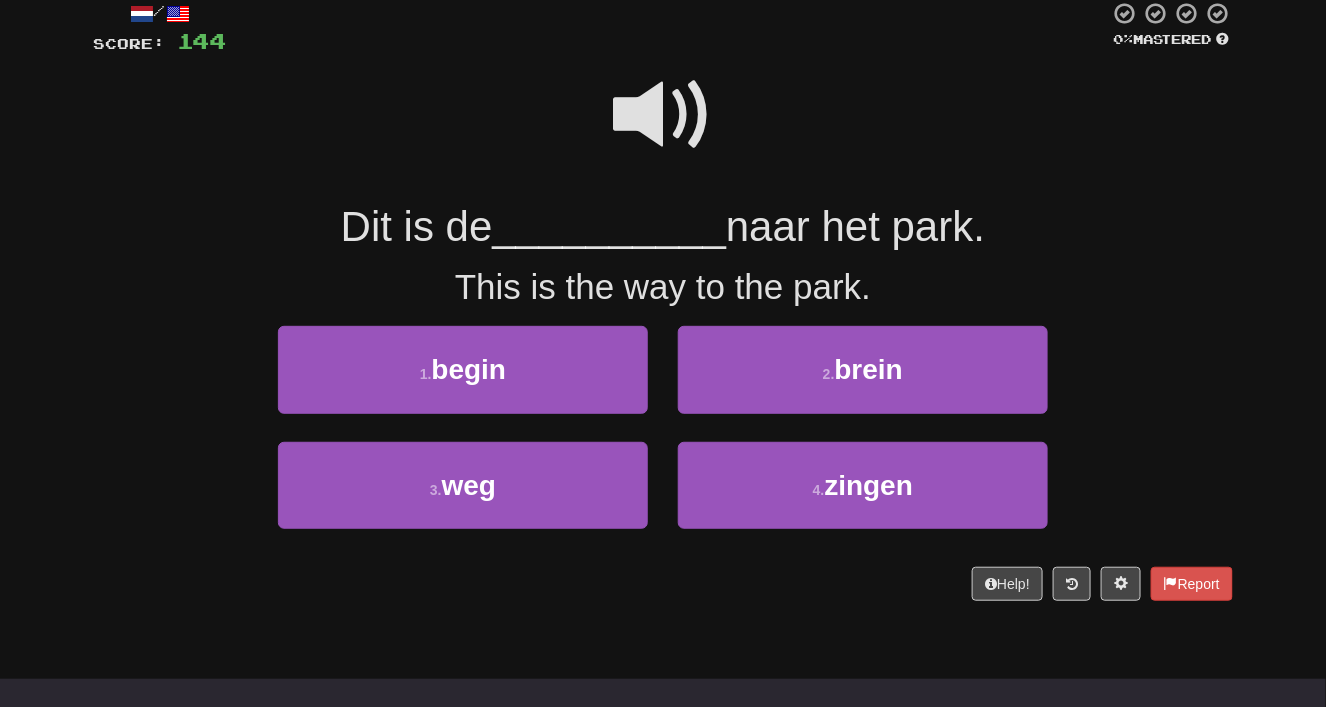 click at bounding box center (663, 115) 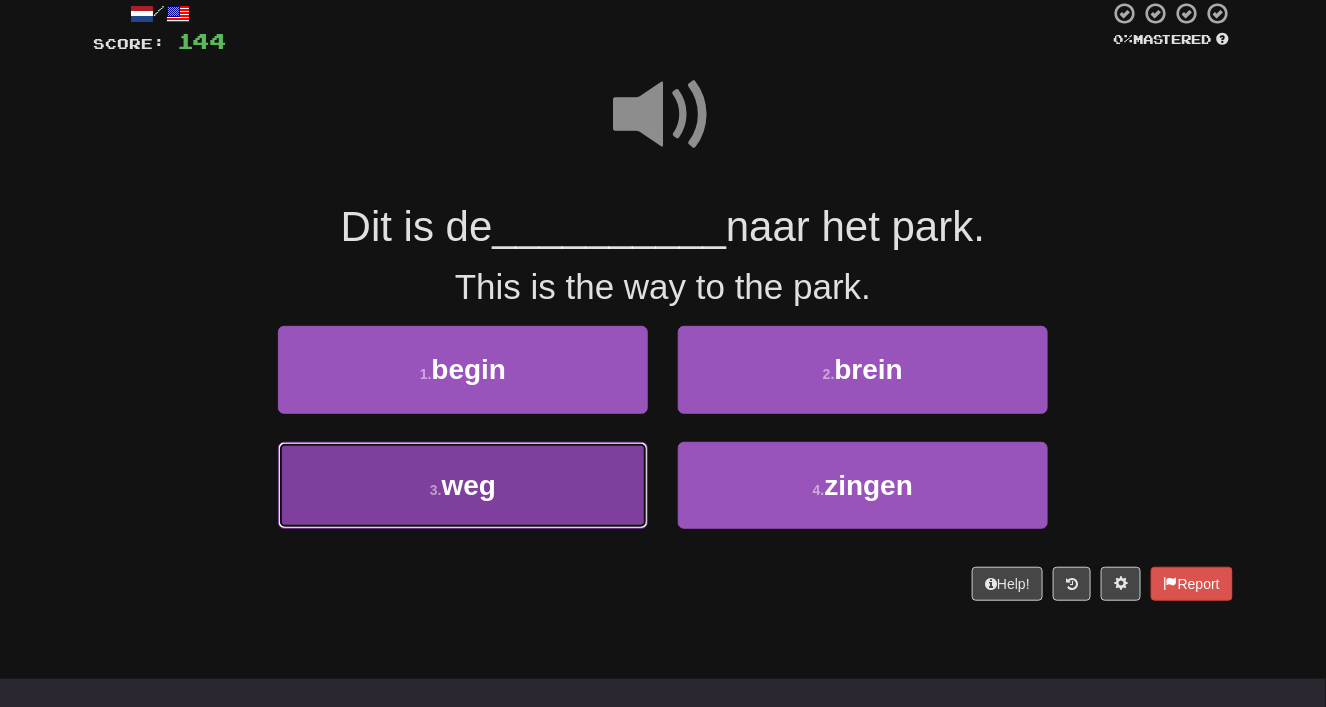 click on "3 .  weg" at bounding box center [463, 485] 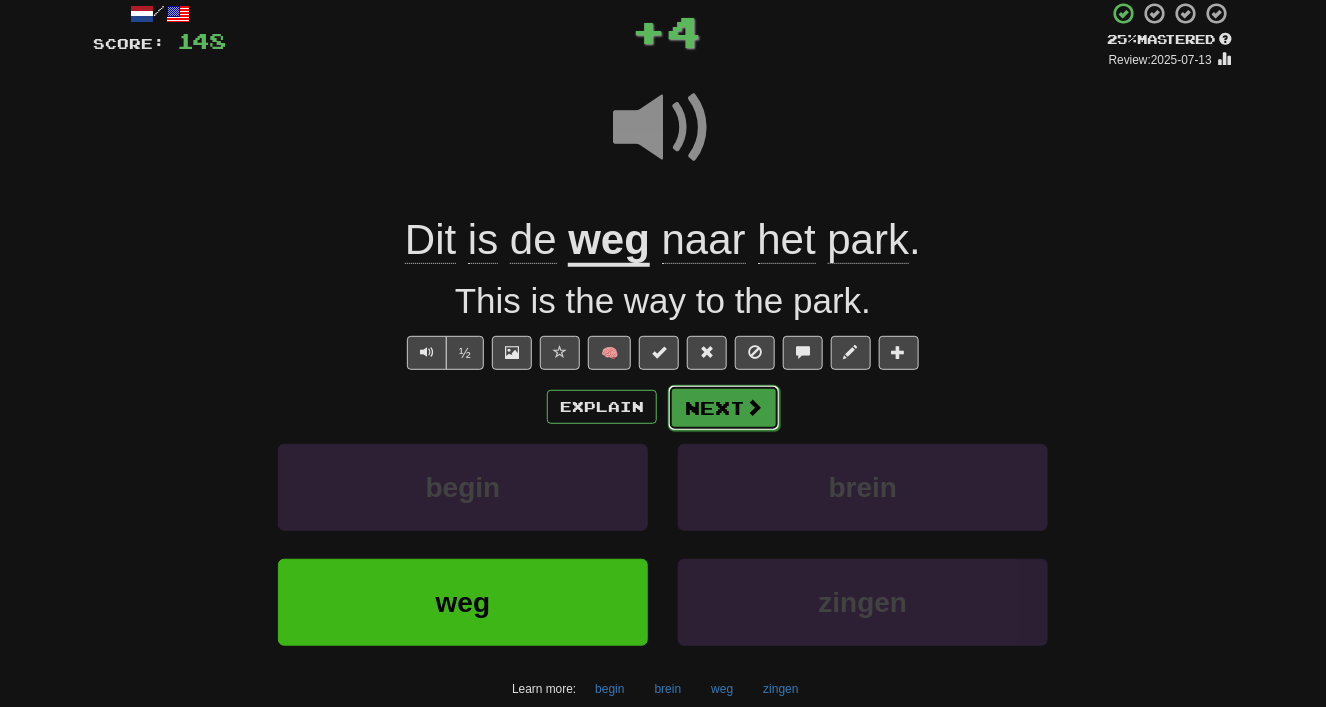 click on "Next" at bounding box center (724, 408) 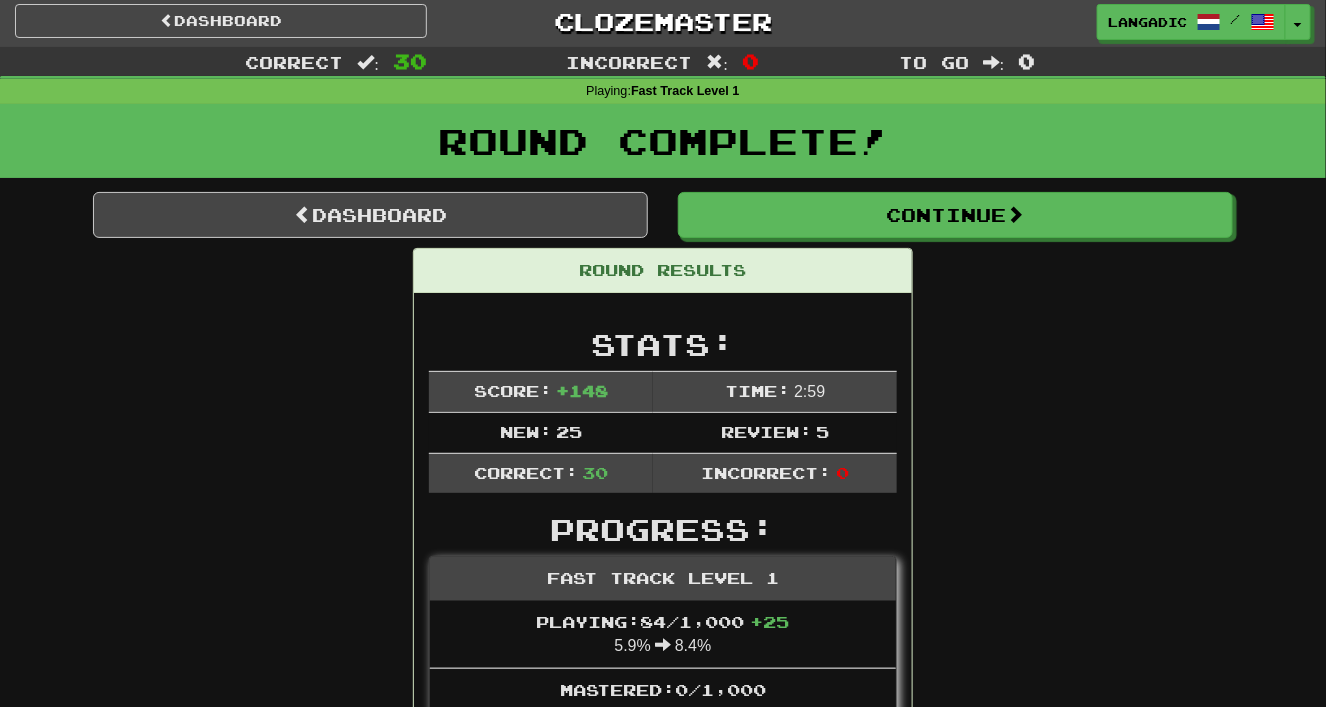 scroll, scrollTop: 0, scrollLeft: 0, axis: both 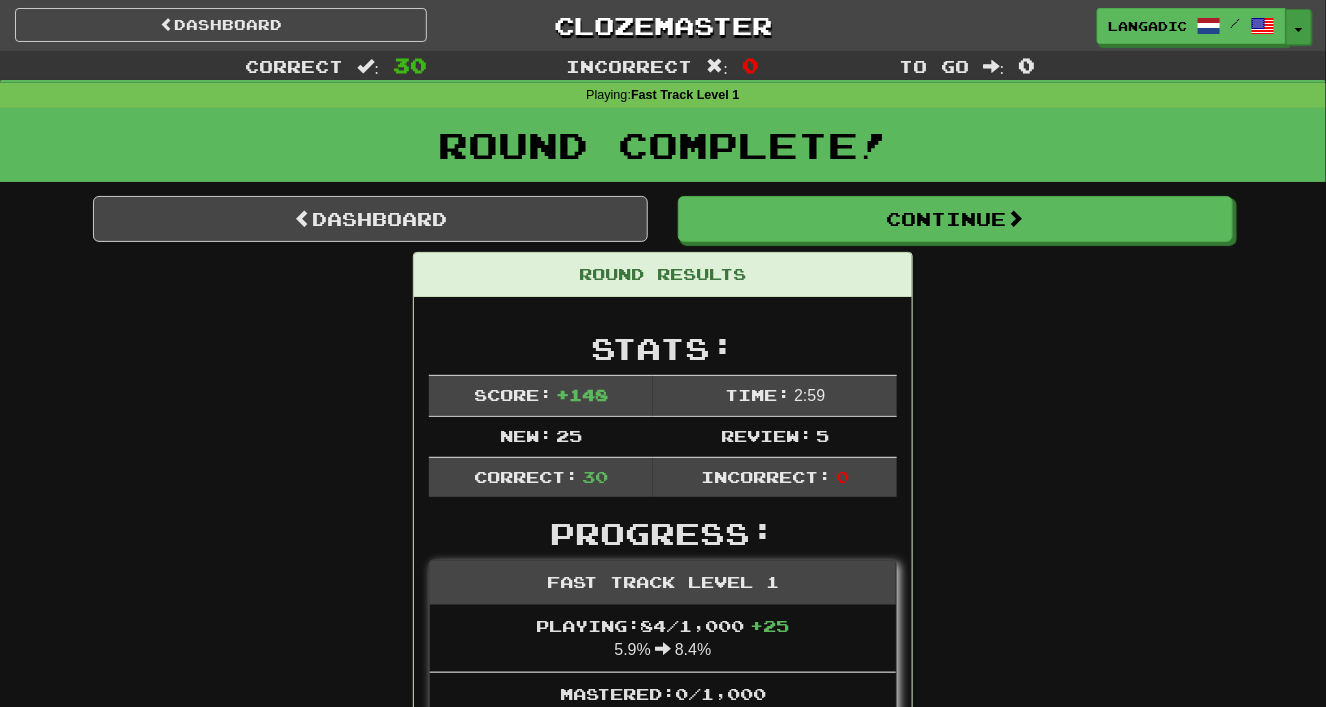 click on "Toggle Dropdown" at bounding box center [1299, 27] 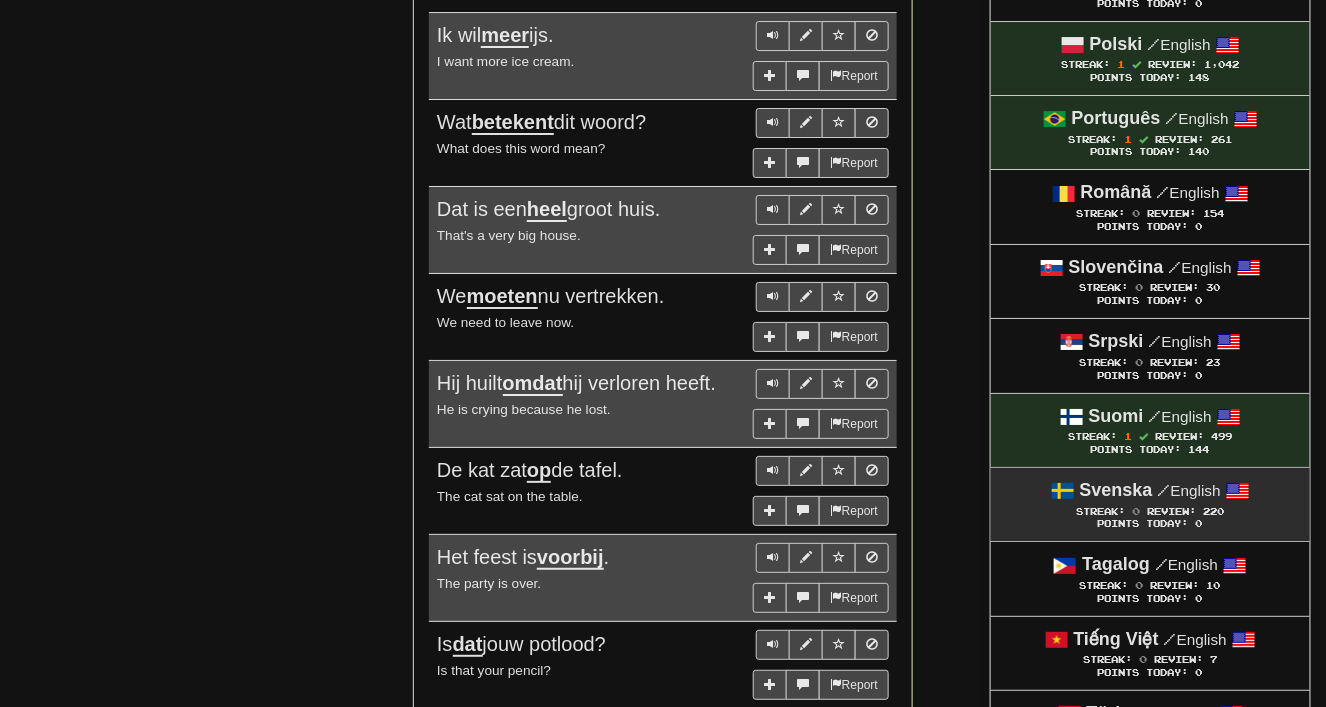 scroll, scrollTop: 2303, scrollLeft: 0, axis: vertical 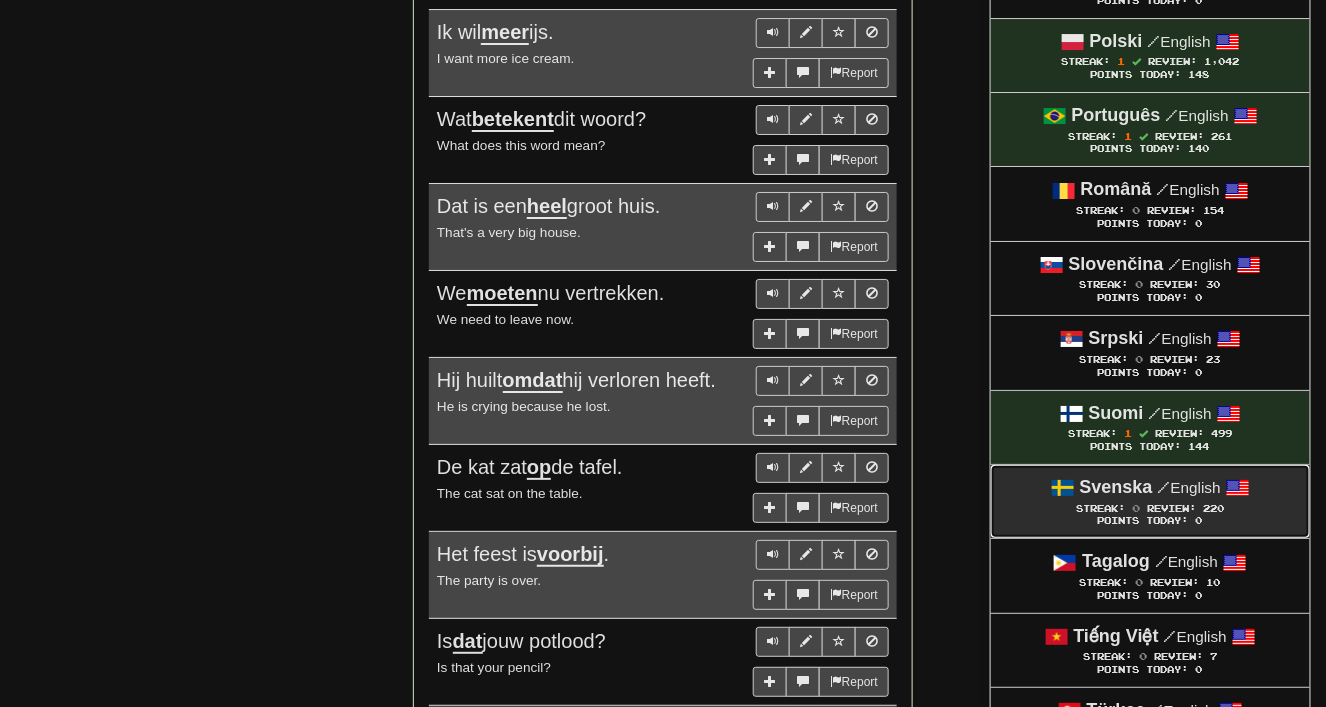 click on "Review:" at bounding box center [1171, 508] 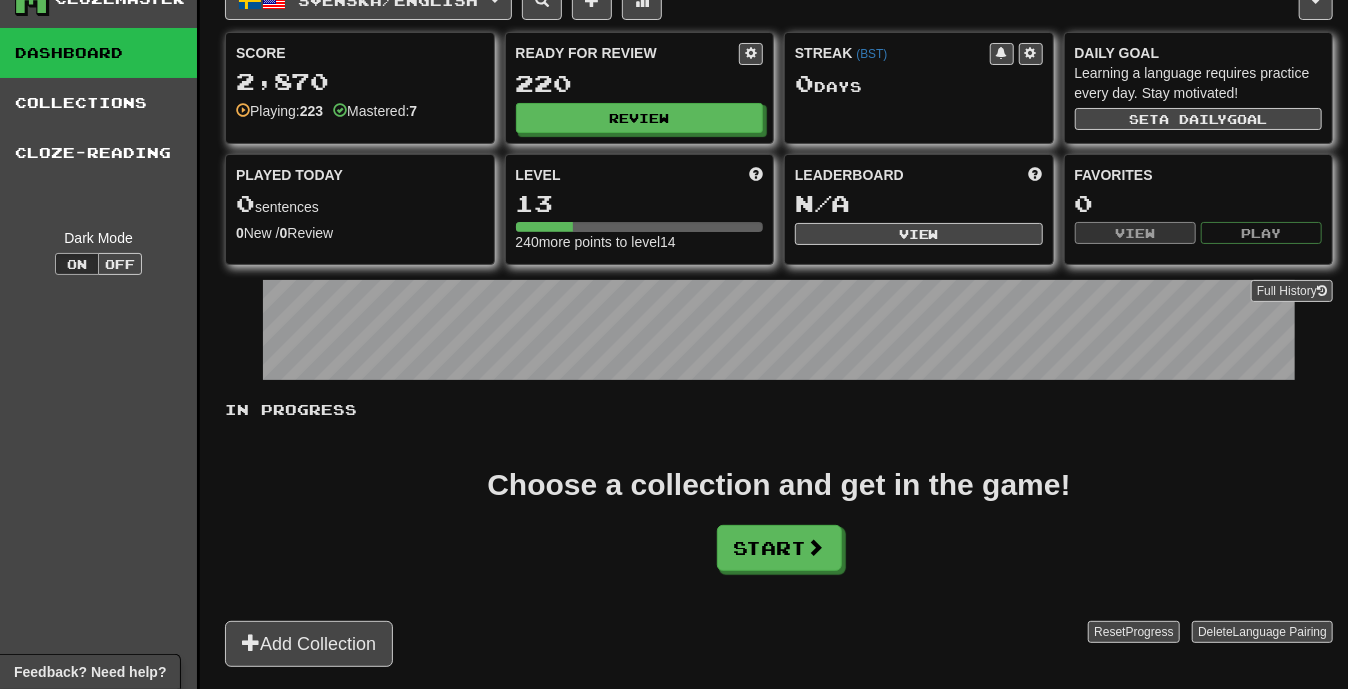 scroll, scrollTop: 0, scrollLeft: 0, axis: both 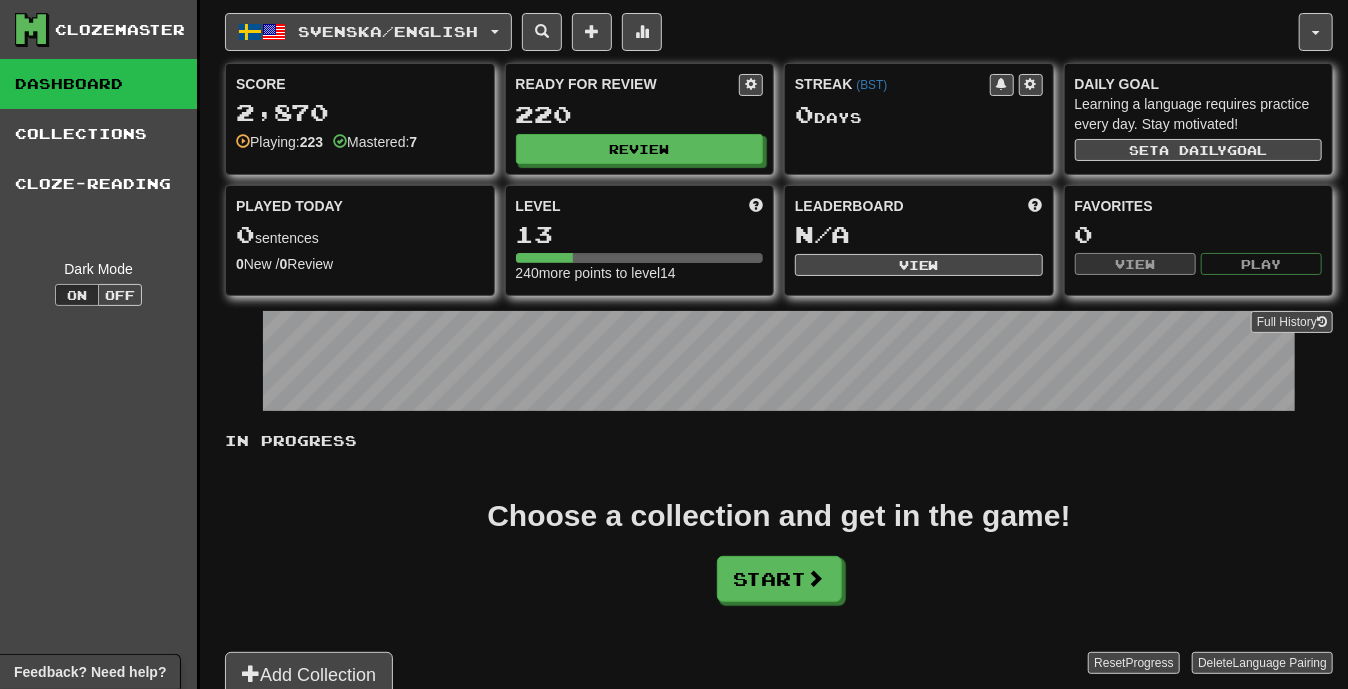 click on "In Progress Choose a collection and get in the game! Start   Add Collection Reset  Progress Delete  Language Pairing Dark Mode On Off" at bounding box center [779, 564] 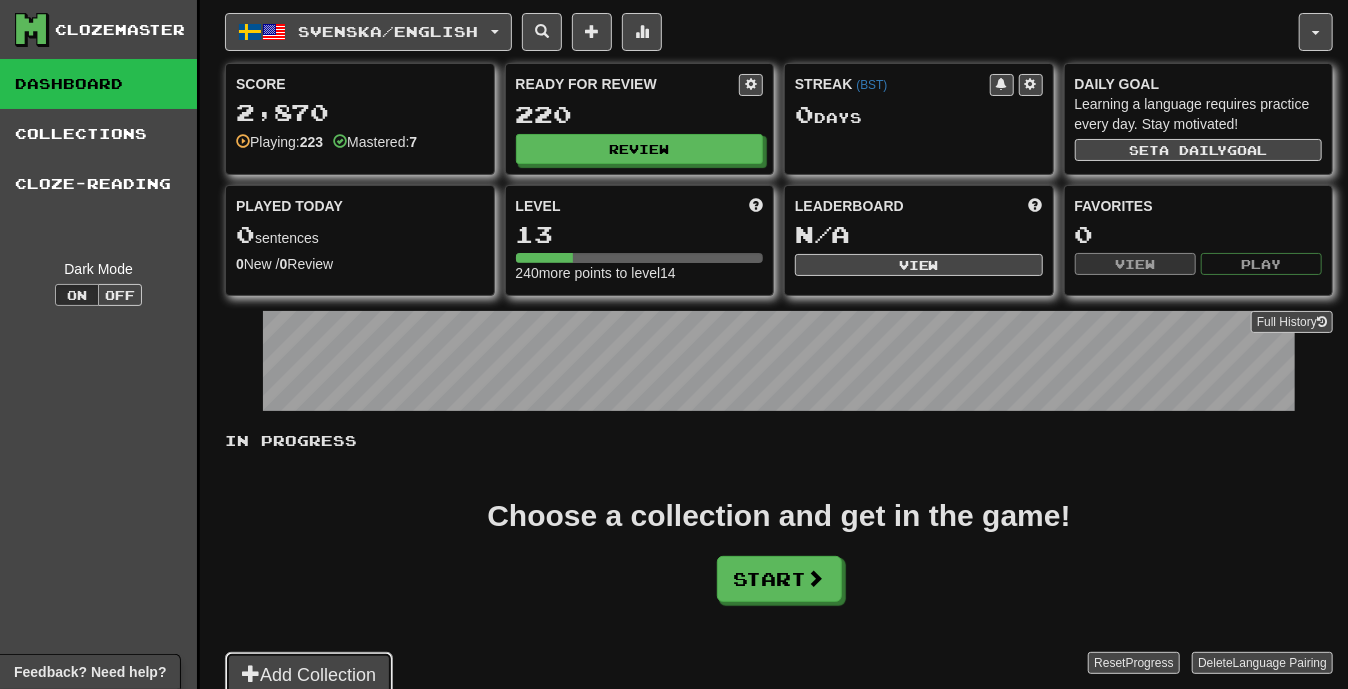 click on "Add Collection" at bounding box center [309, 675] 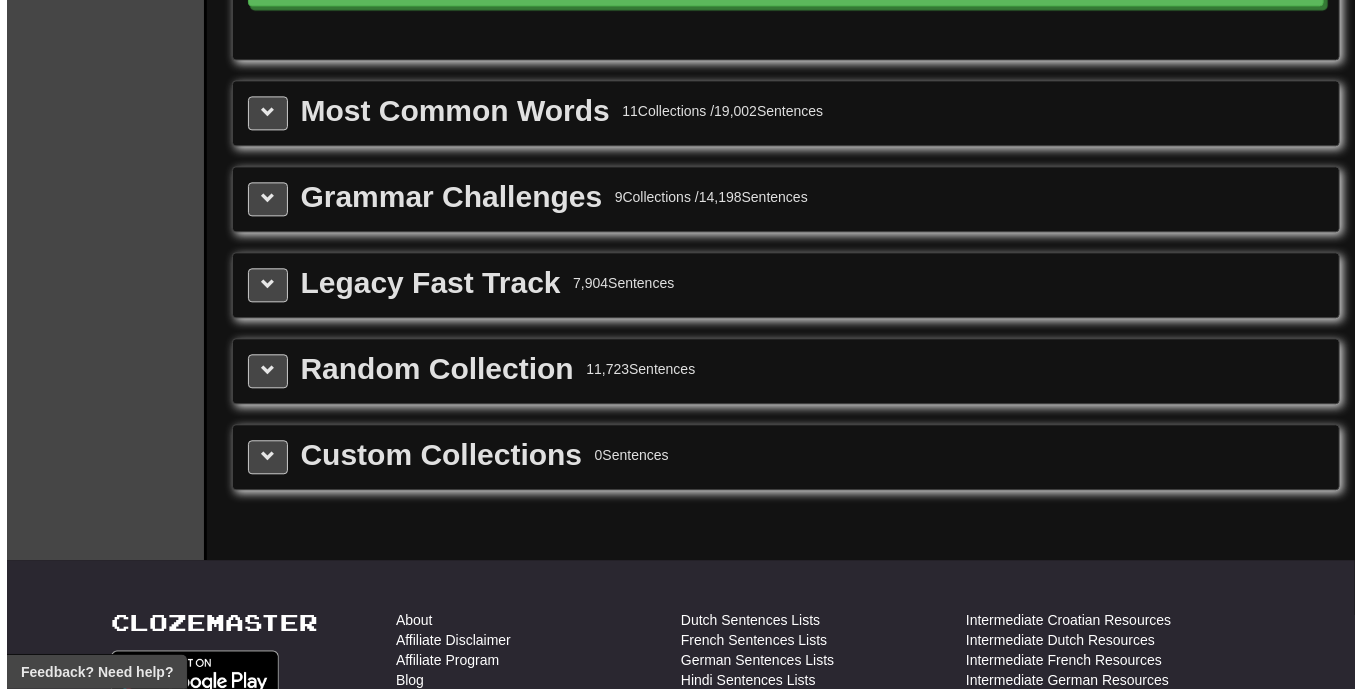 scroll, scrollTop: 1939, scrollLeft: 0, axis: vertical 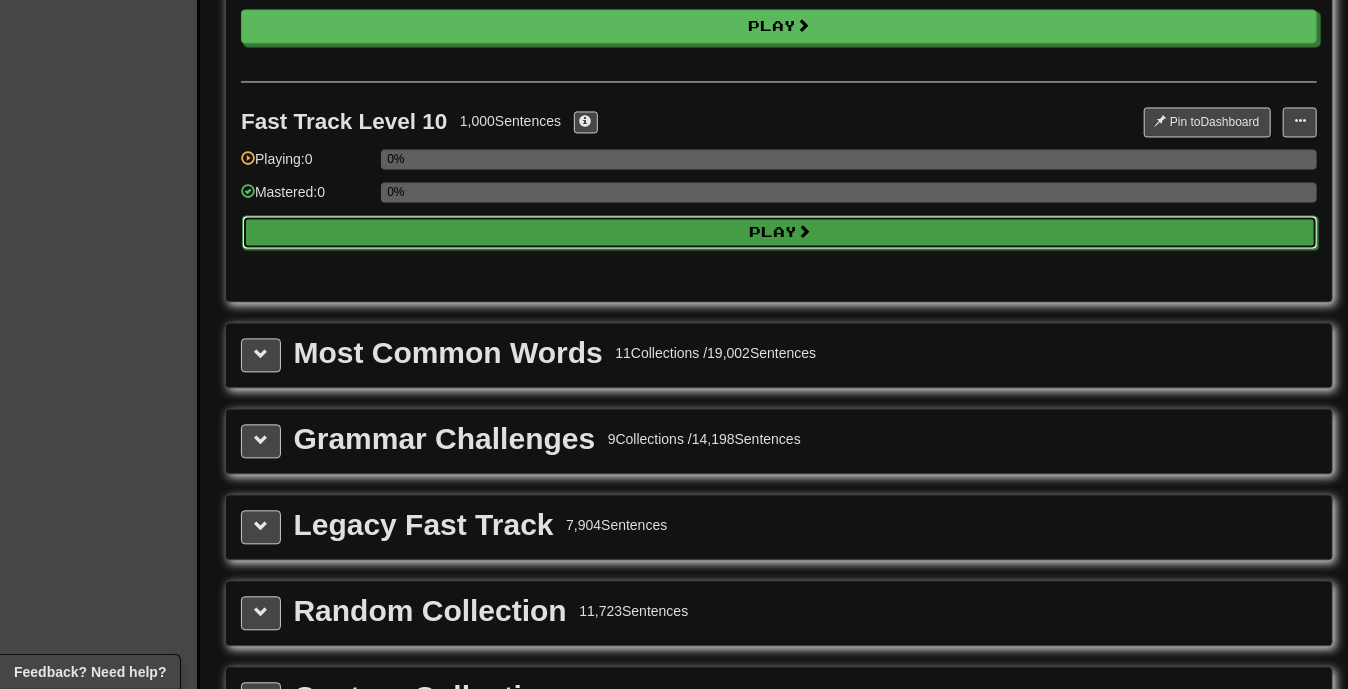 click on "Play" at bounding box center (780, 232) 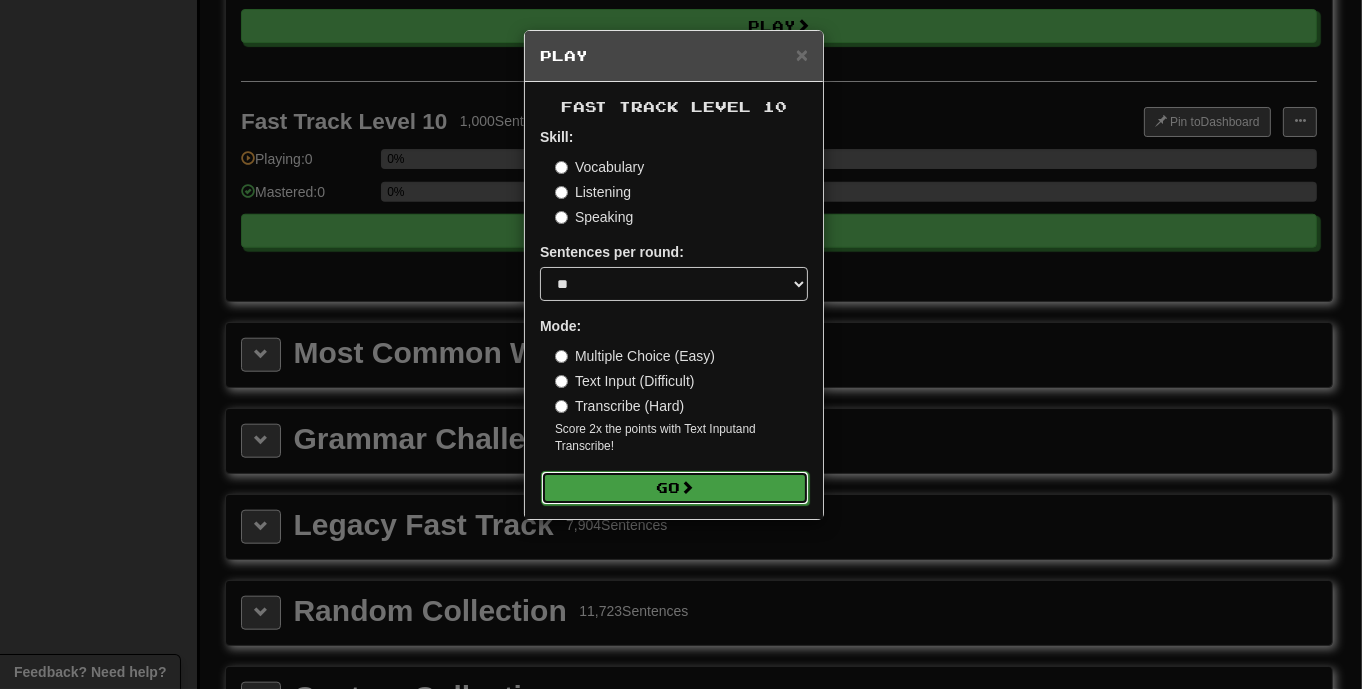 click on "Go" at bounding box center (675, 488) 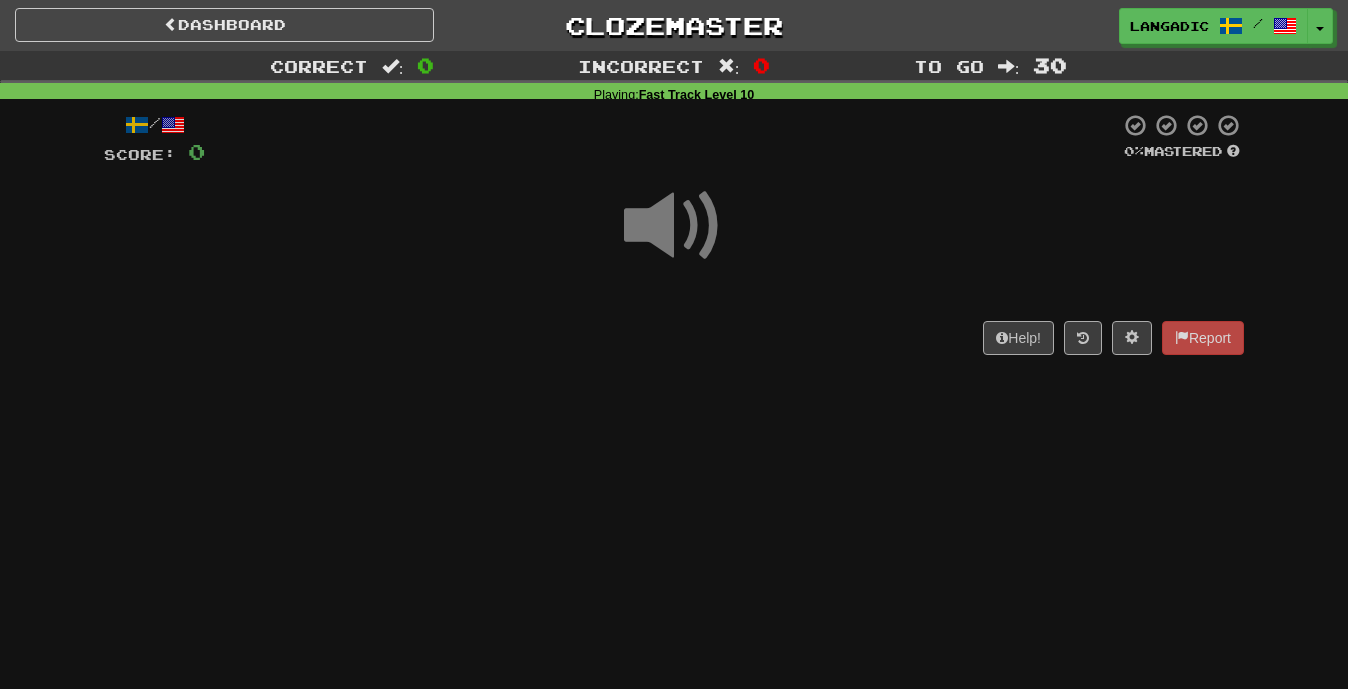 scroll, scrollTop: 0, scrollLeft: 0, axis: both 